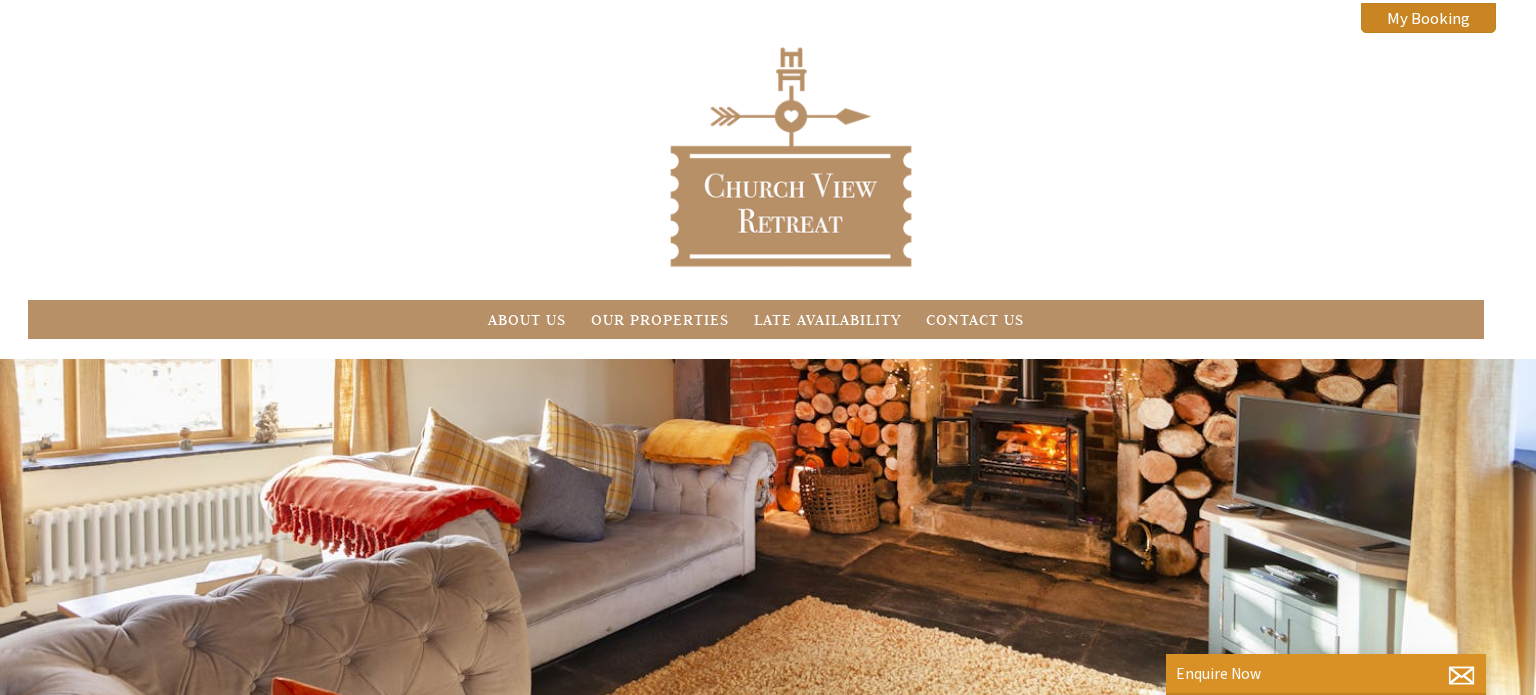 scroll, scrollTop: 0, scrollLeft: 0, axis: both 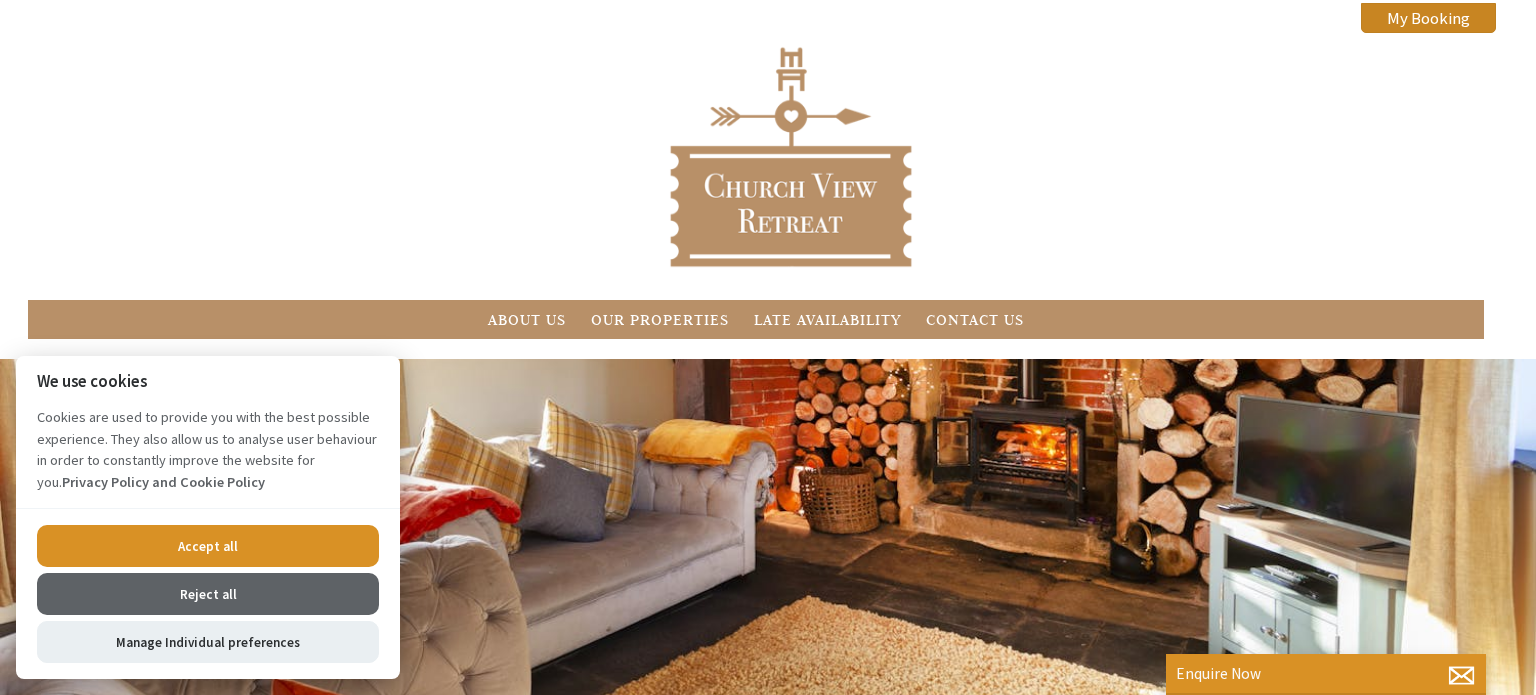 click on "About Us
Our Properties
Late Availability
Contact Us
My Booking
My Booking" at bounding box center [768, 179] 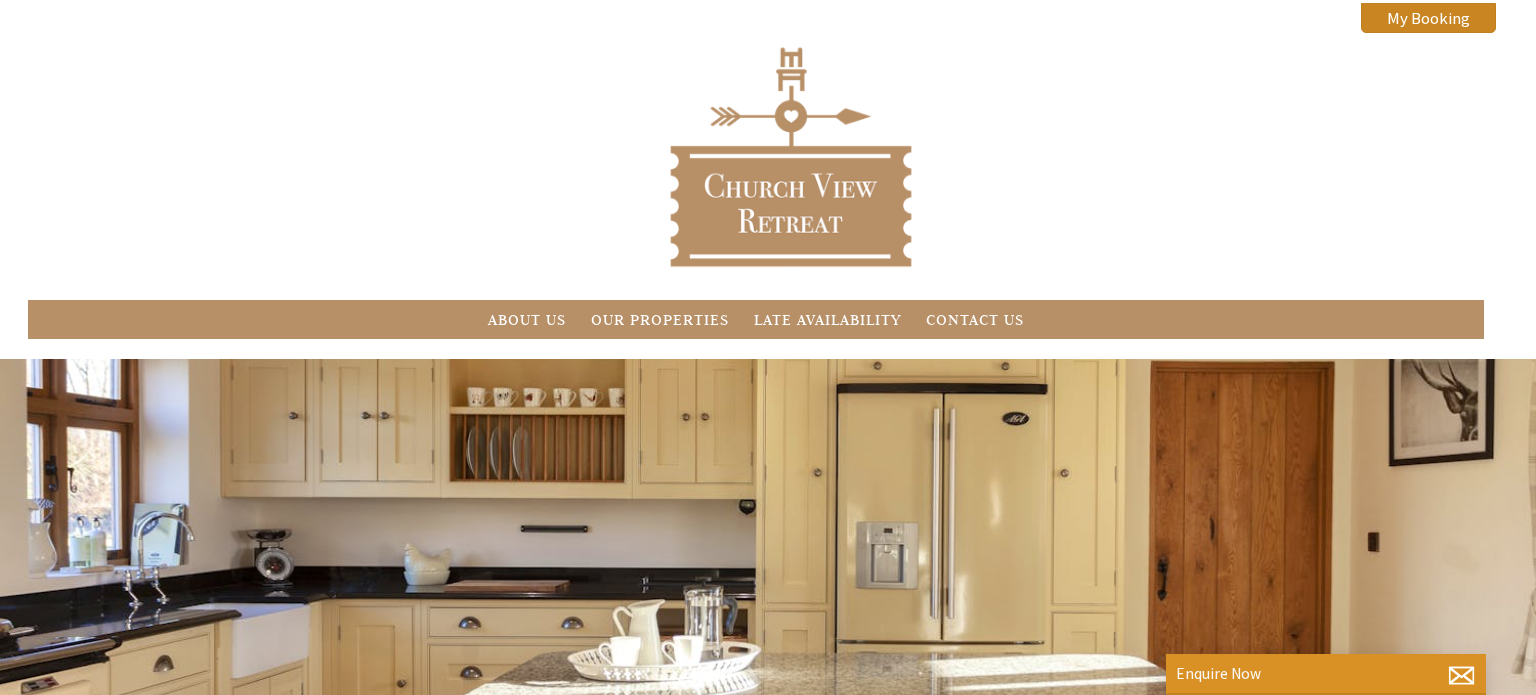 scroll, scrollTop: 0, scrollLeft: 0, axis: both 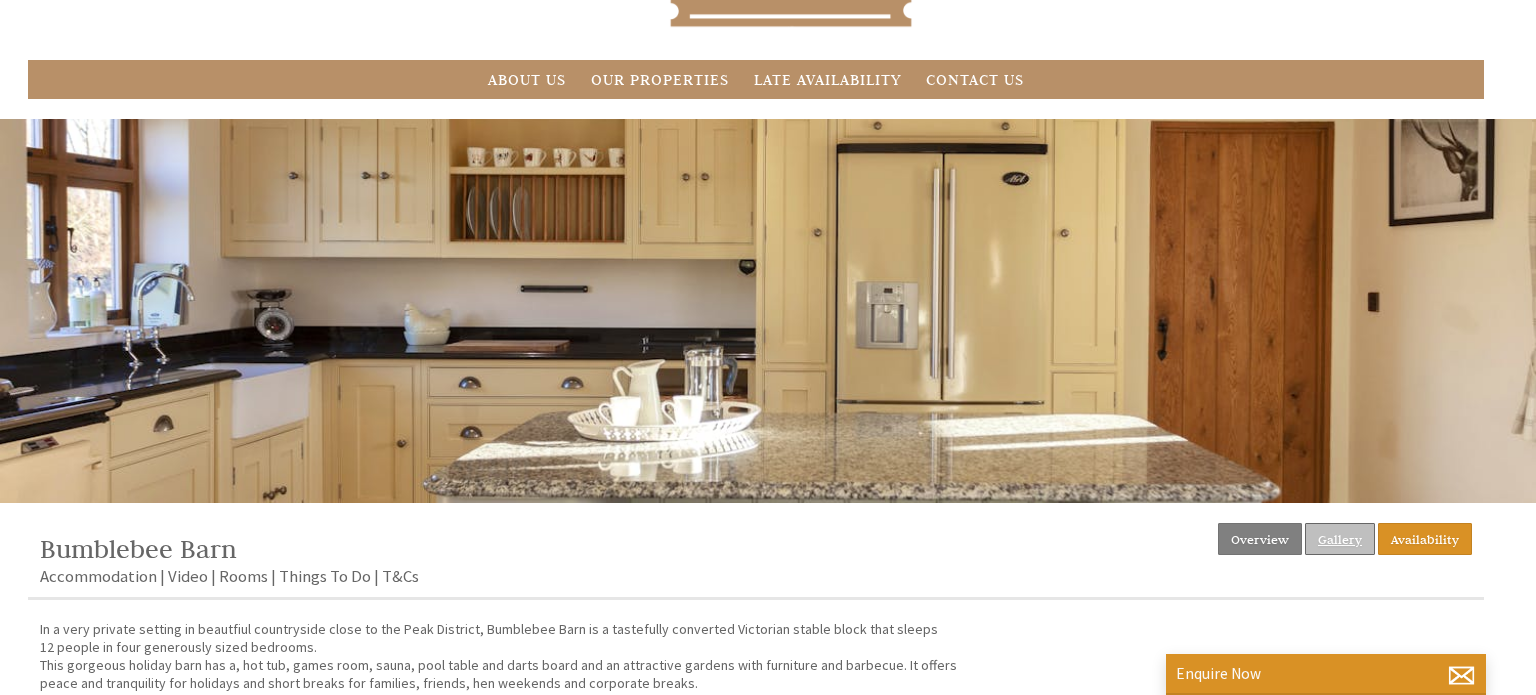 click on "Gallery" at bounding box center (1340, 539) 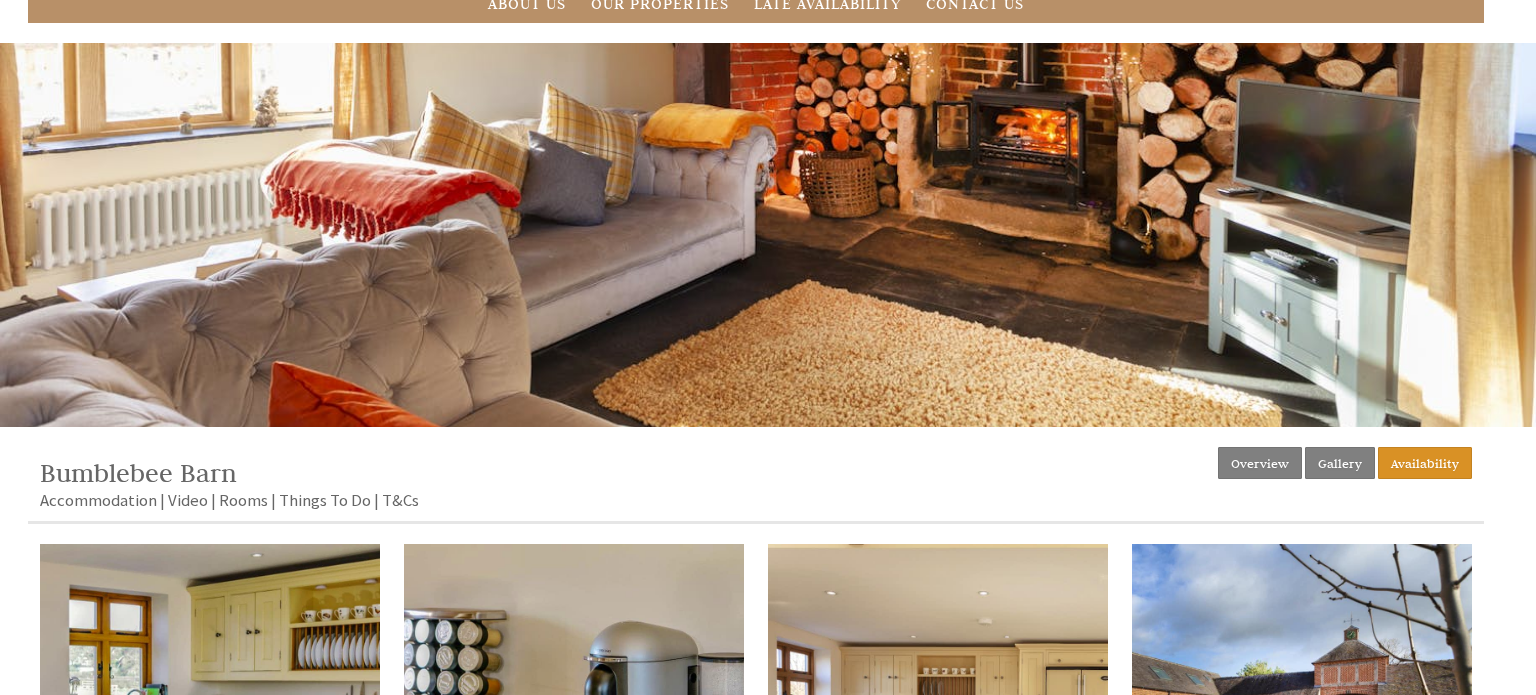 scroll, scrollTop: 320, scrollLeft: 0, axis: vertical 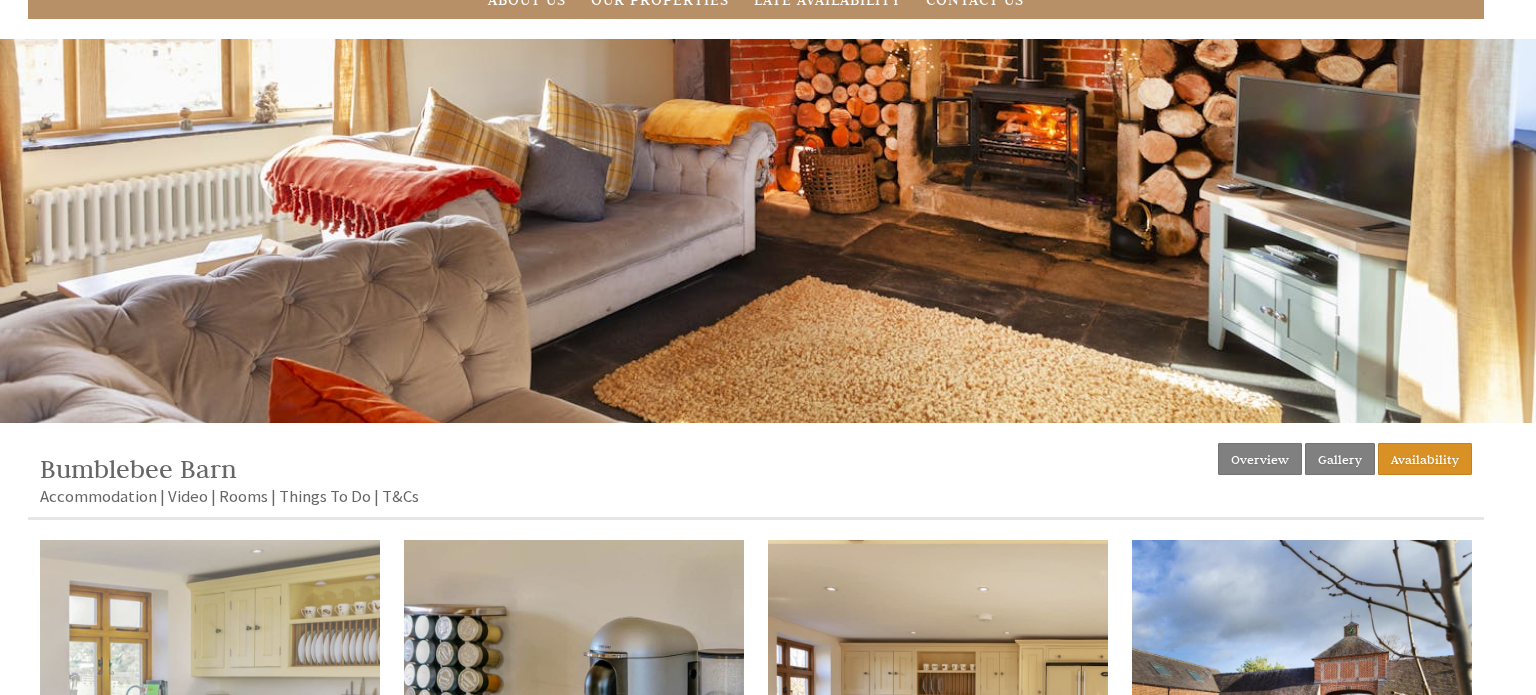 click at bounding box center (210, 710) 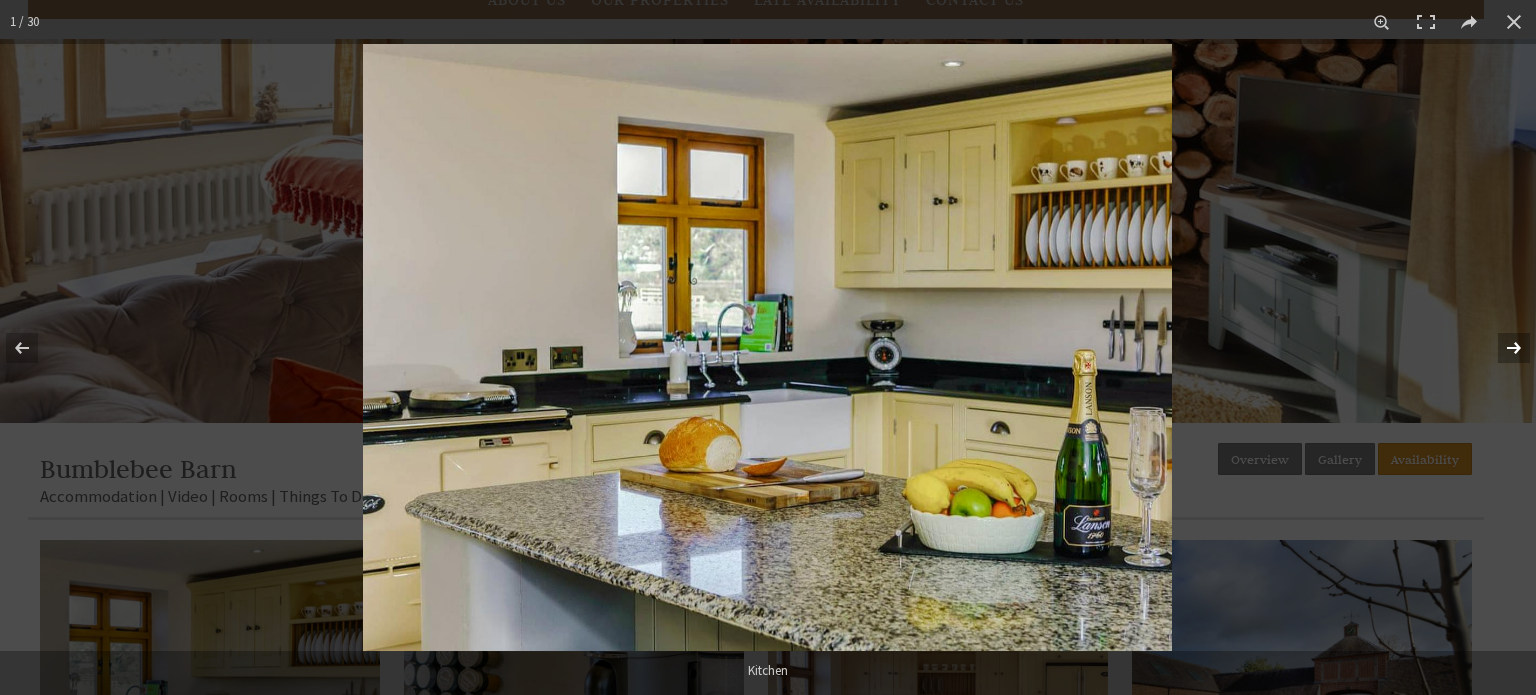 click at bounding box center [1501, 348] 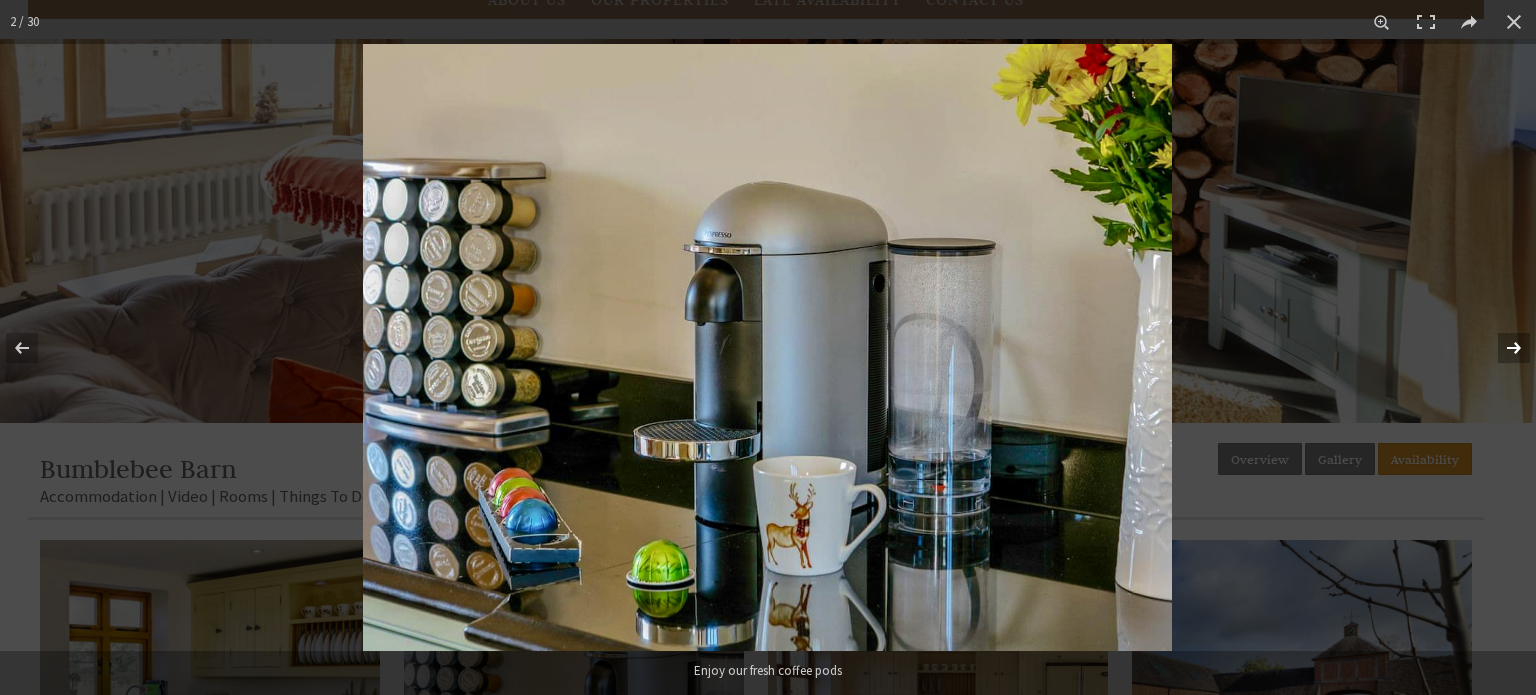 click at bounding box center [1501, 348] 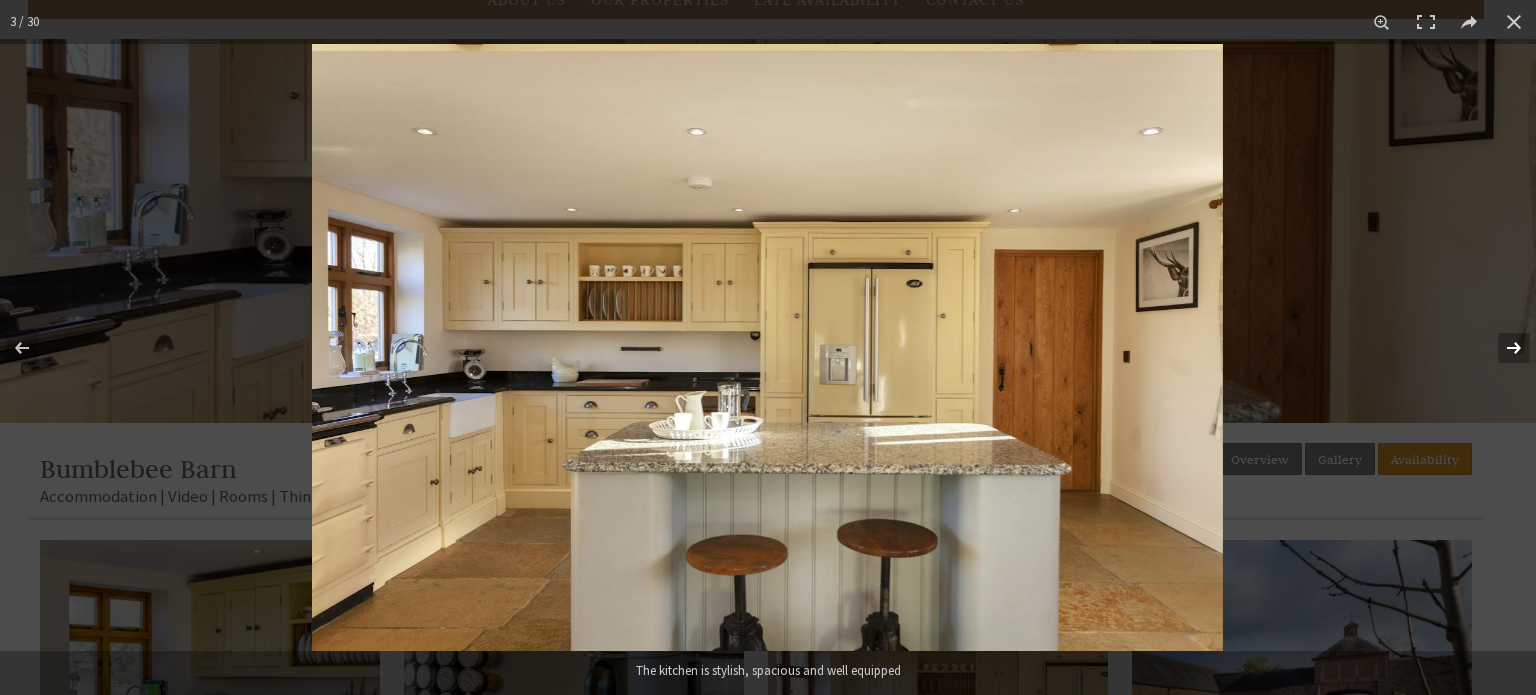 click at bounding box center (1501, 348) 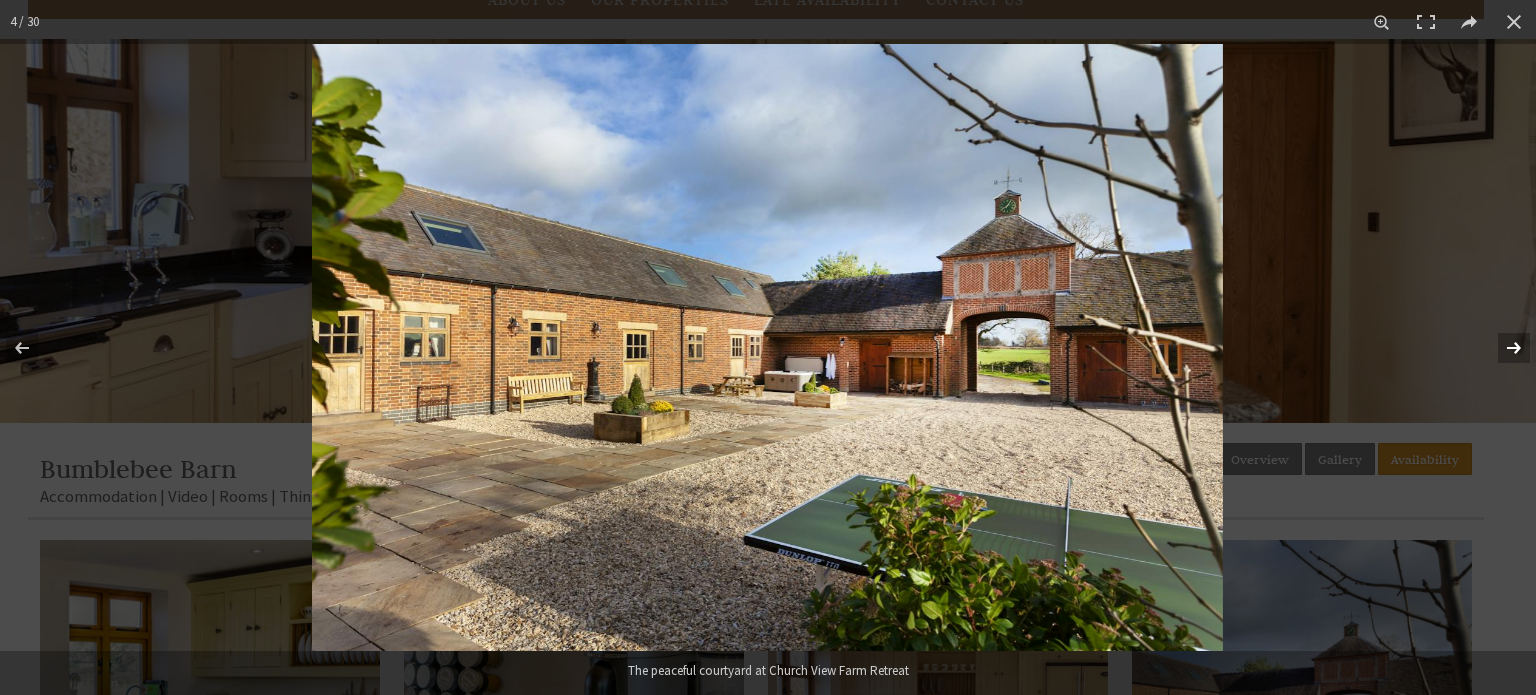 click at bounding box center (1501, 348) 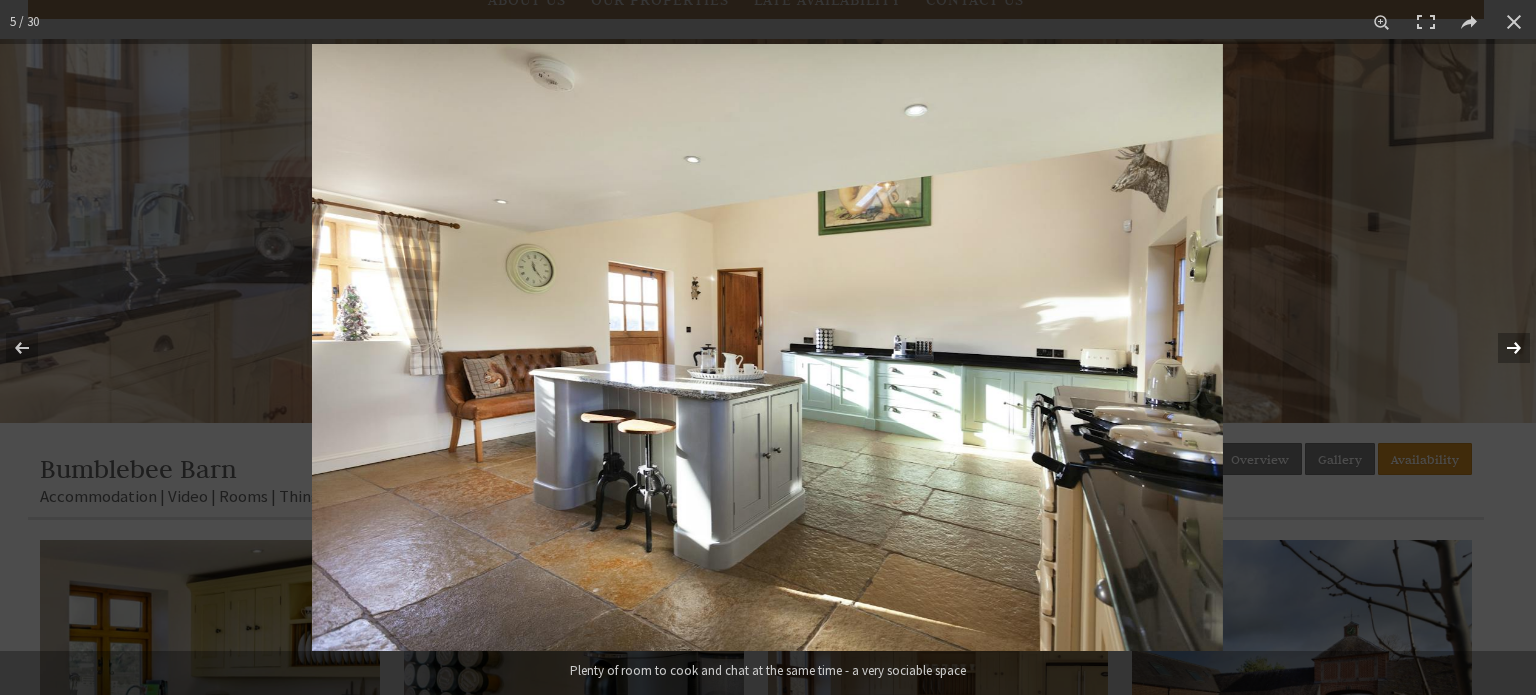 click at bounding box center [1501, 348] 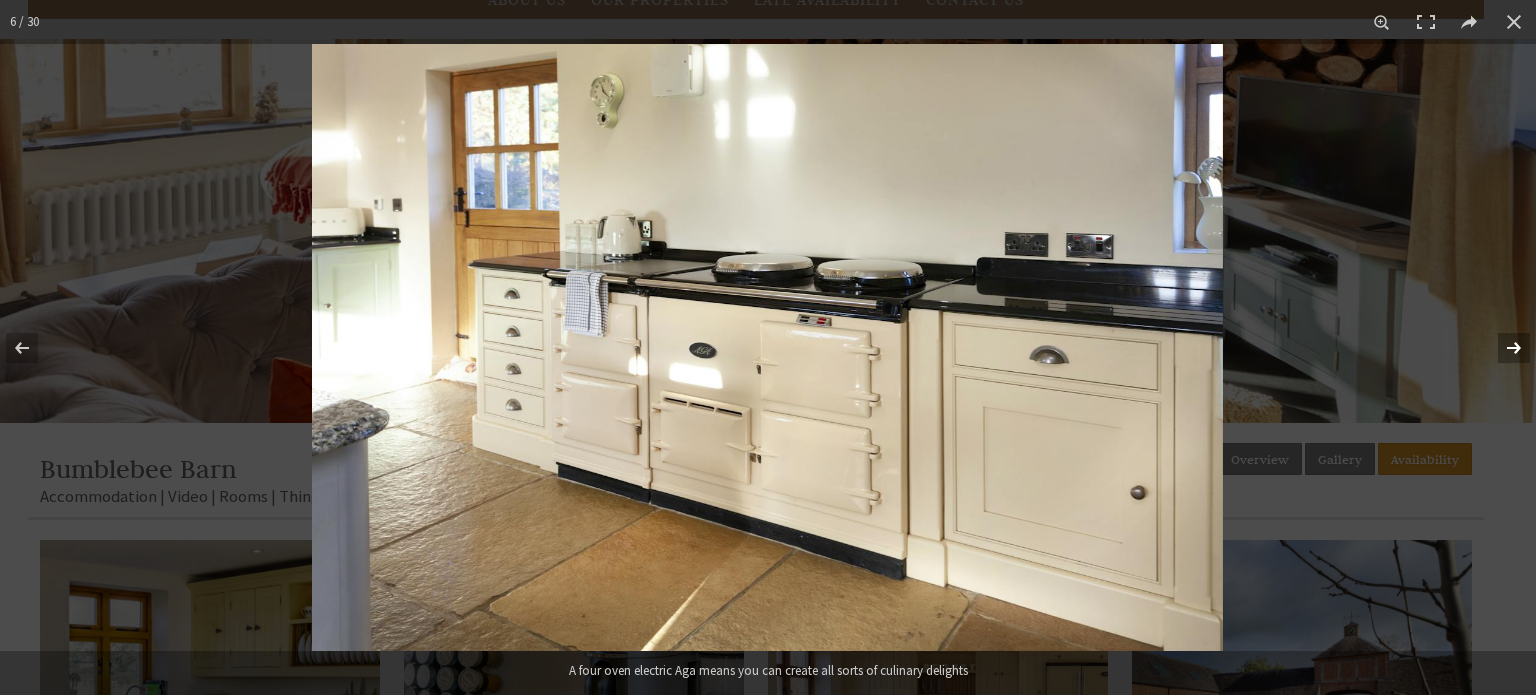 click at bounding box center (1501, 348) 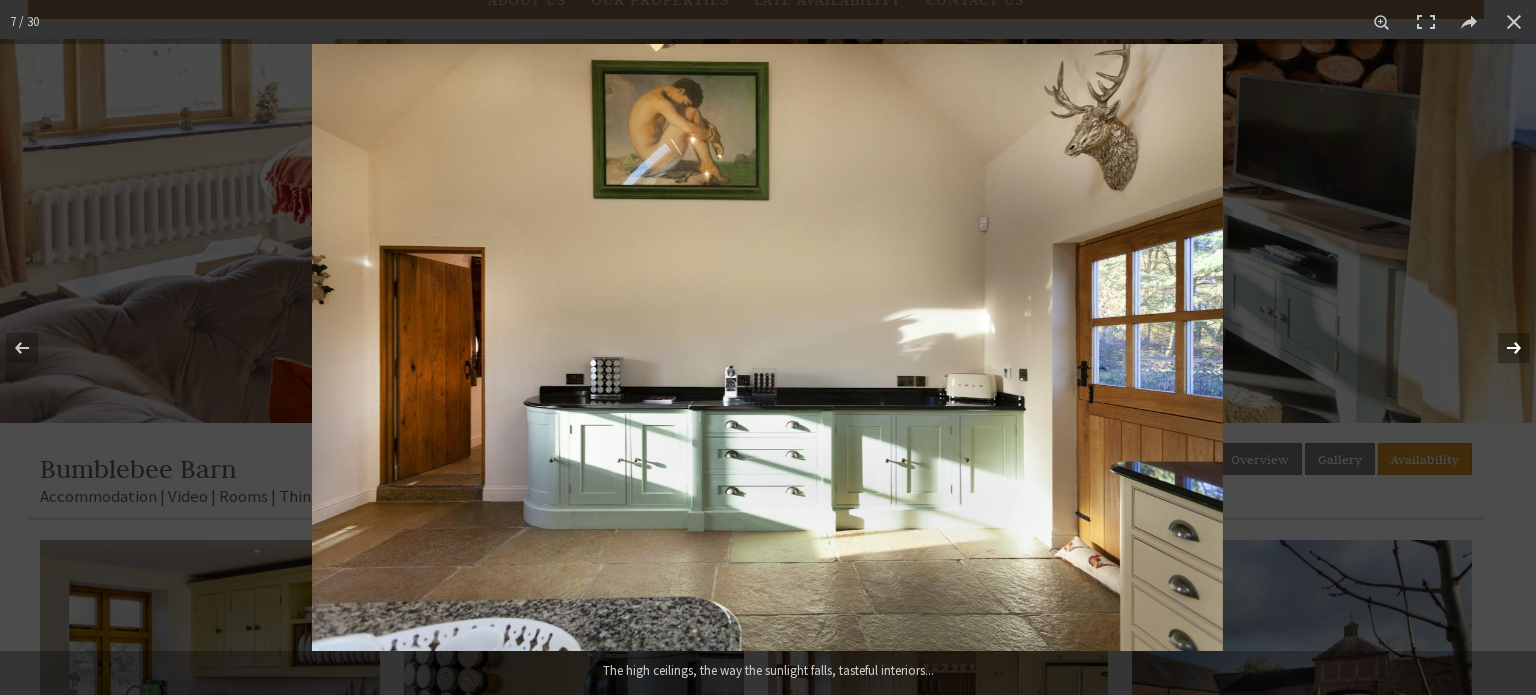 click at bounding box center (1501, 348) 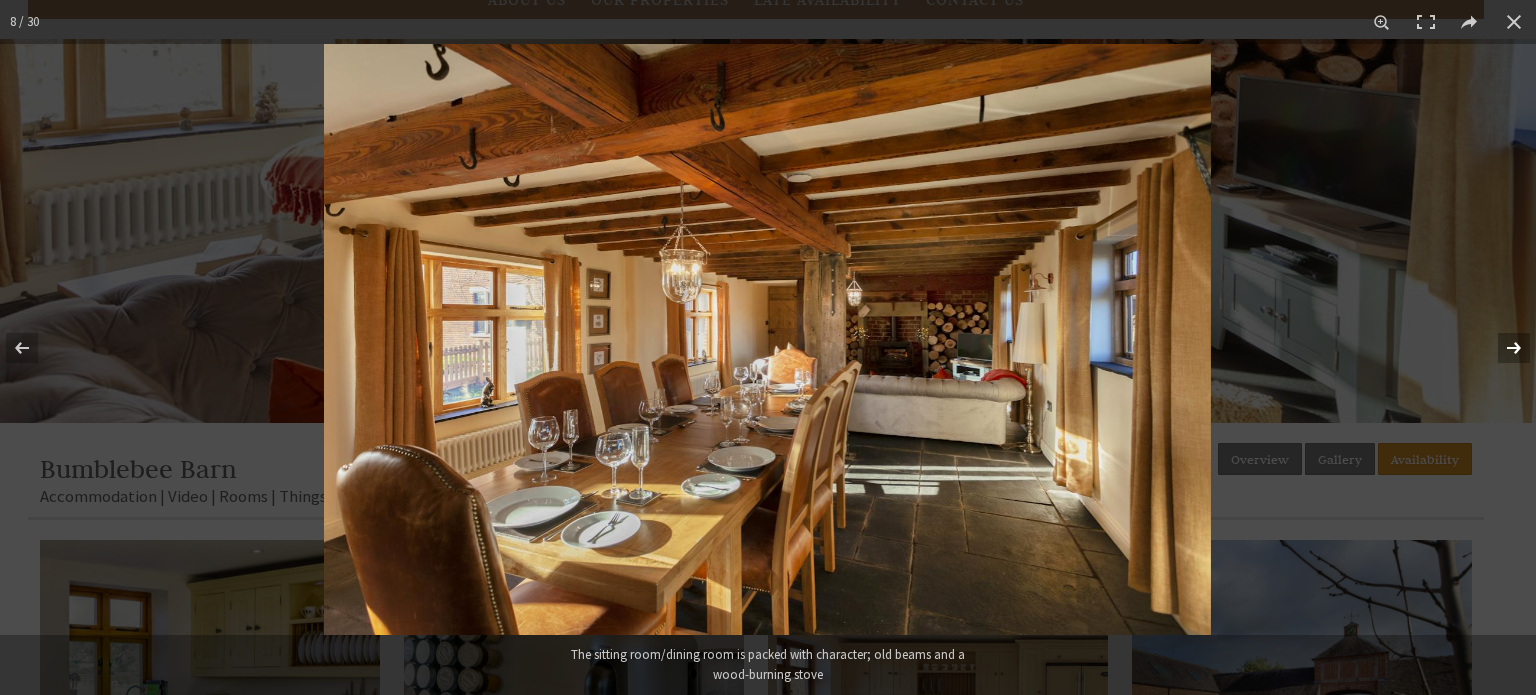 click at bounding box center [1501, 348] 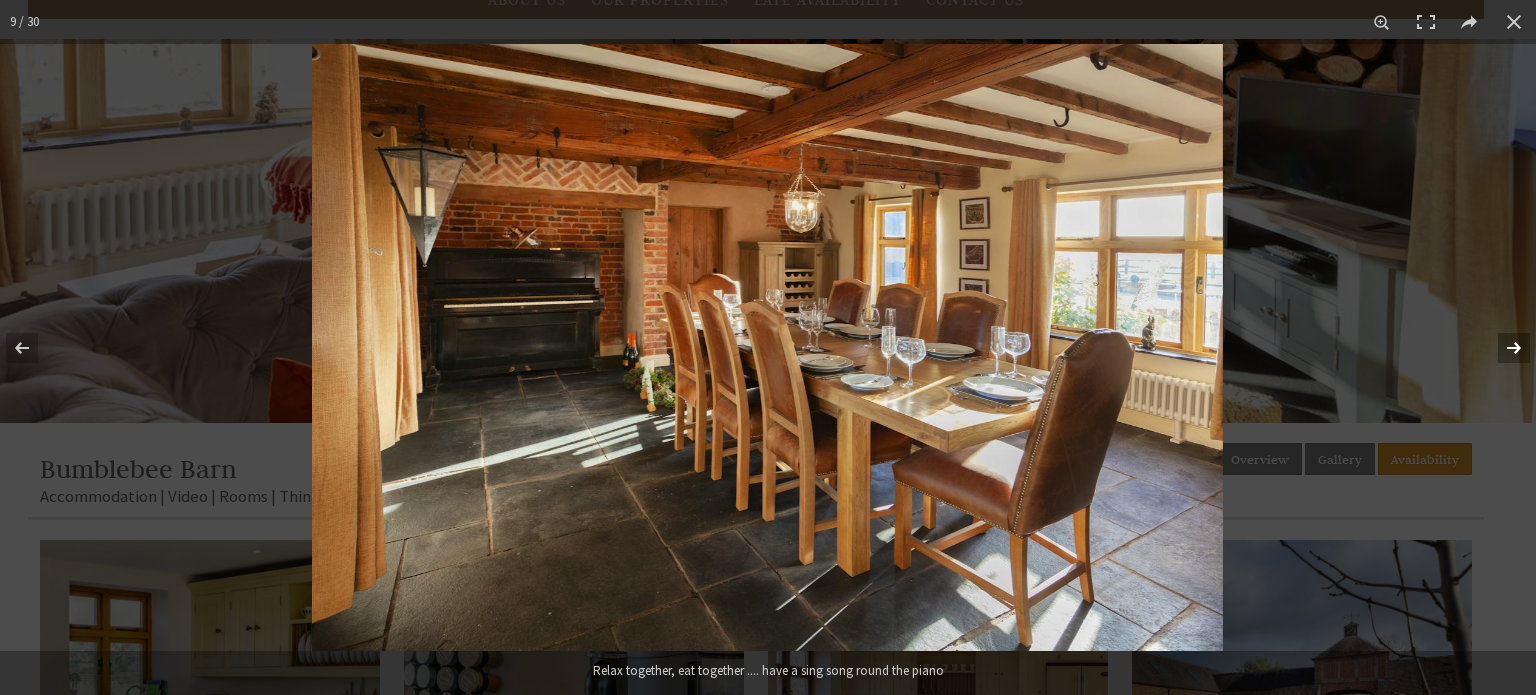 click at bounding box center (1501, 348) 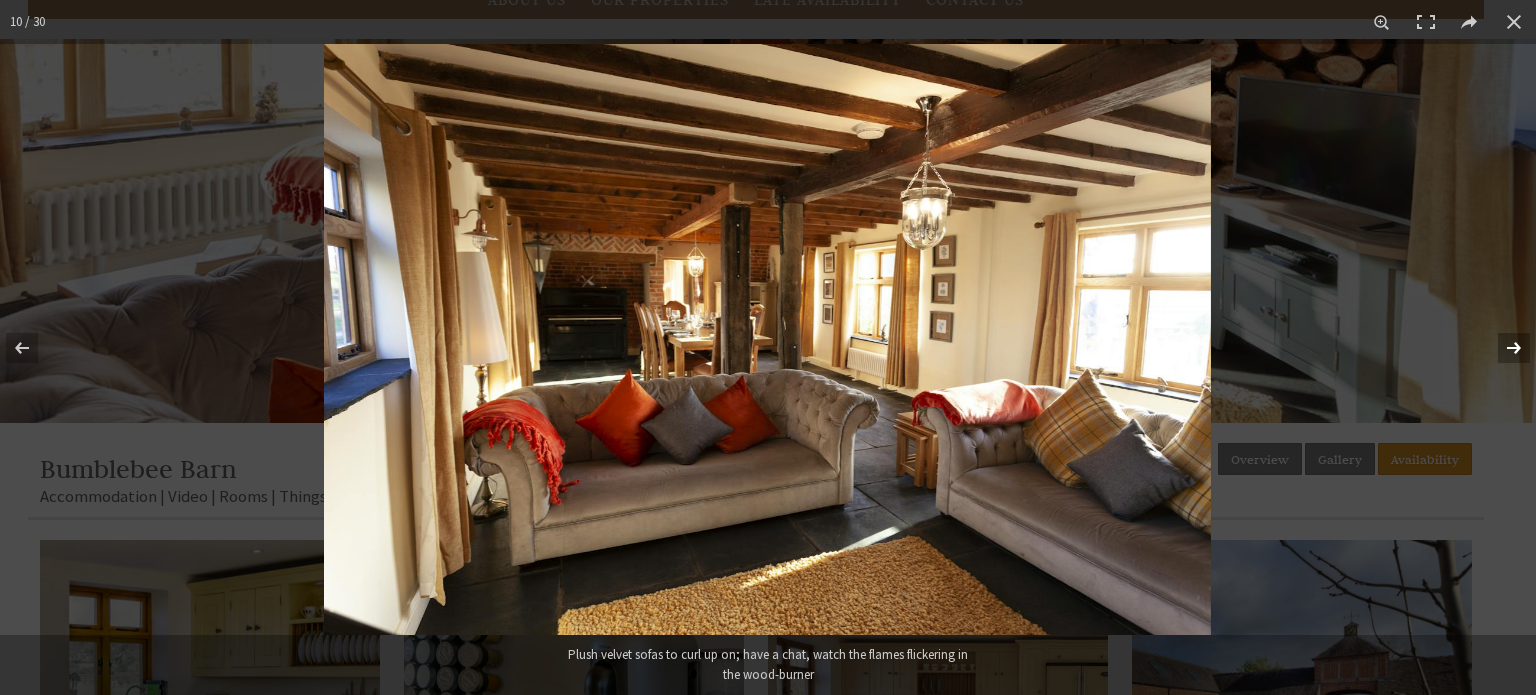click at bounding box center [1501, 348] 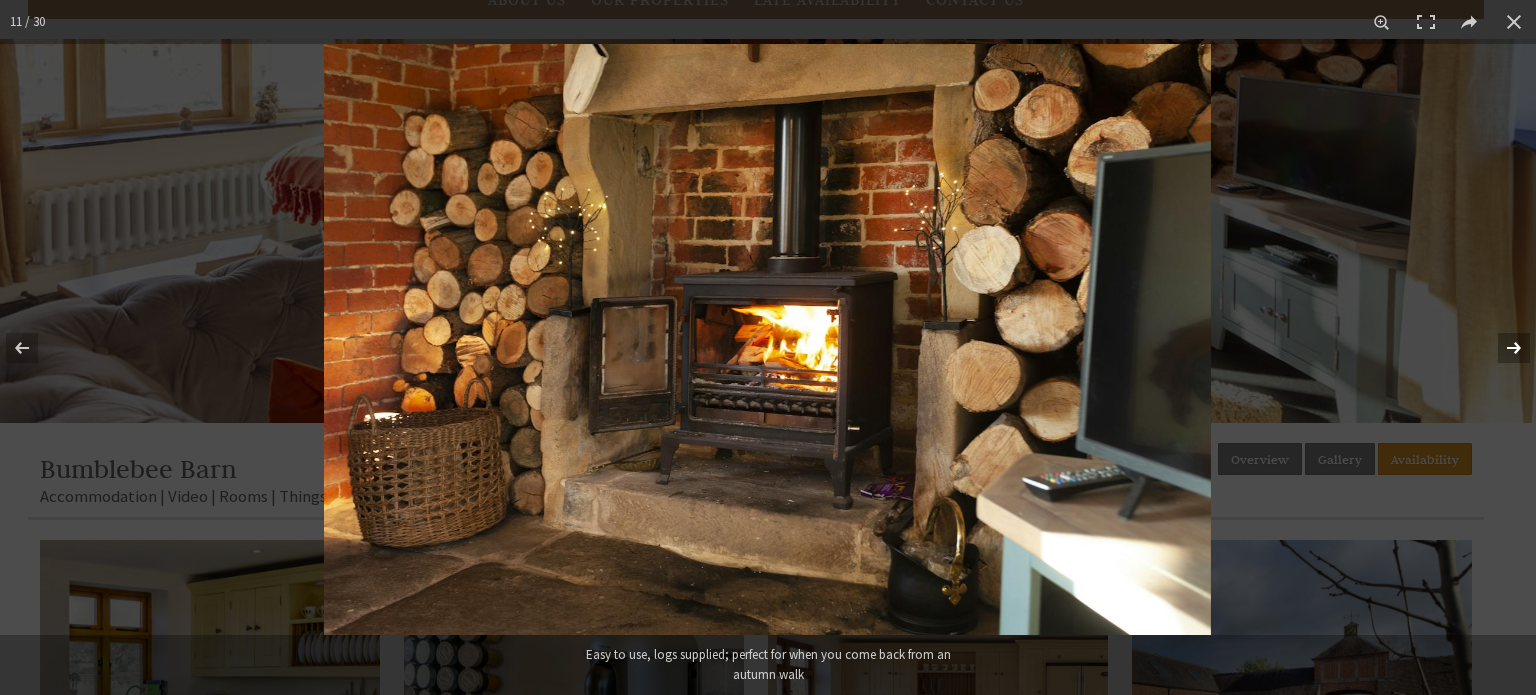 click at bounding box center (1501, 348) 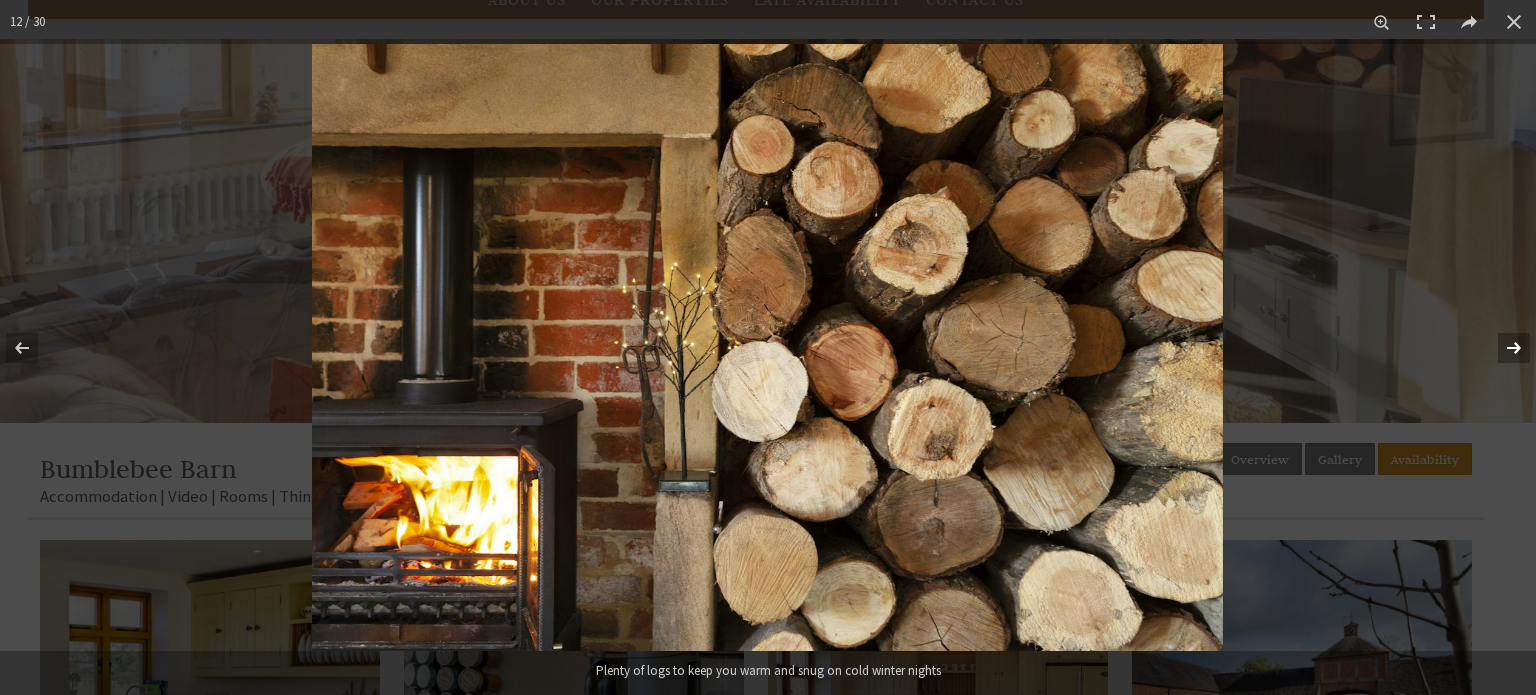 click at bounding box center (1501, 348) 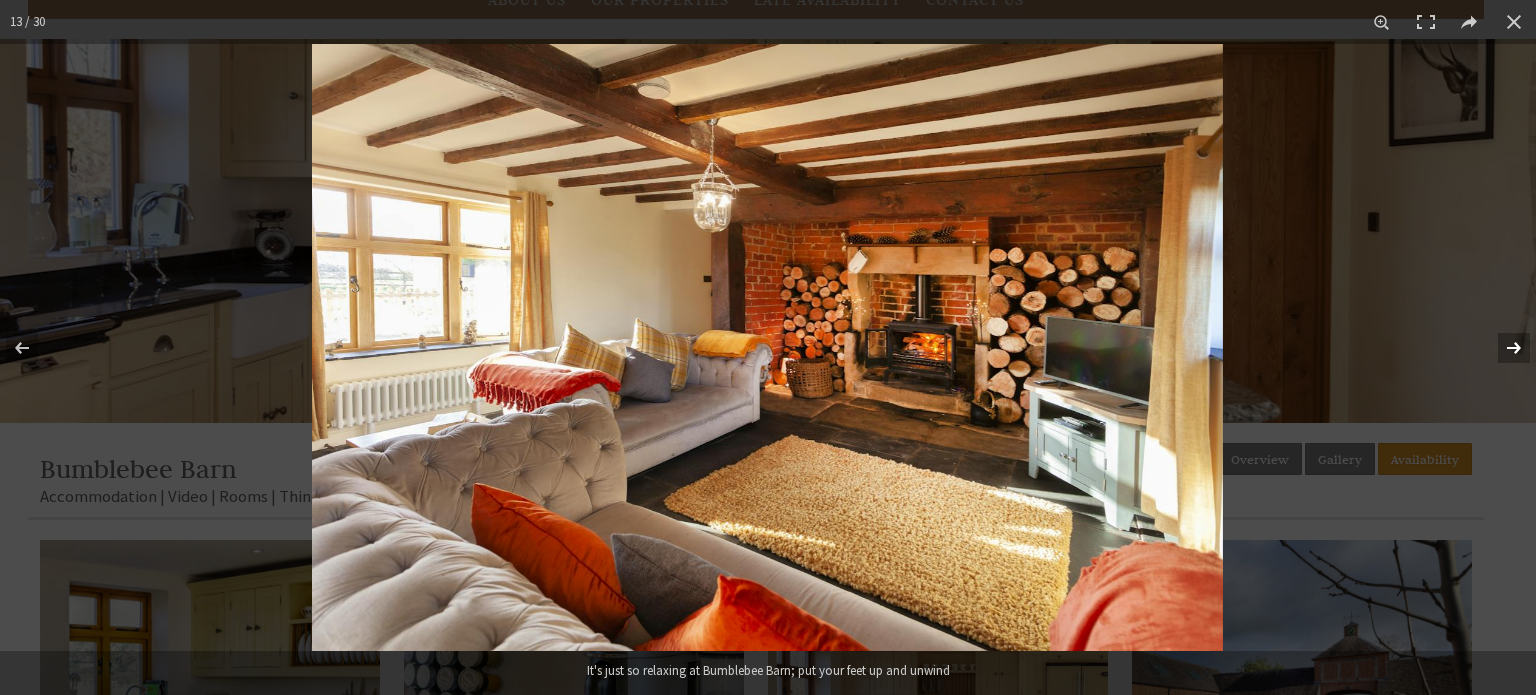 click at bounding box center (1501, 348) 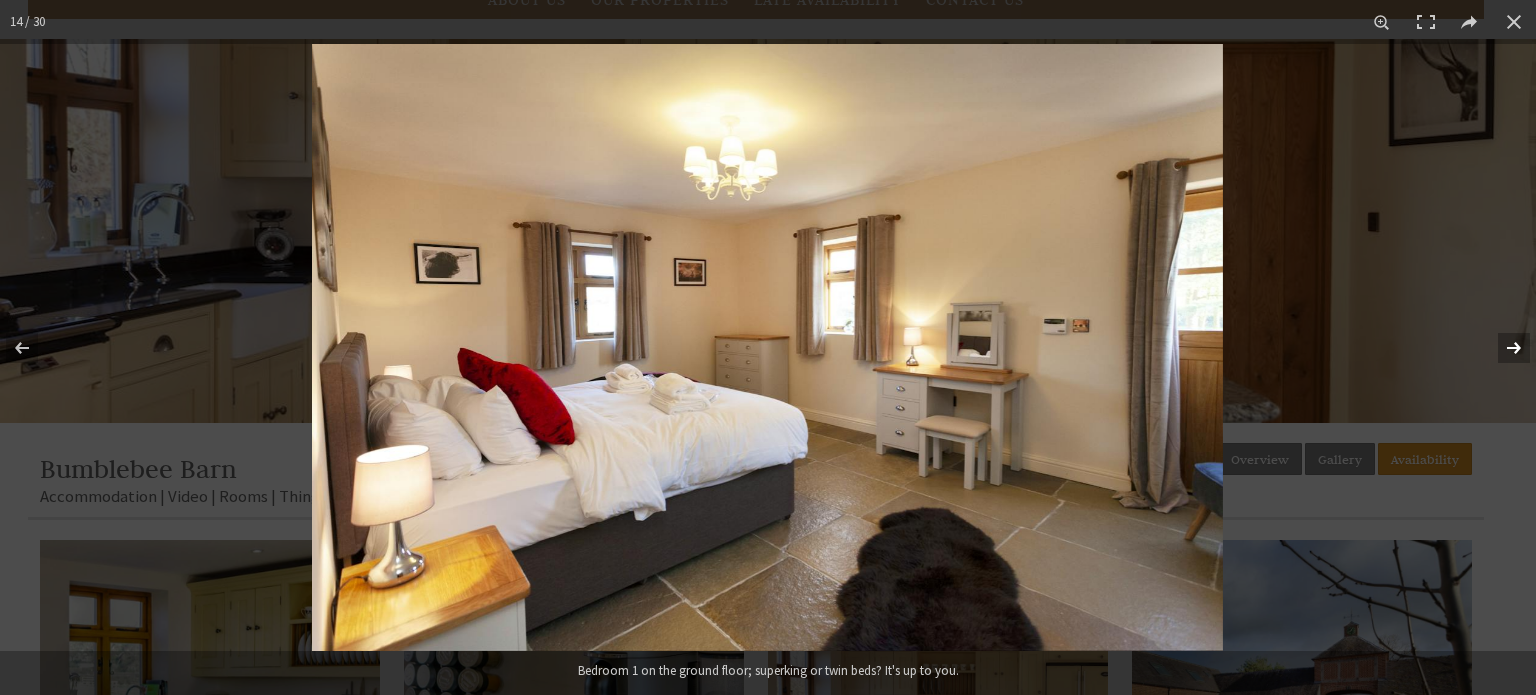 click at bounding box center (1501, 348) 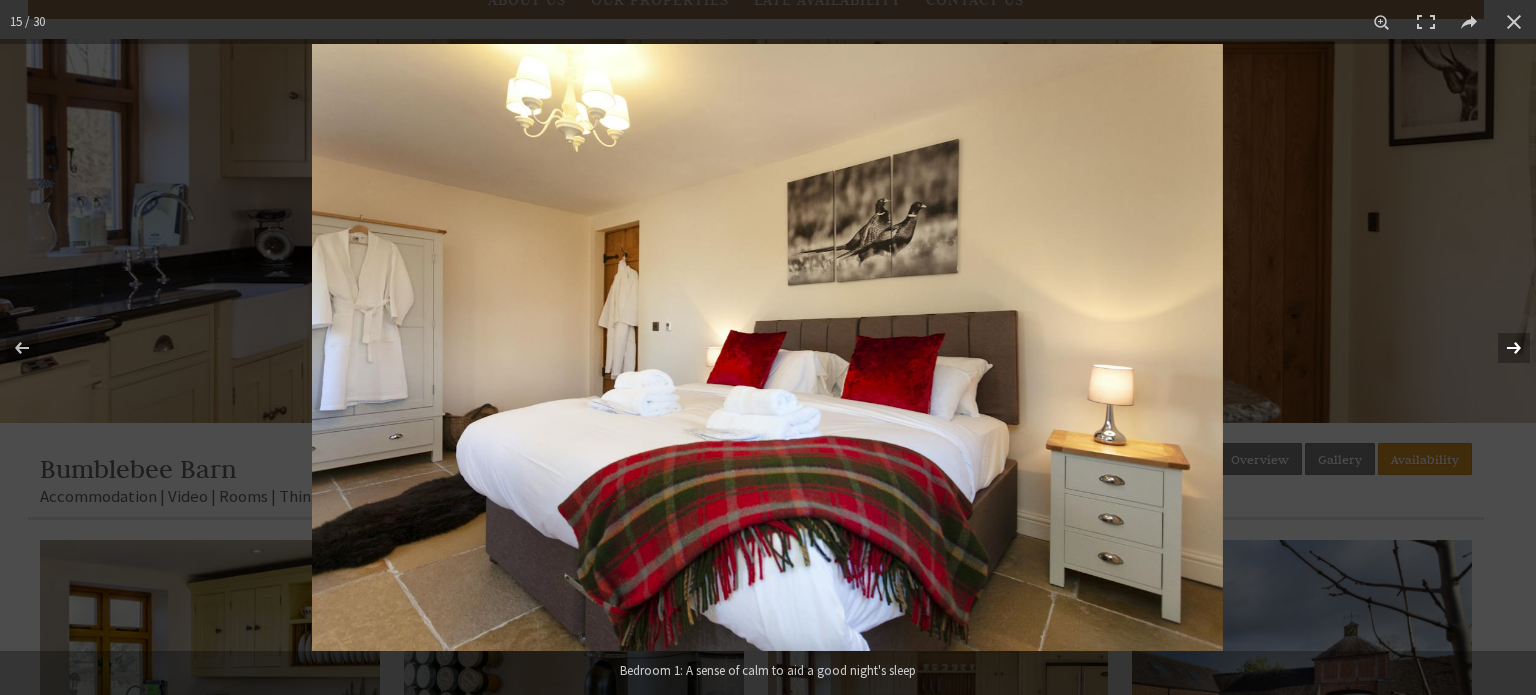 click at bounding box center (1501, 348) 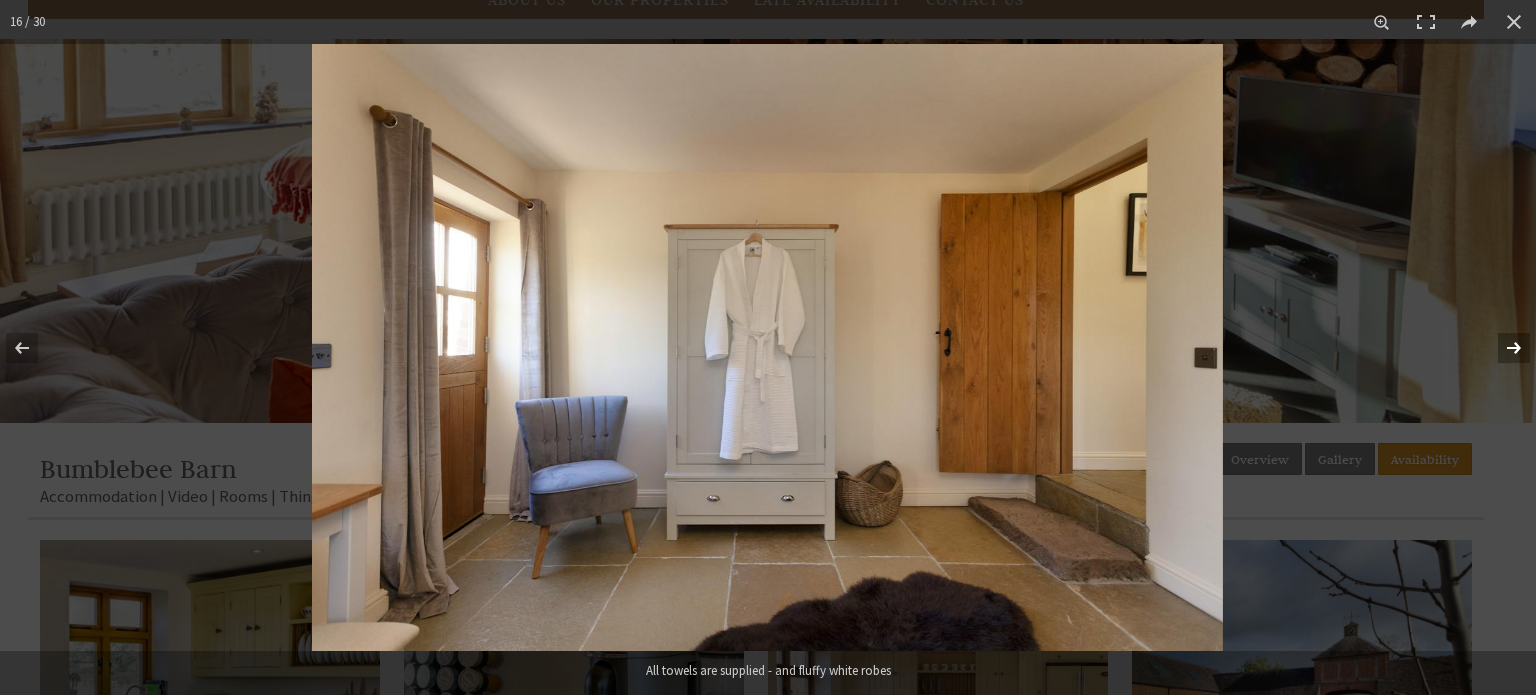 click at bounding box center (1501, 348) 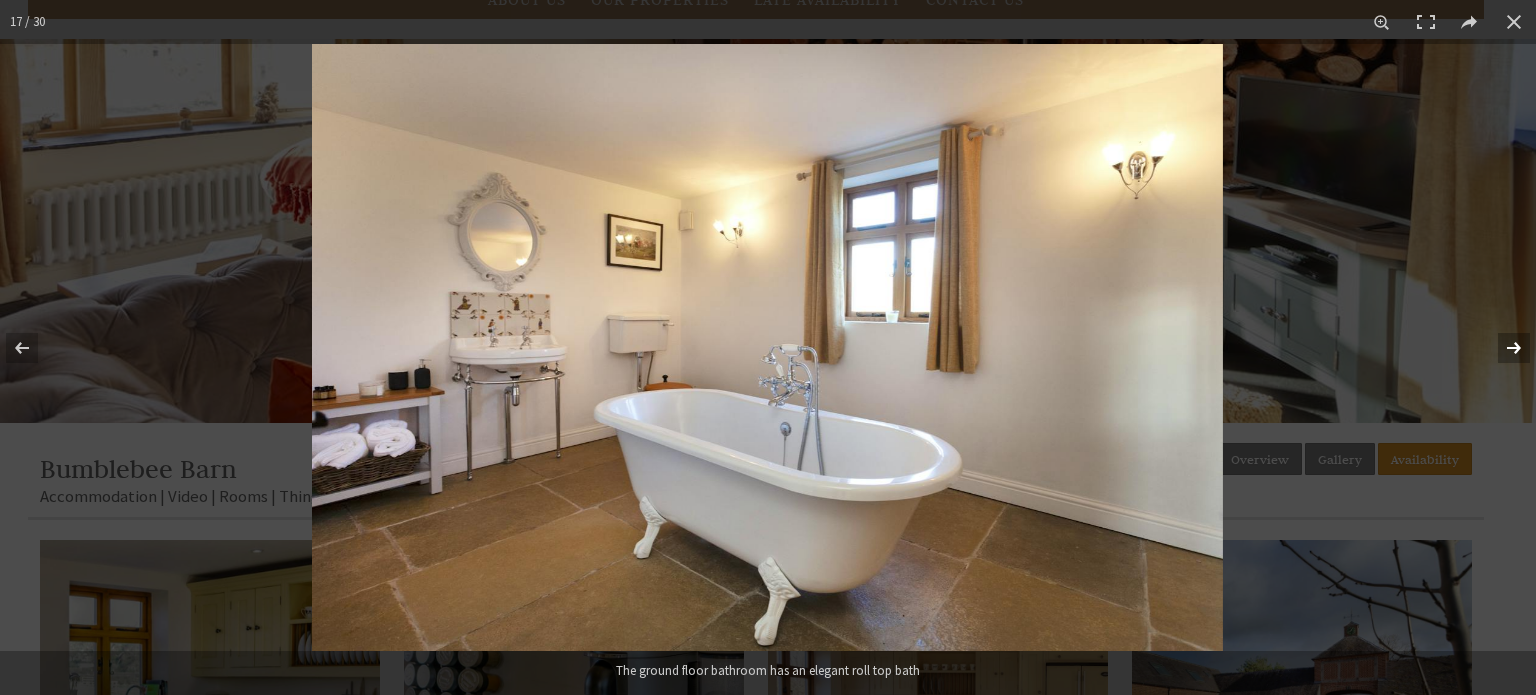 click at bounding box center [1501, 348] 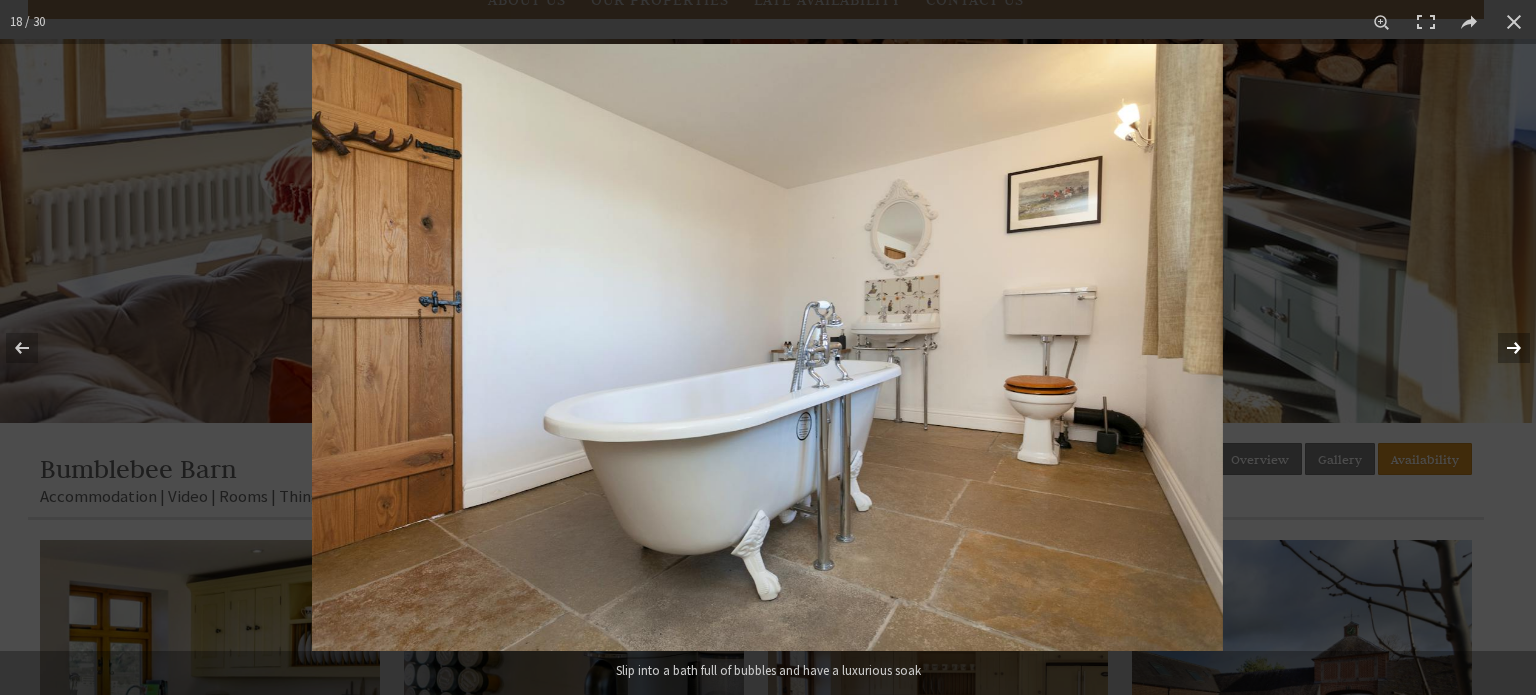 click at bounding box center [1501, 348] 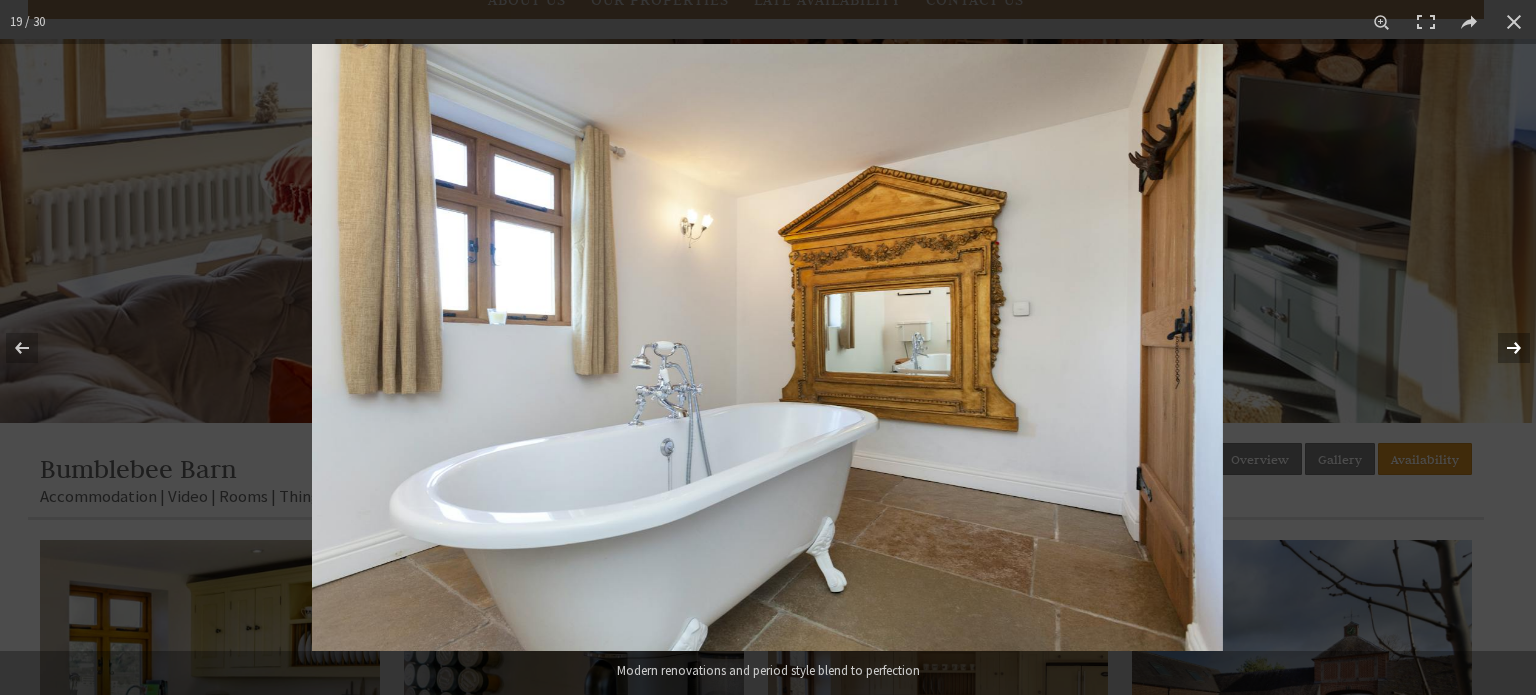 click at bounding box center (1501, 348) 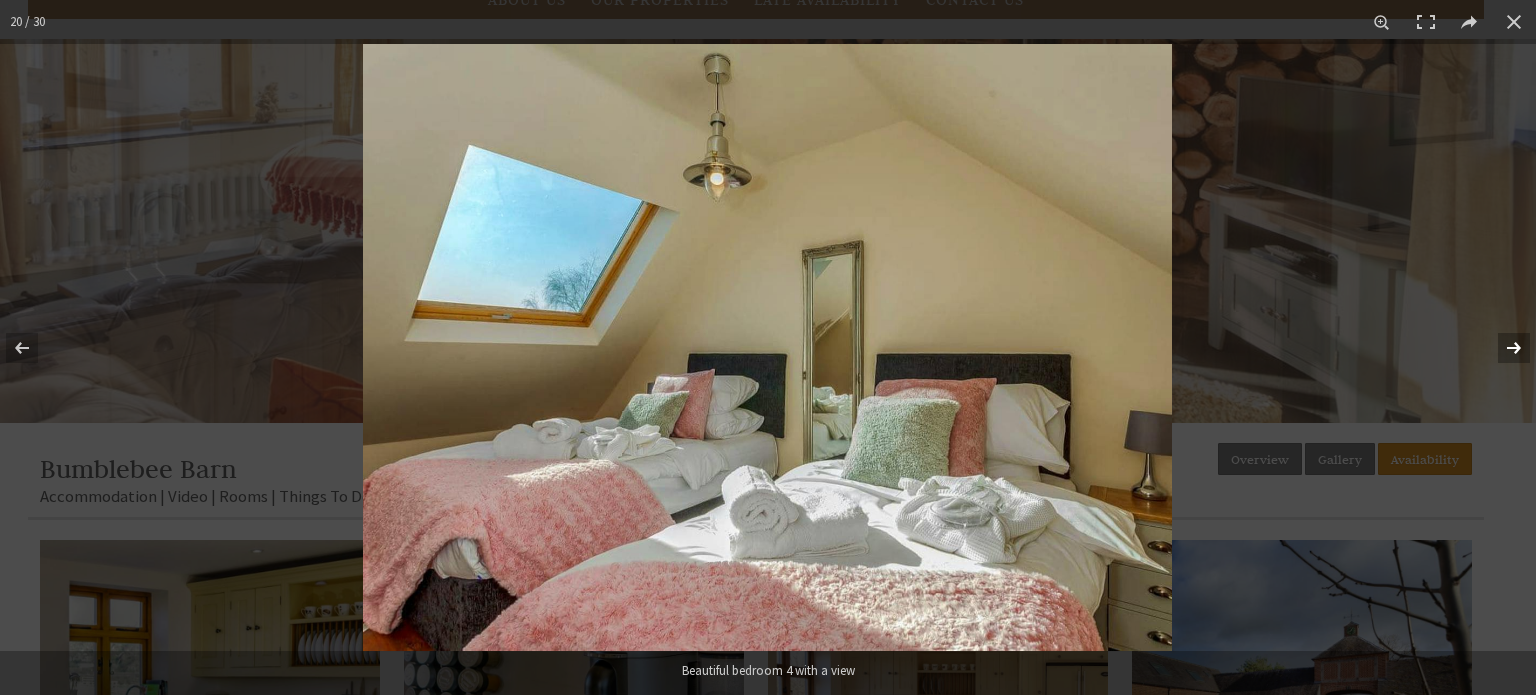 click at bounding box center (1501, 348) 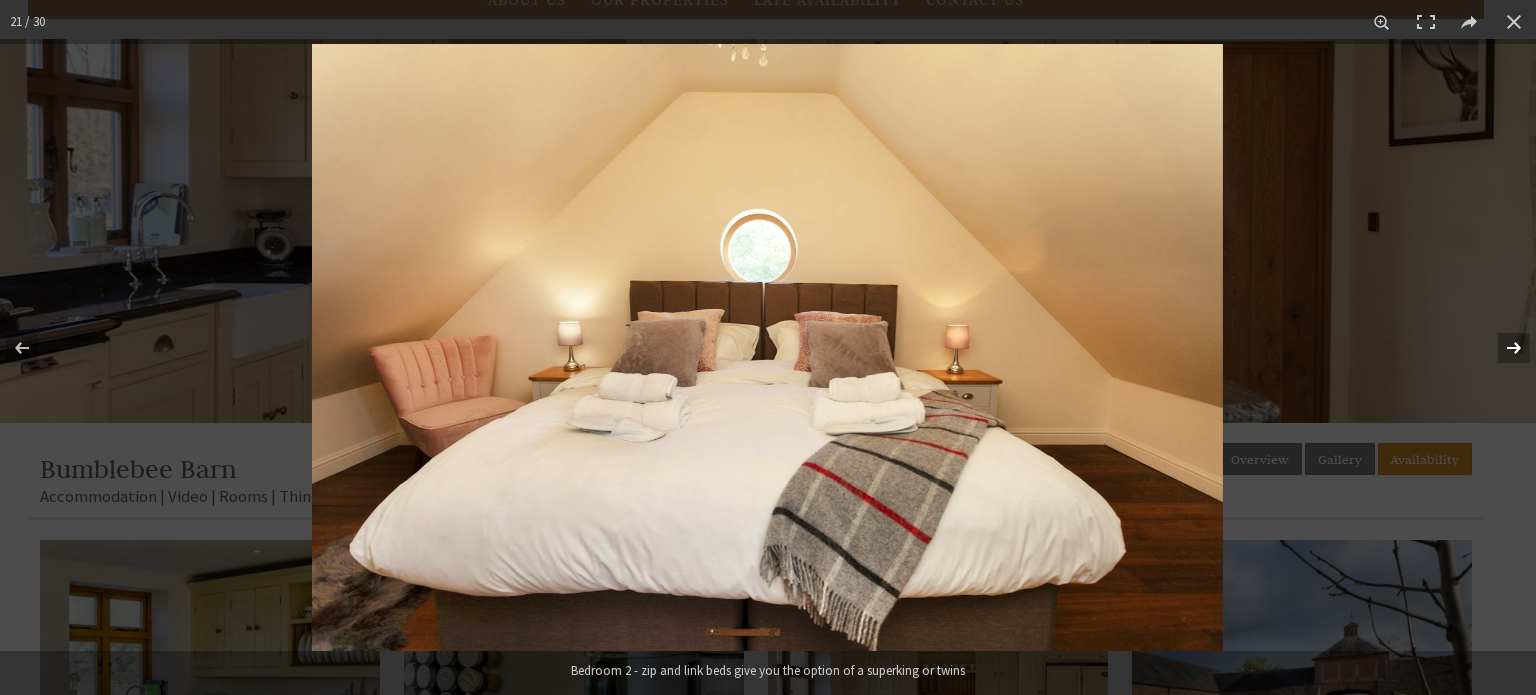 click at bounding box center [1501, 348] 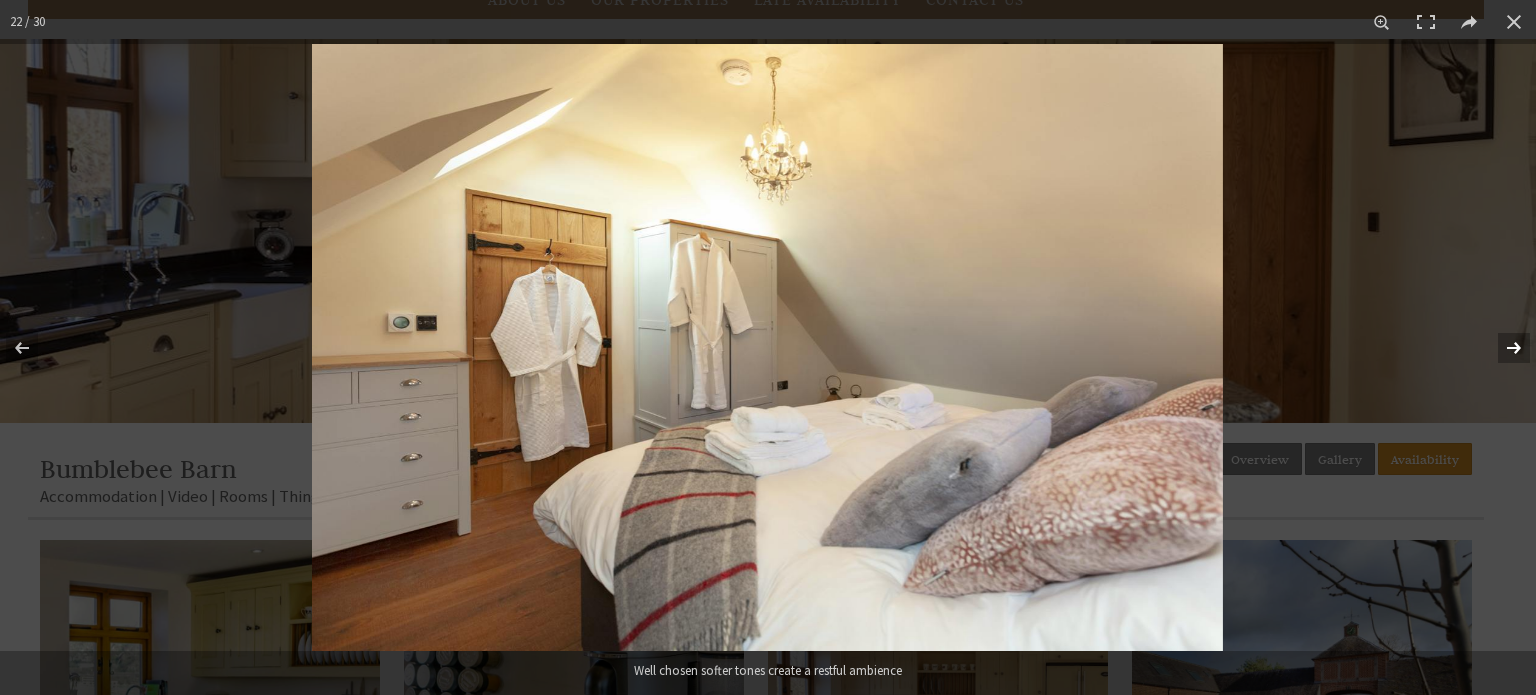 click at bounding box center [1501, 348] 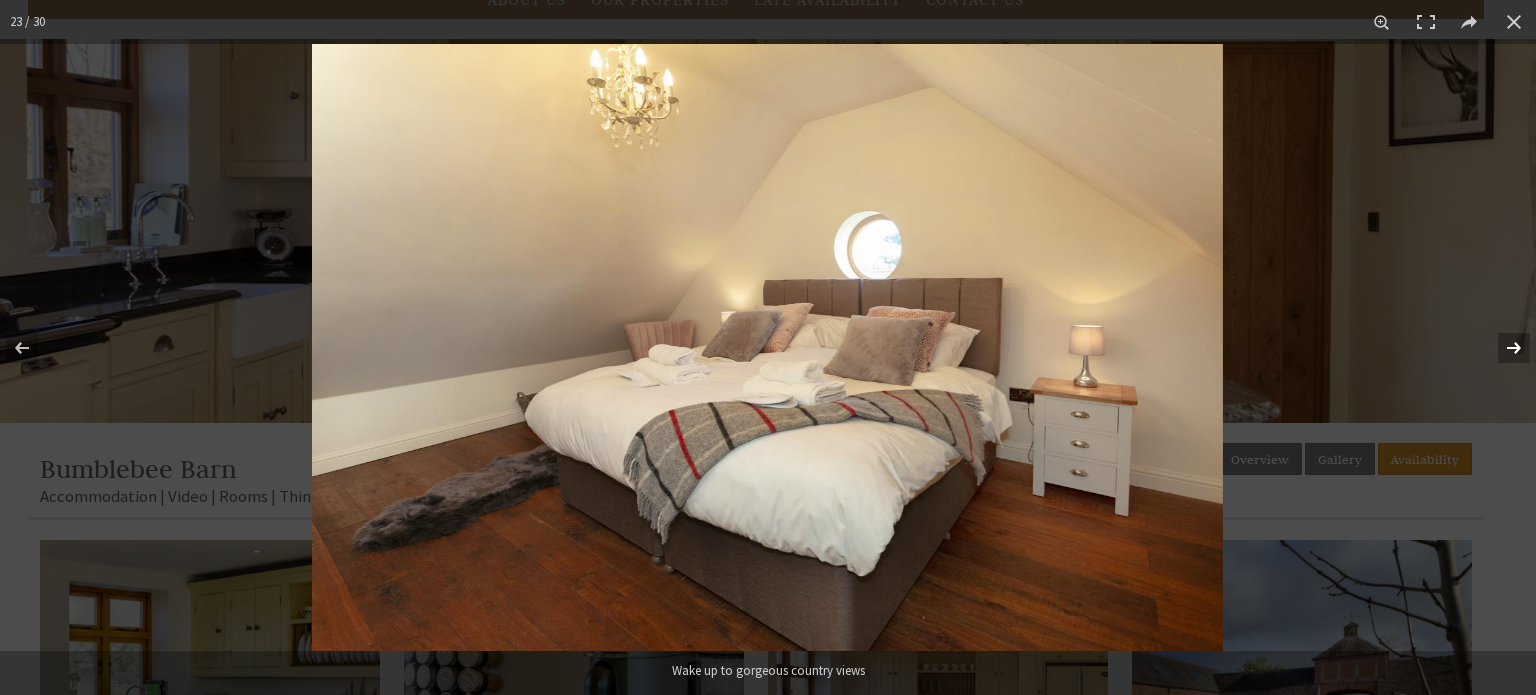 click at bounding box center [1501, 348] 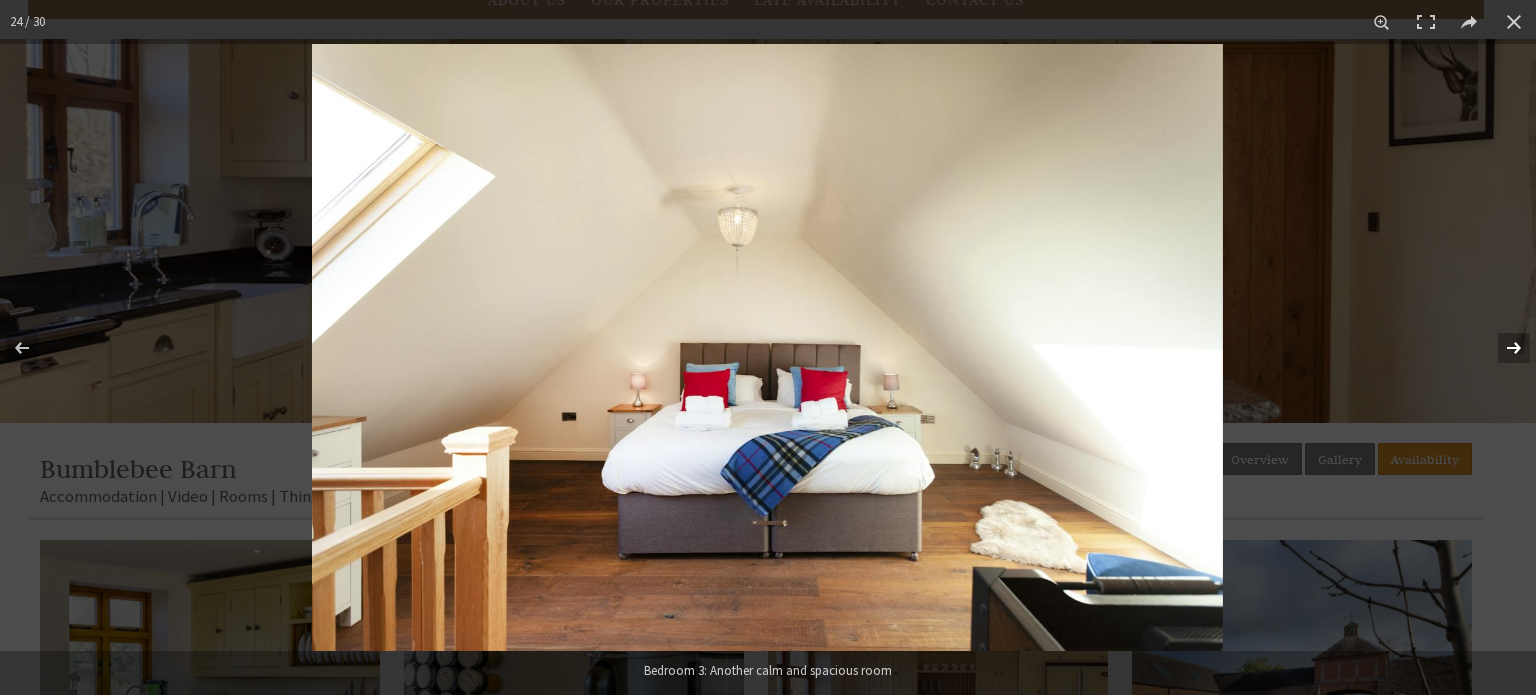 click at bounding box center (1501, 348) 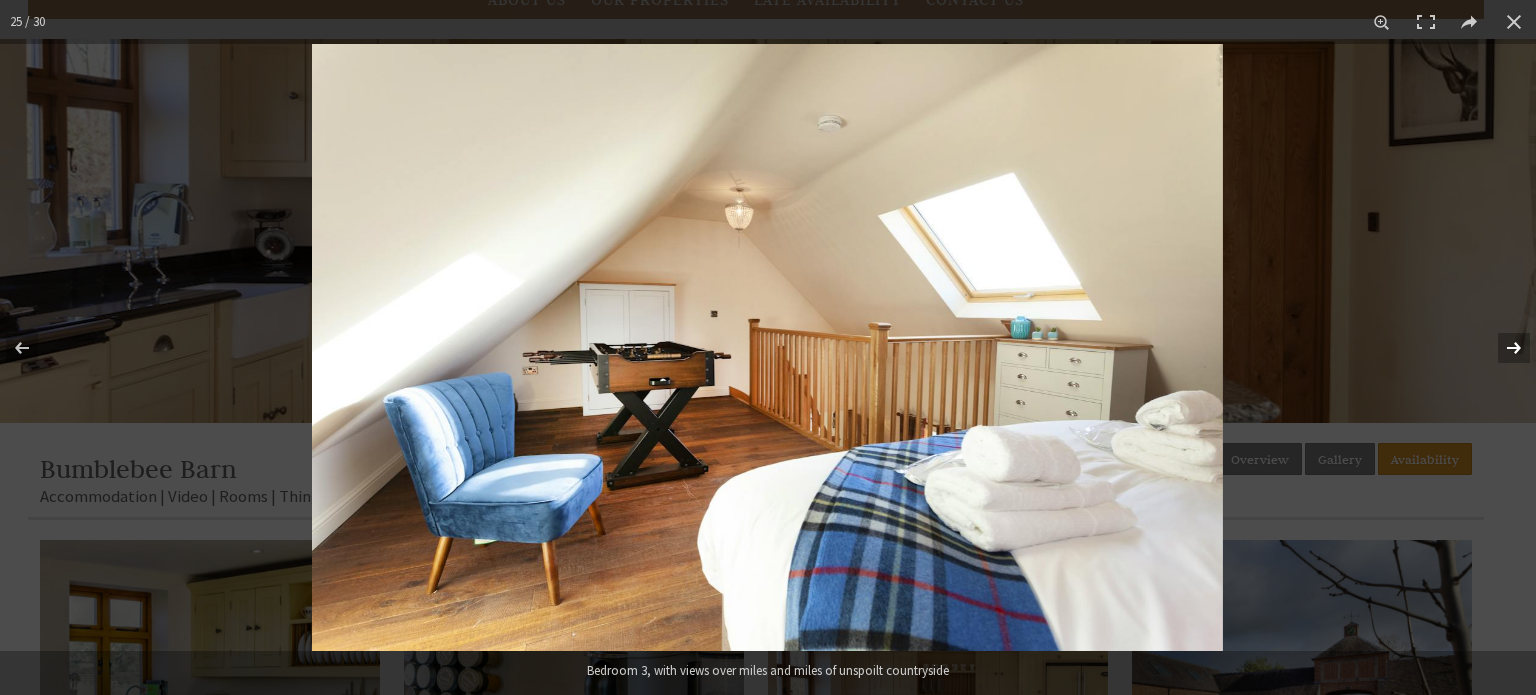click at bounding box center (1501, 348) 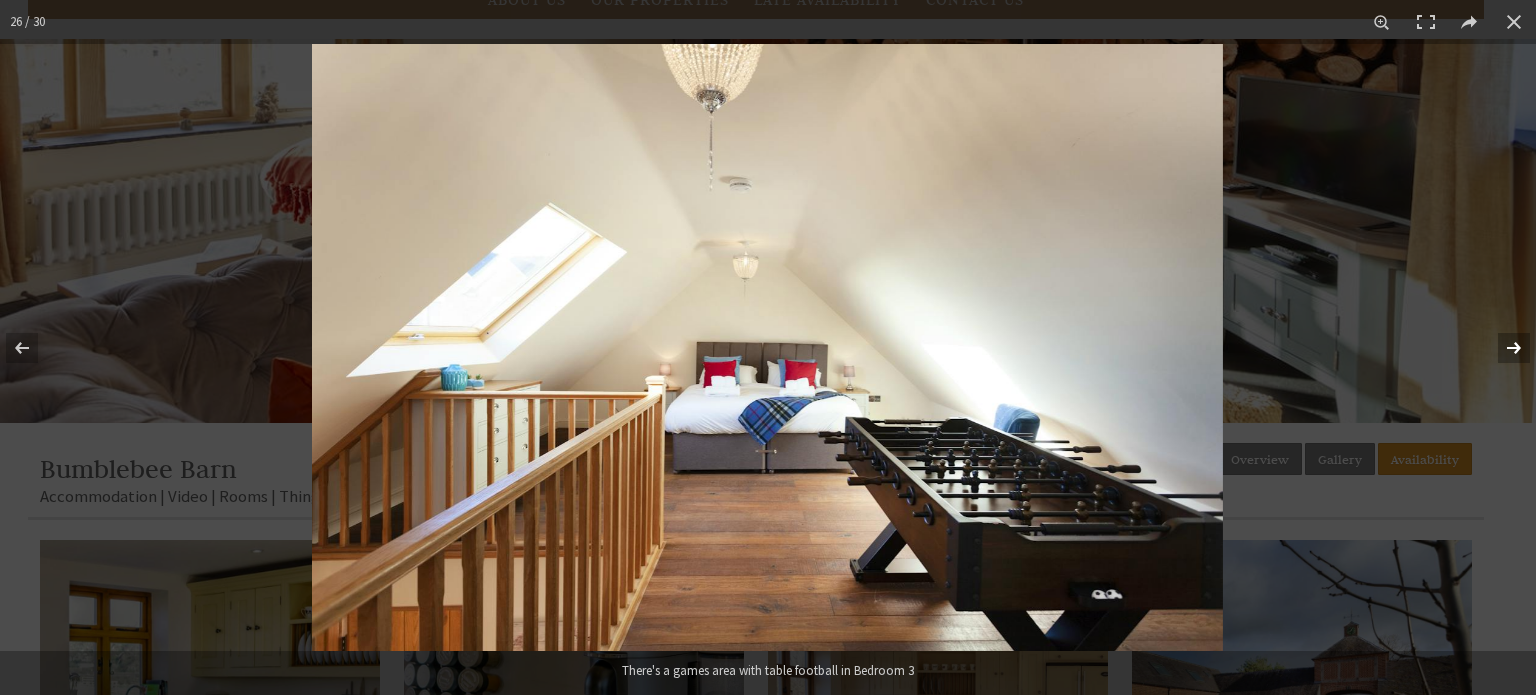 click at bounding box center [1501, 348] 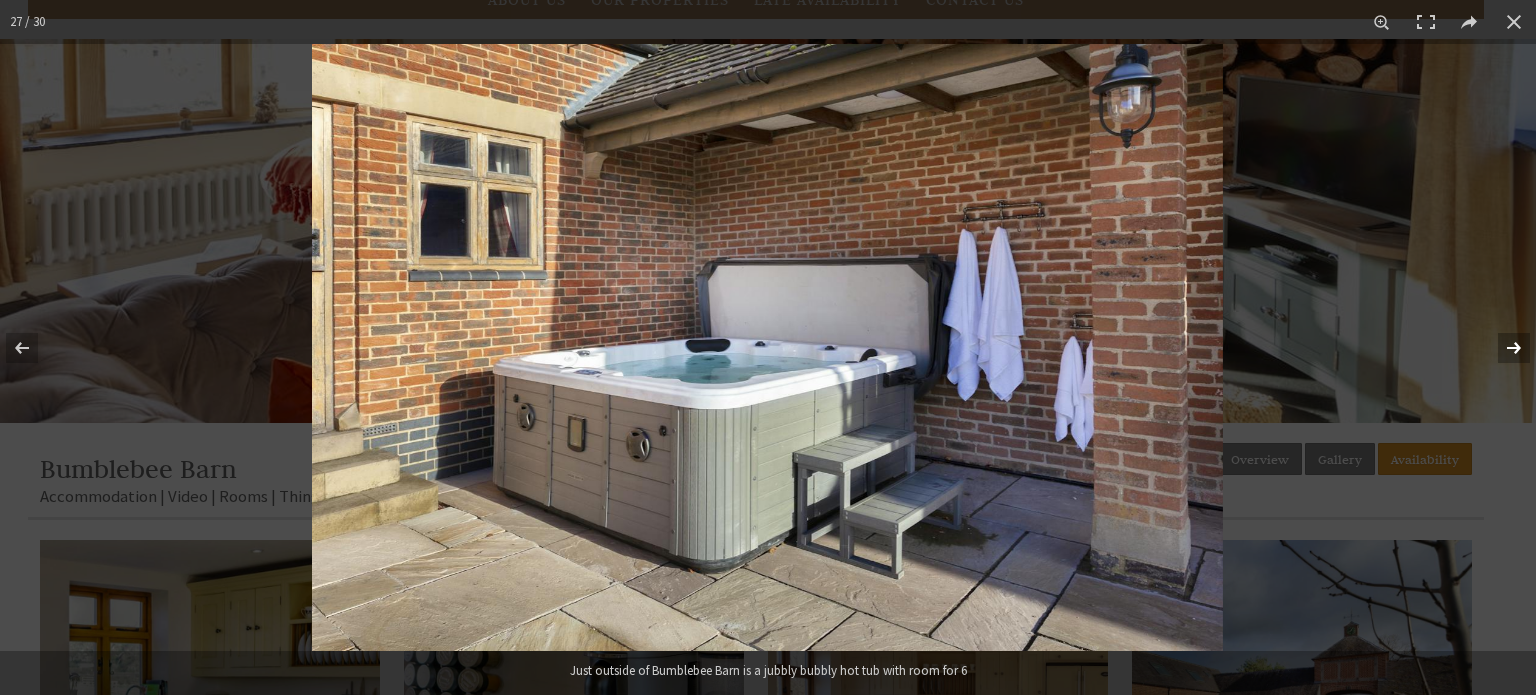 click at bounding box center (1501, 348) 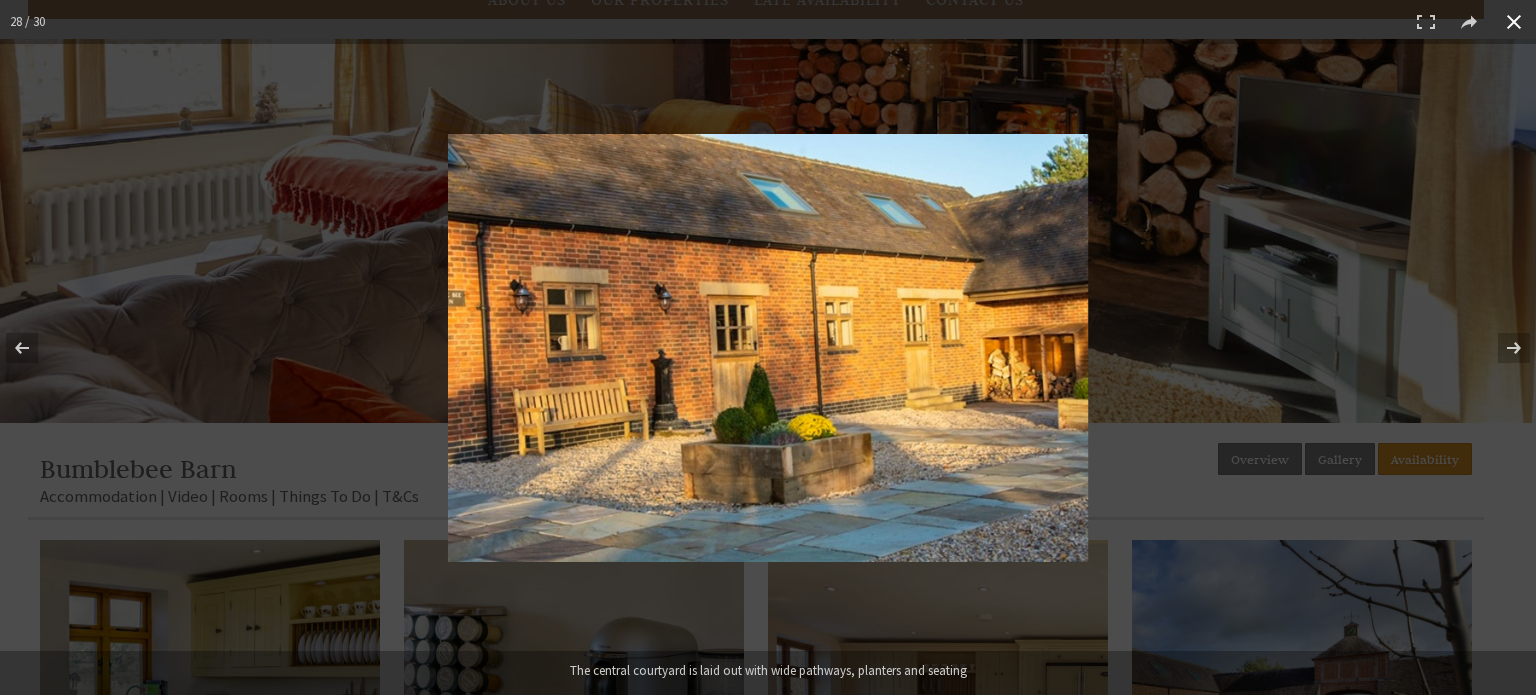 click at bounding box center (1514, 22) 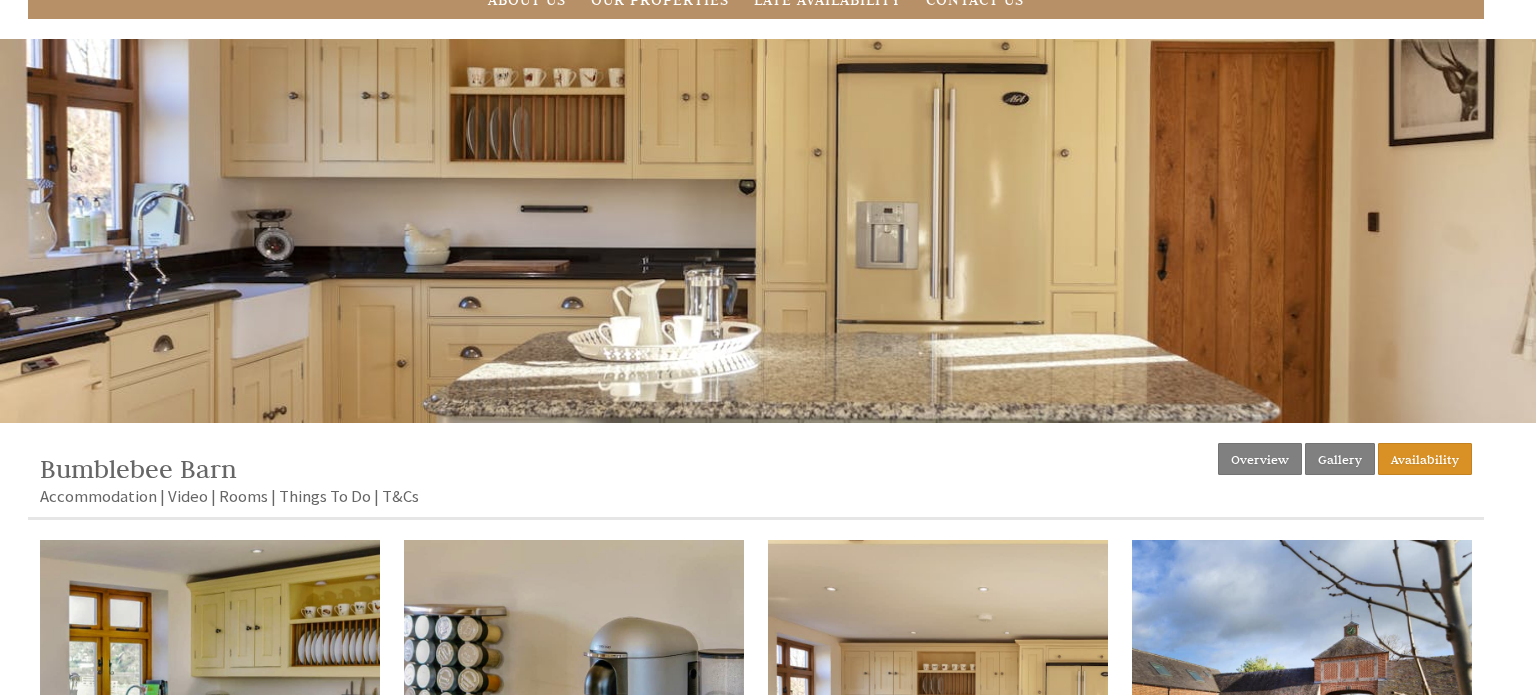 click on "Bumblebee Barn
A delightfully converted Victorian stable block that sleeps 12 people in four bedrooms, there is 2 large bathrooms, 1 with a shower and the other with a roll top bath. The luxury kitchen had a beautiful Aga oven, american style fridge freezer, ice machine, Nespresso coffee machine, and all the utensils you need to prepare your meals. The lounge dining area is very cosy with a log burner for those cold evenings, the dining table will sit all 12 guests for that special occasion meal. The outside area has the traditional picnic tables along with a patio seating area. The hot tub will sit 6 people comfortably." at bounding box center (768, 154) 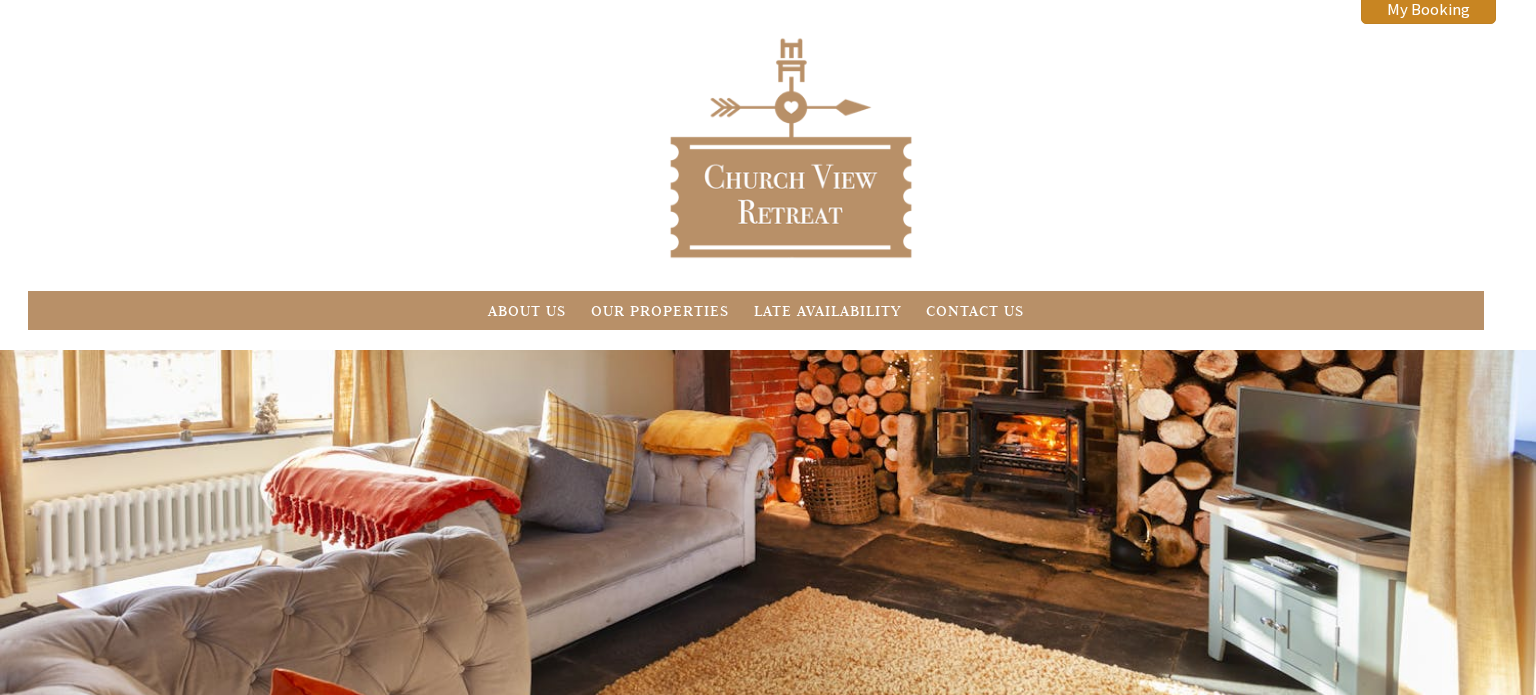 scroll, scrollTop: 0, scrollLeft: 0, axis: both 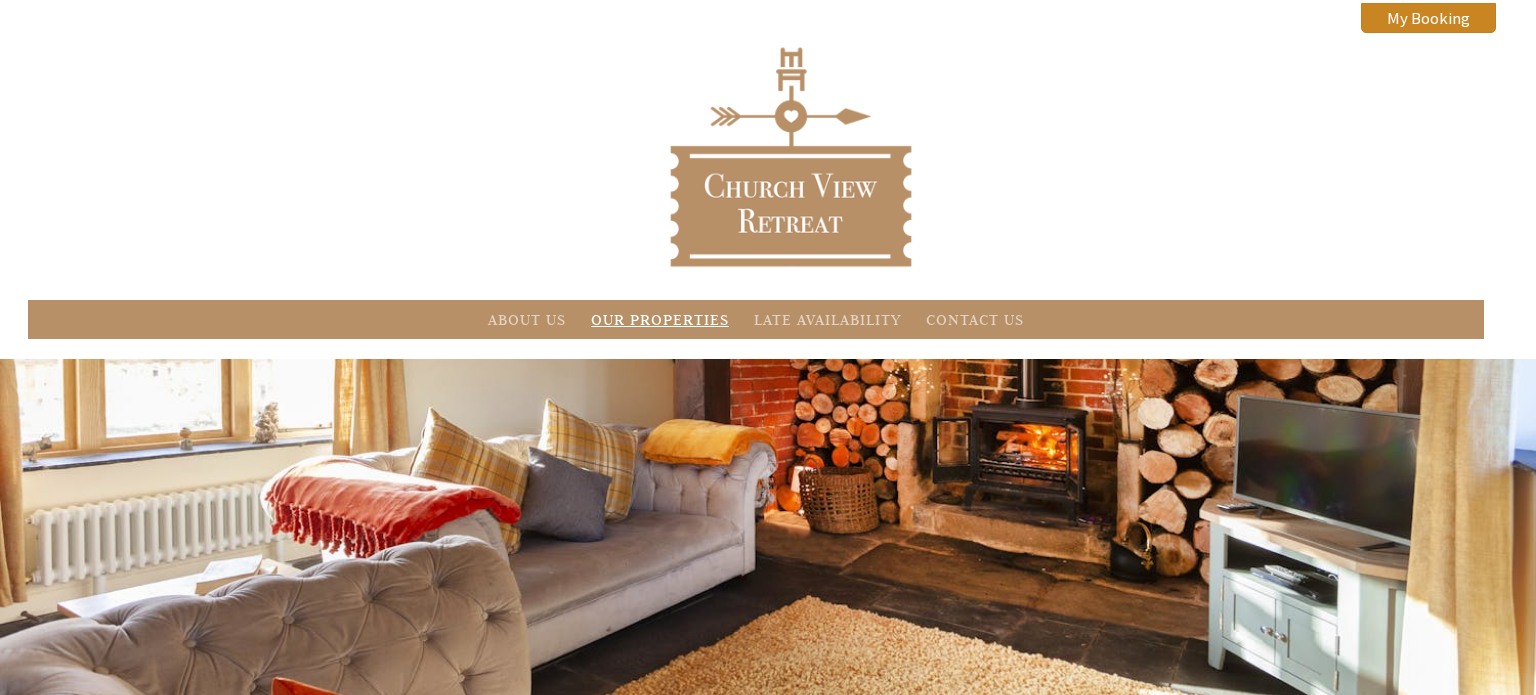 click on "Our Properties" at bounding box center (660, 319) 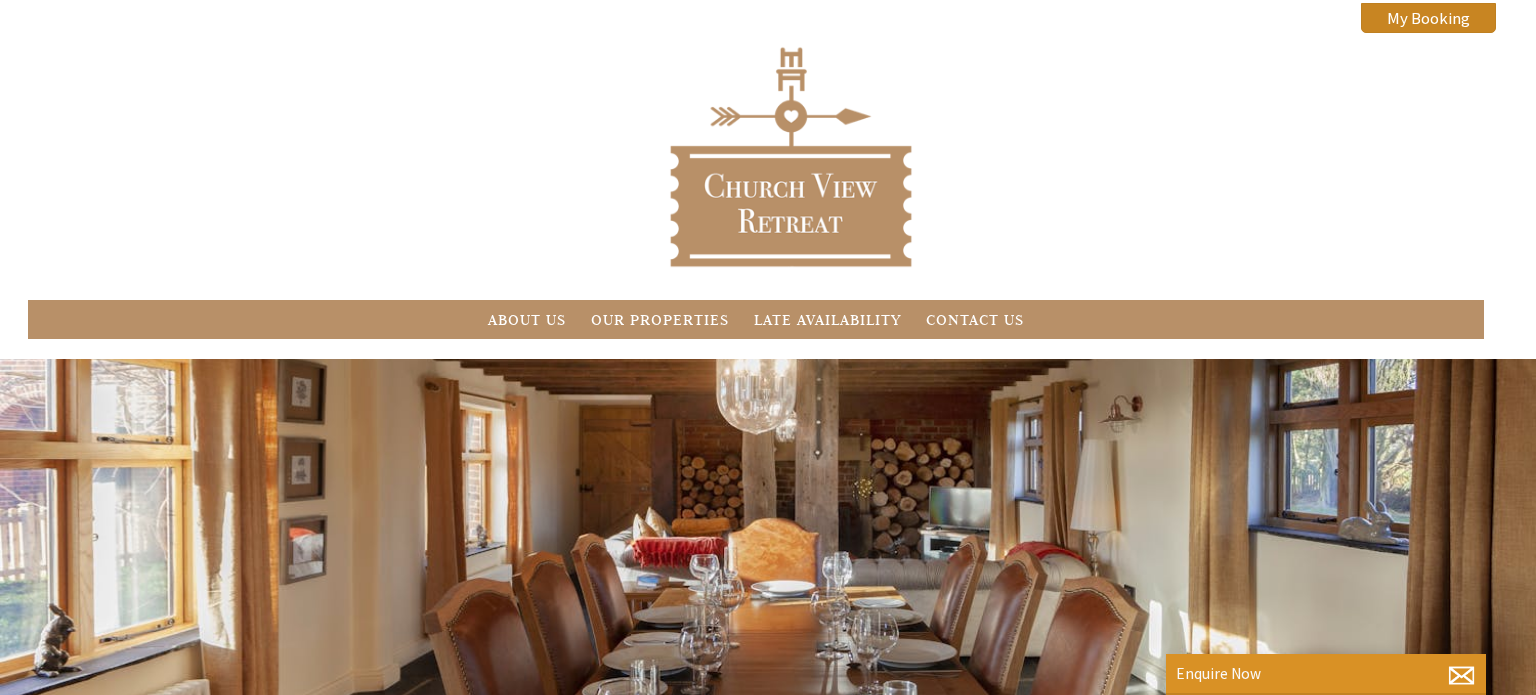 scroll, scrollTop: 0, scrollLeft: 17, axis: horizontal 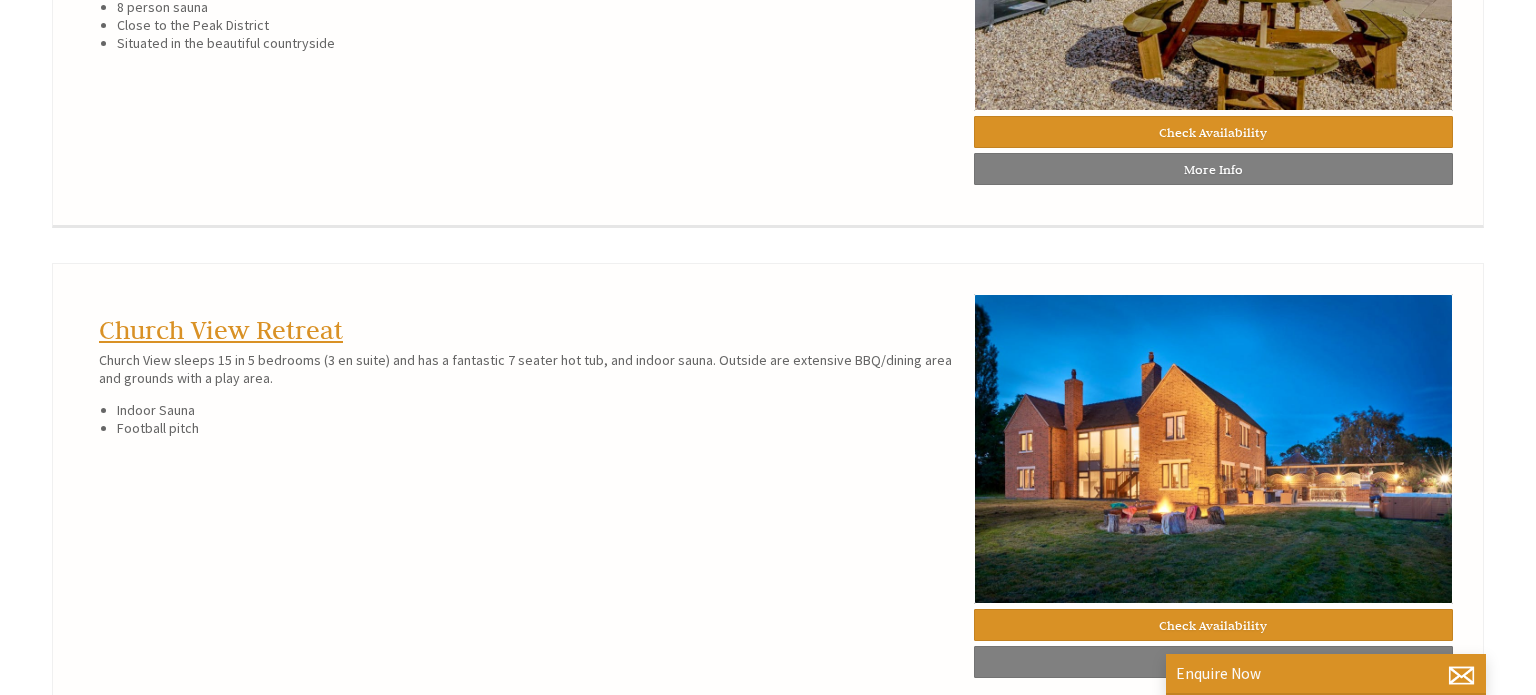 click on "Church View Retreat" at bounding box center [221, 330] 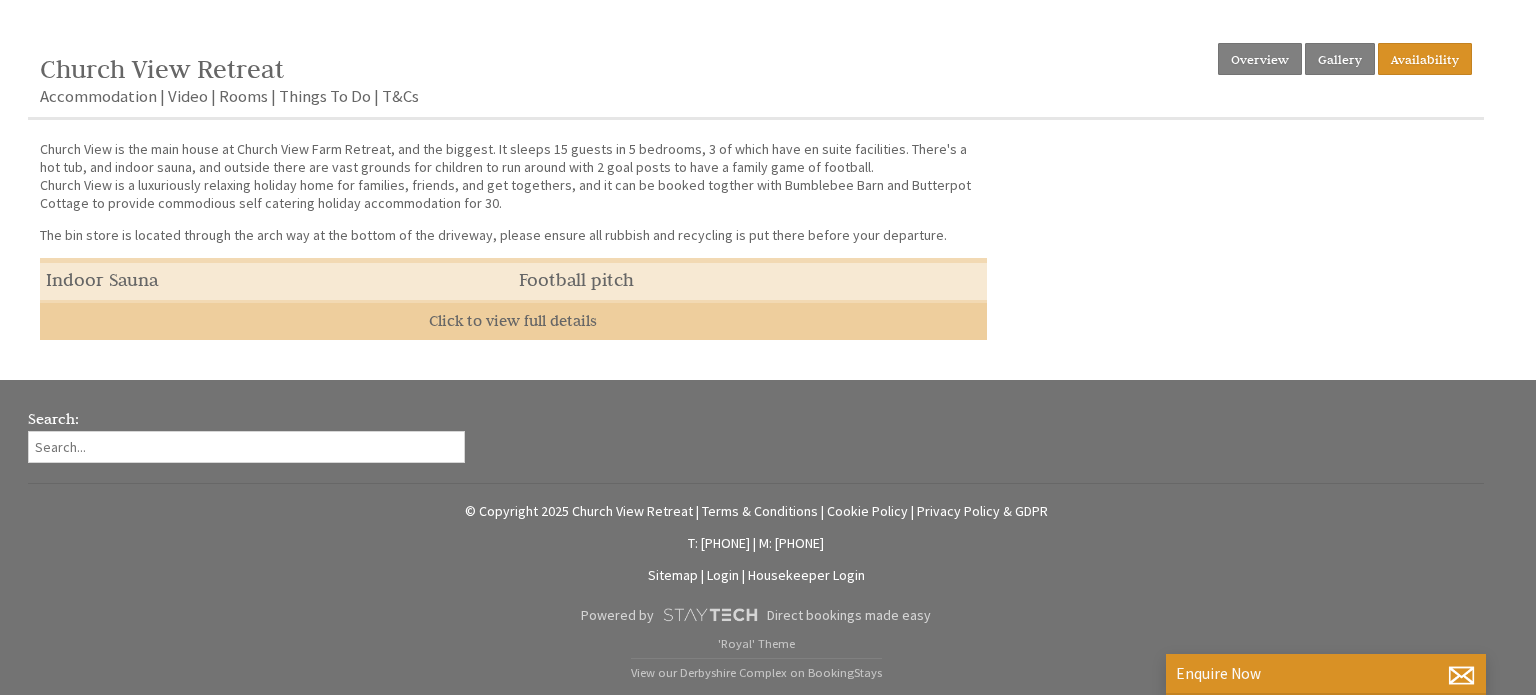 scroll, scrollTop: 0, scrollLeft: 0, axis: both 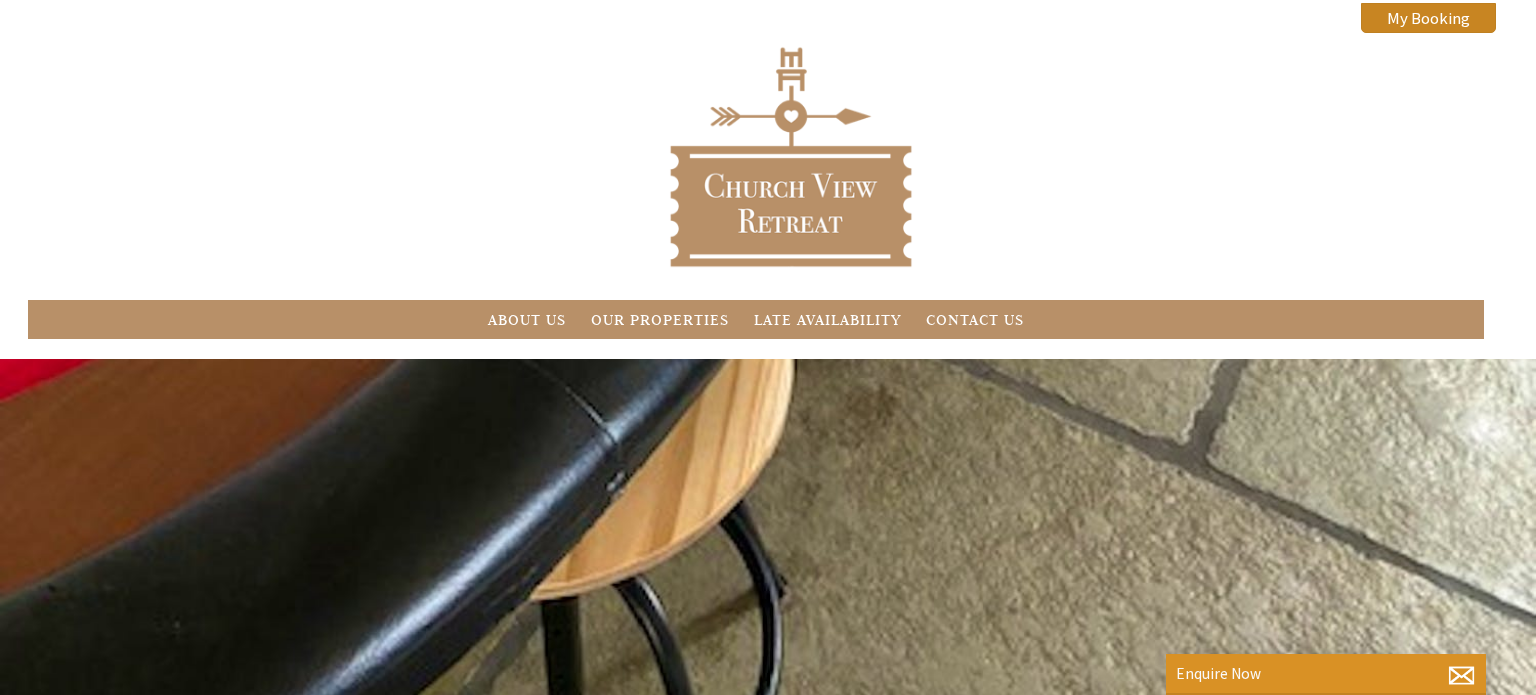click on "Church View Retreat
Church View sleeps 15 in 5 bedrooms (3 en suite) and has a fantastic 7 seater hot tub, and indoor sauna. Outside are extensive BBQ/dining area and  grounds with a play area." at bounding box center (768, 474) 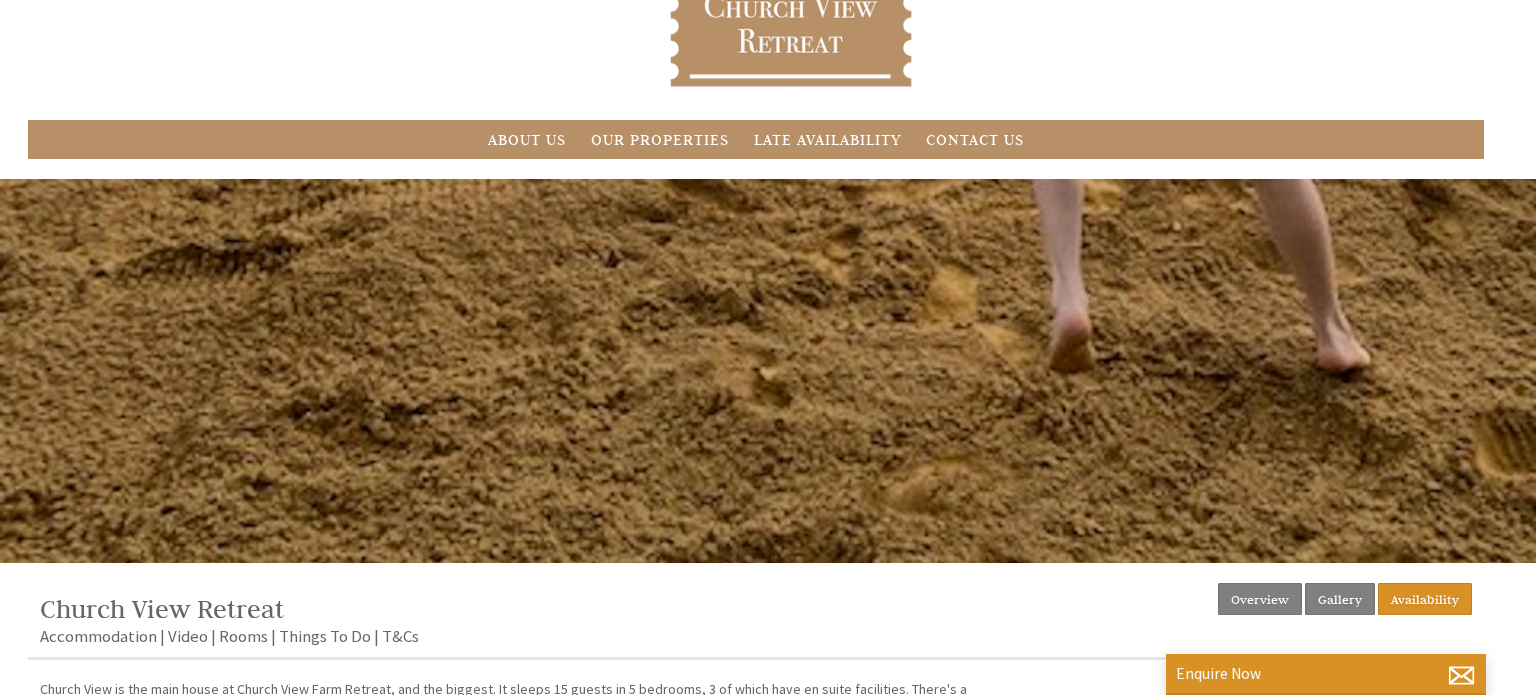 scroll, scrollTop: 194, scrollLeft: 0, axis: vertical 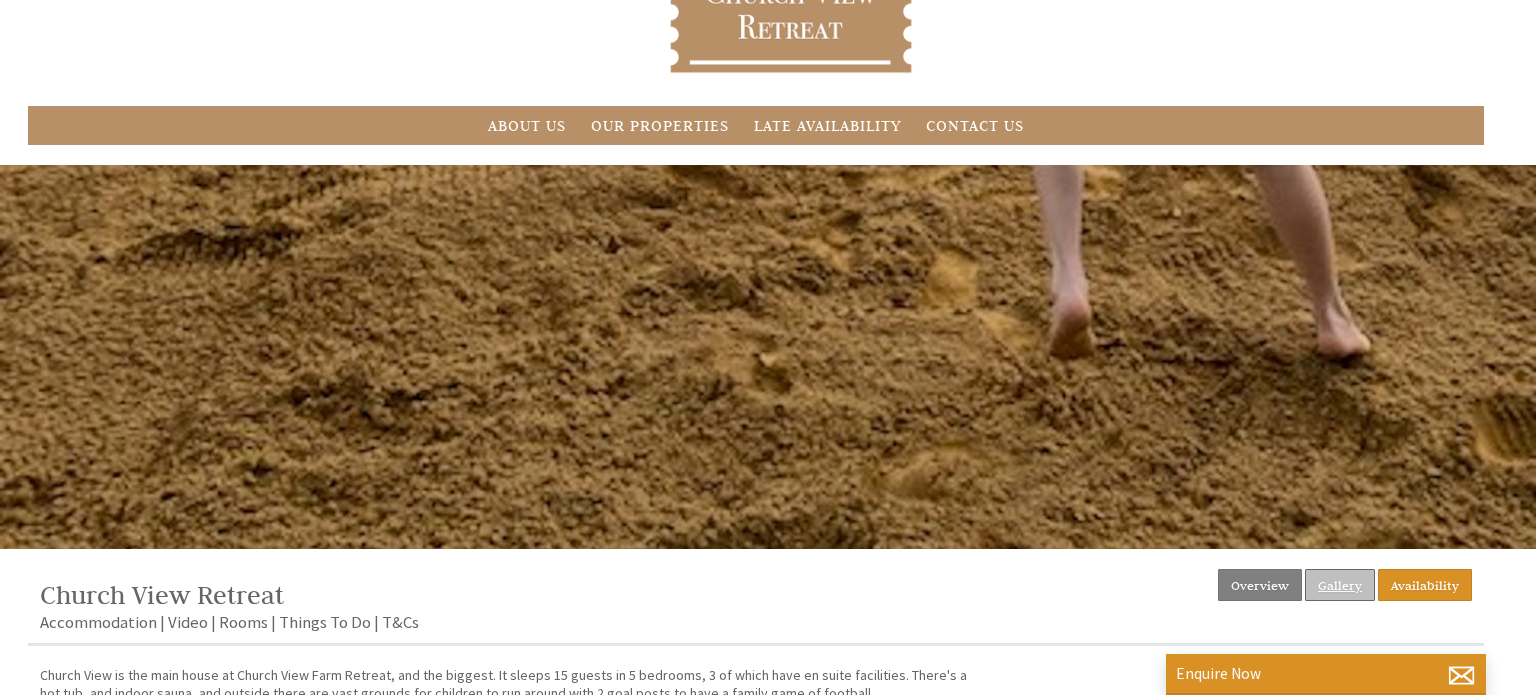 click on "Gallery" at bounding box center [1340, 585] 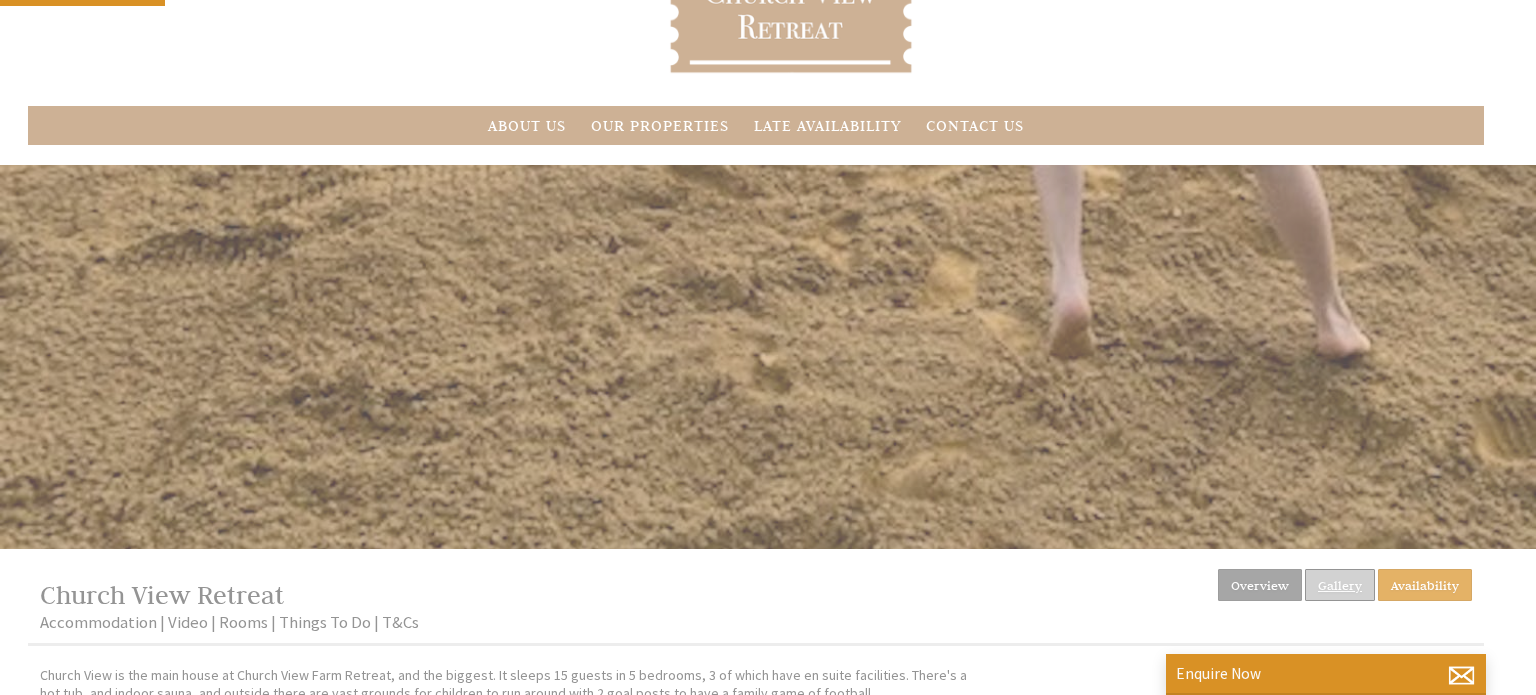 scroll, scrollTop: 0, scrollLeft: 0, axis: both 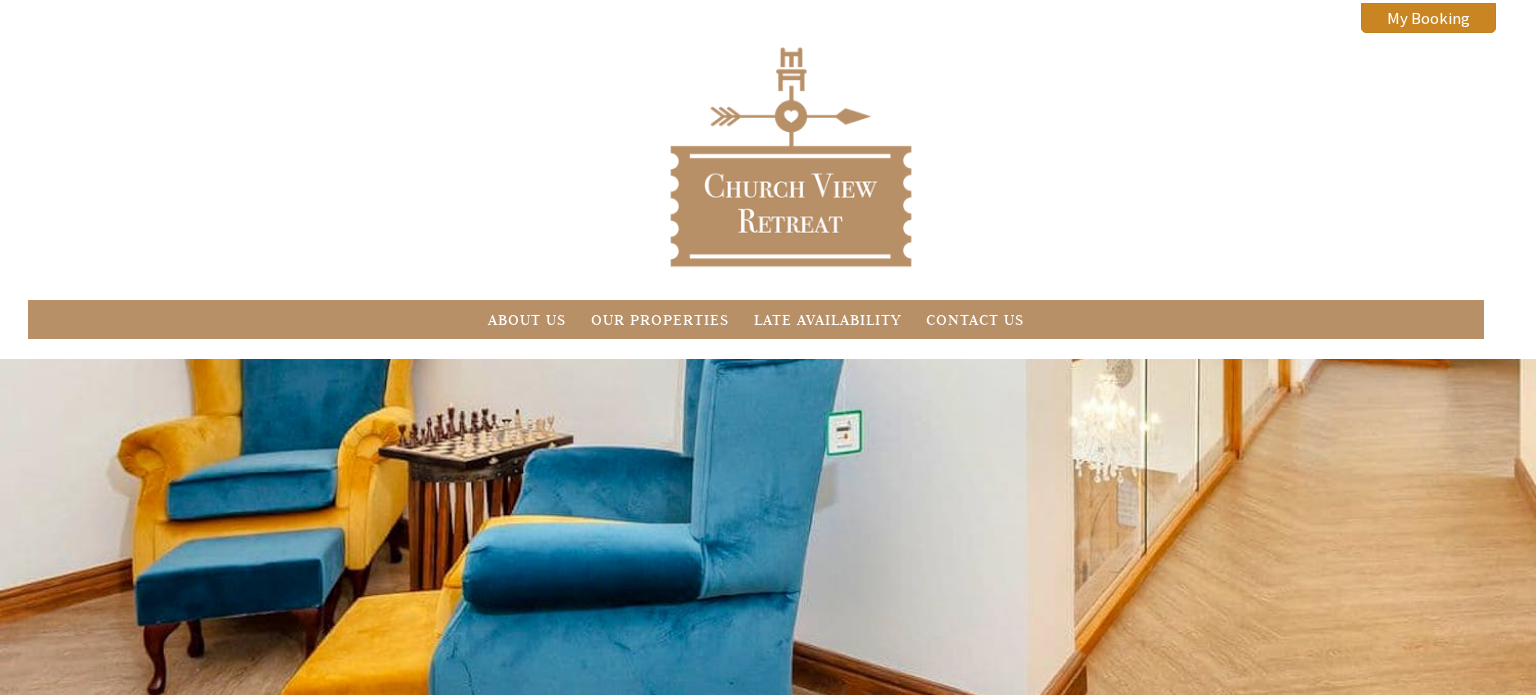 click at bounding box center [768, 551] 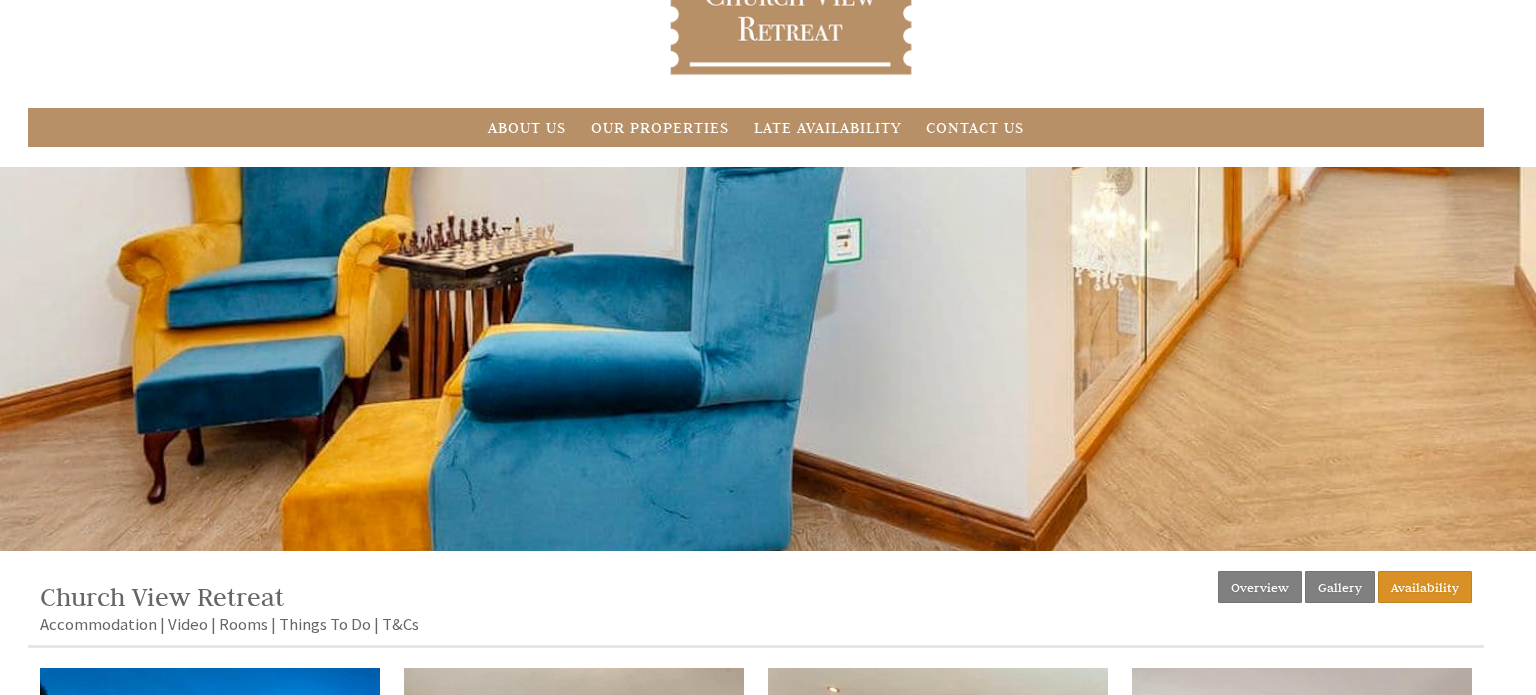 scroll, scrollTop: 240, scrollLeft: 0, axis: vertical 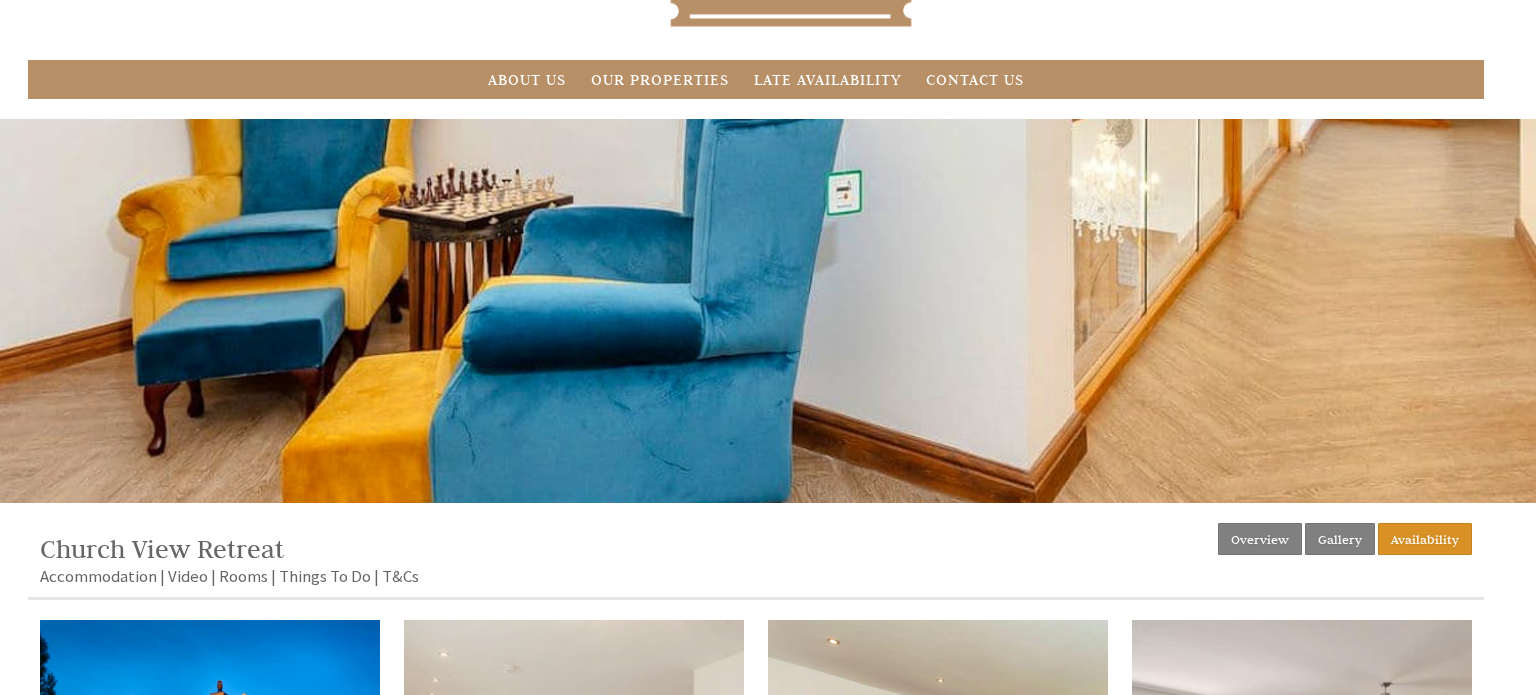 click at bounding box center [574, 790] 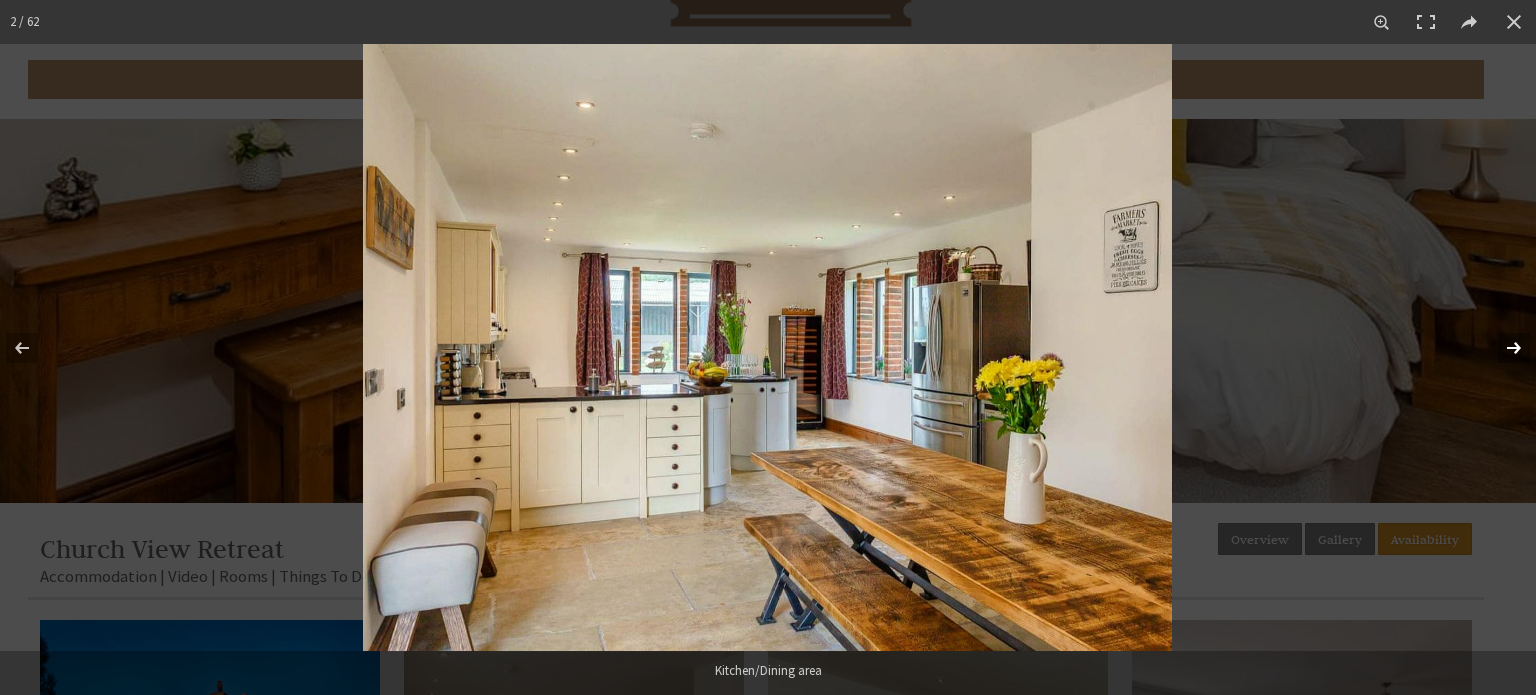 click at bounding box center [1501, 348] 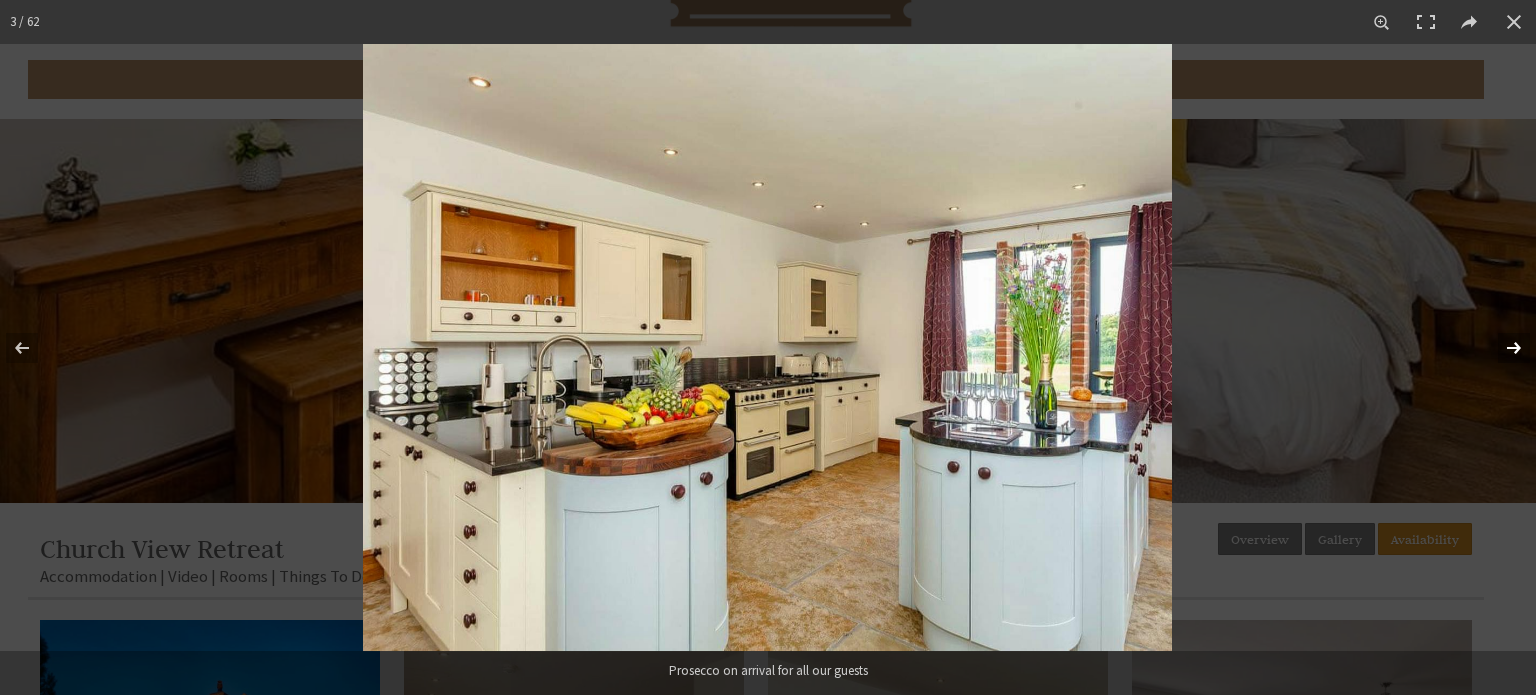 click at bounding box center (1501, 348) 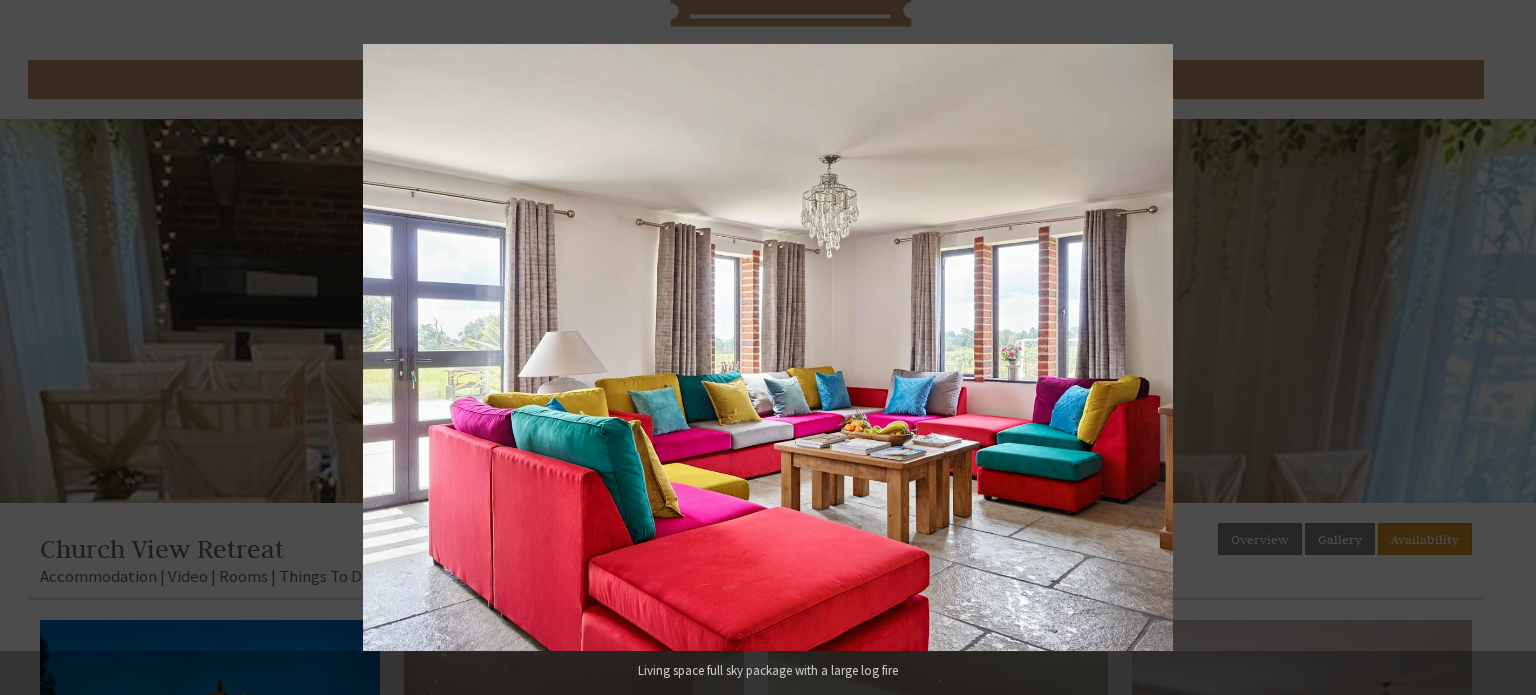 click at bounding box center (1501, 348) 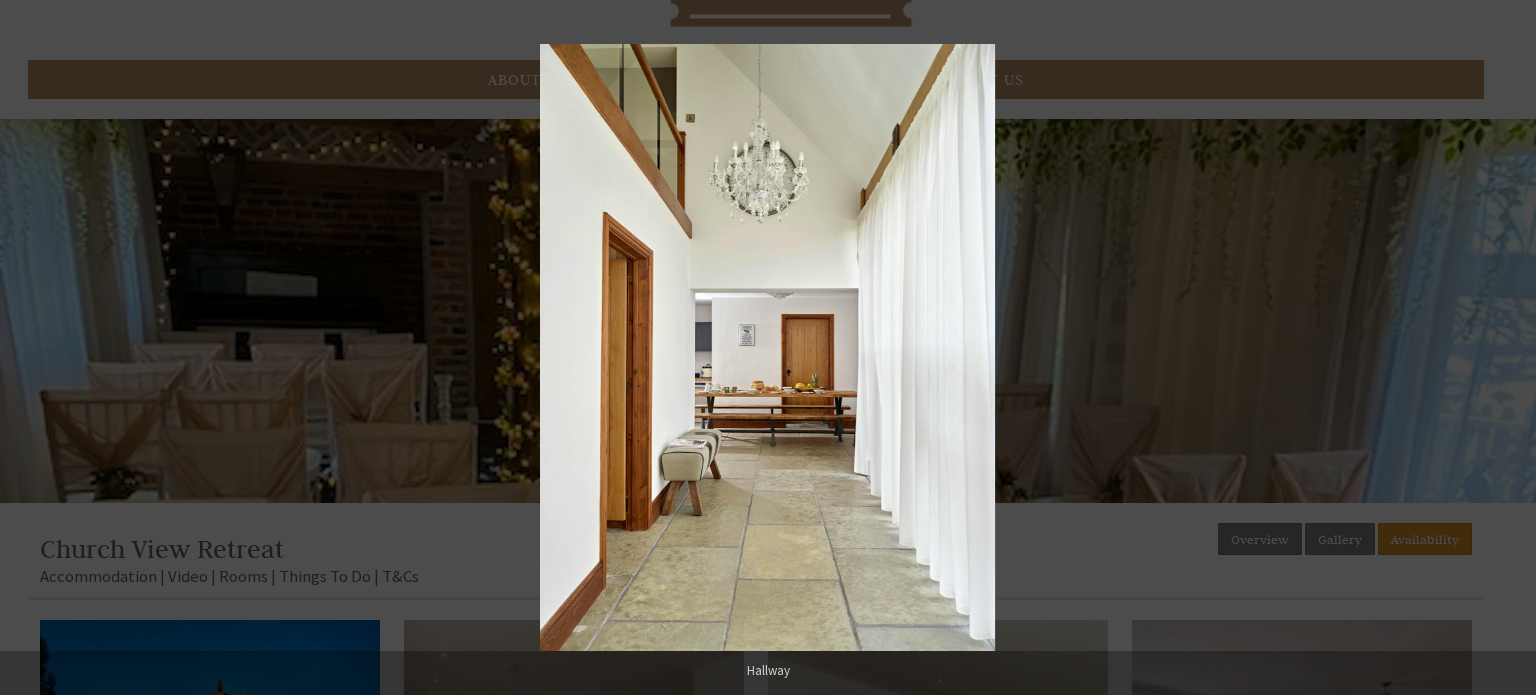 click at bounding box center (1501, 348) 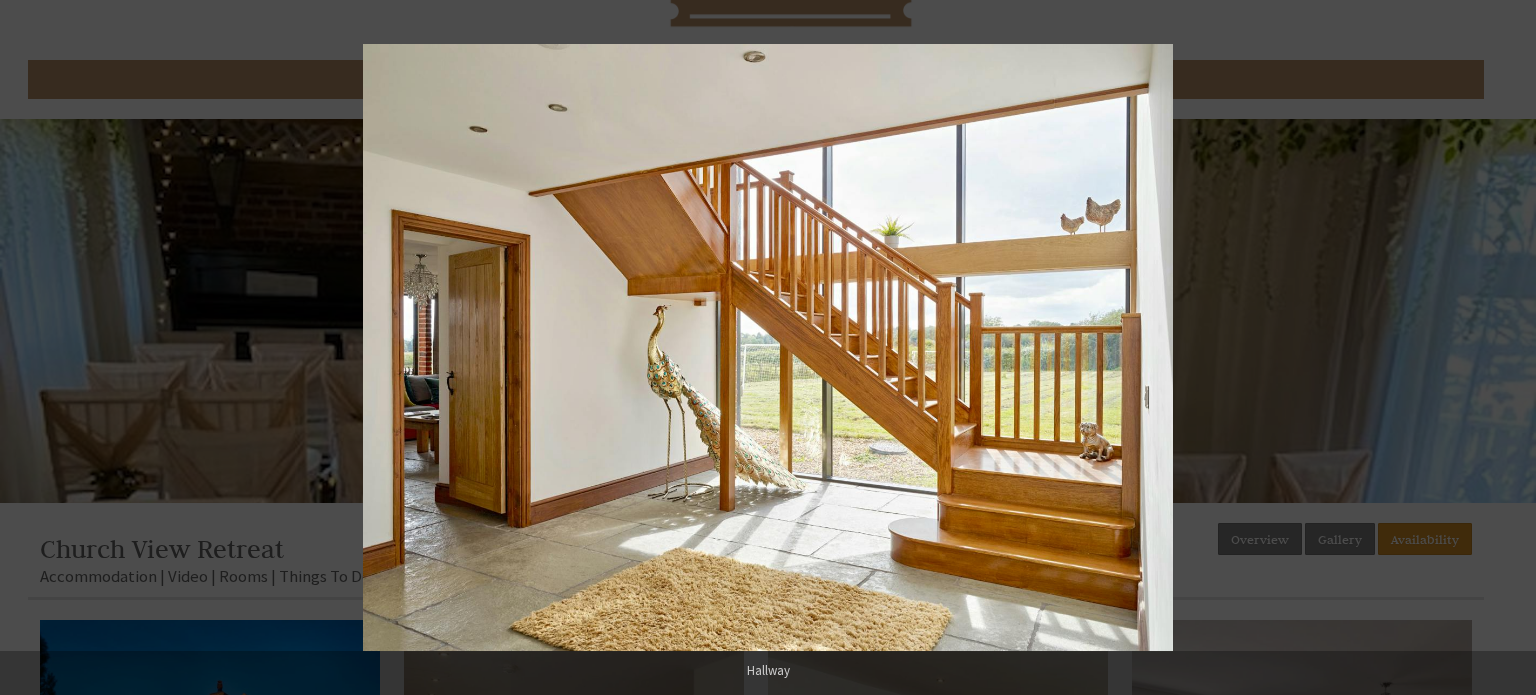 click at bounding box center (1501, 348) 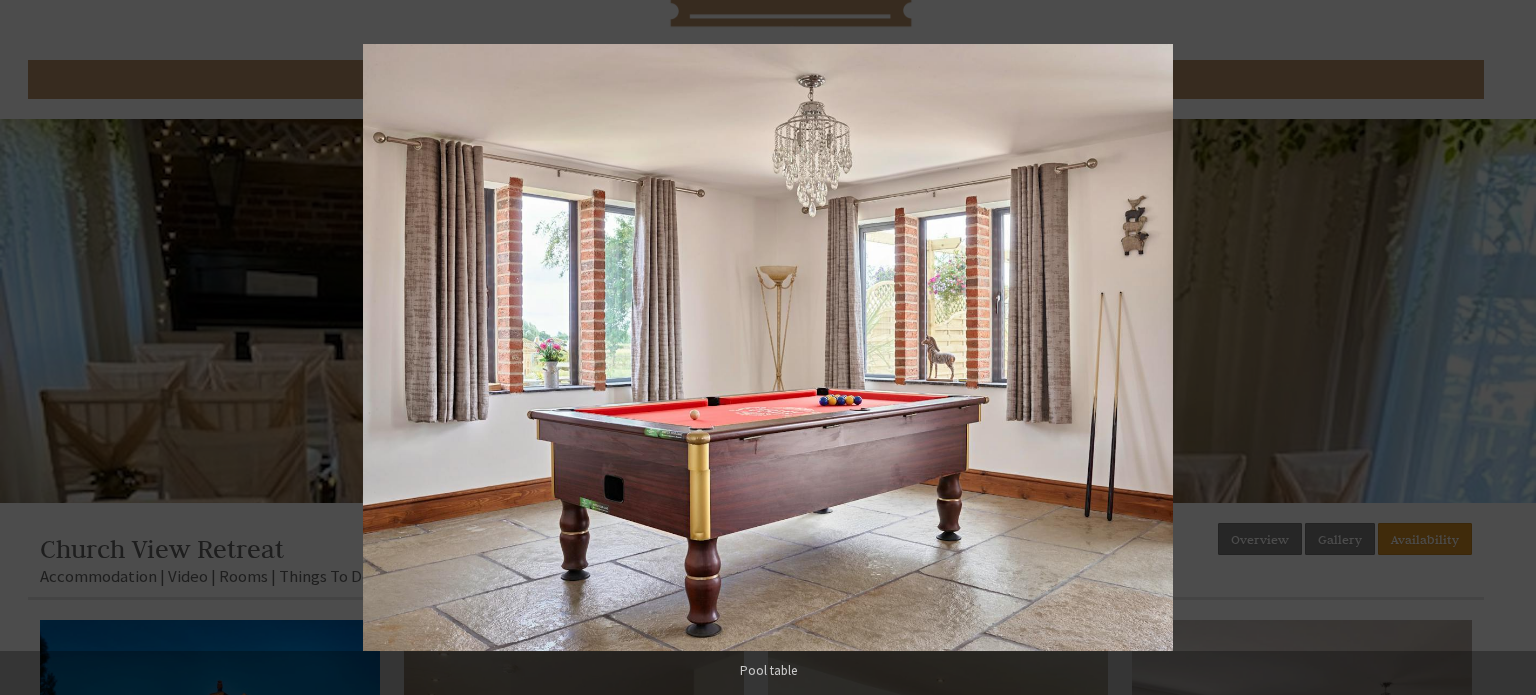 click at bounding box center (1501, 348) 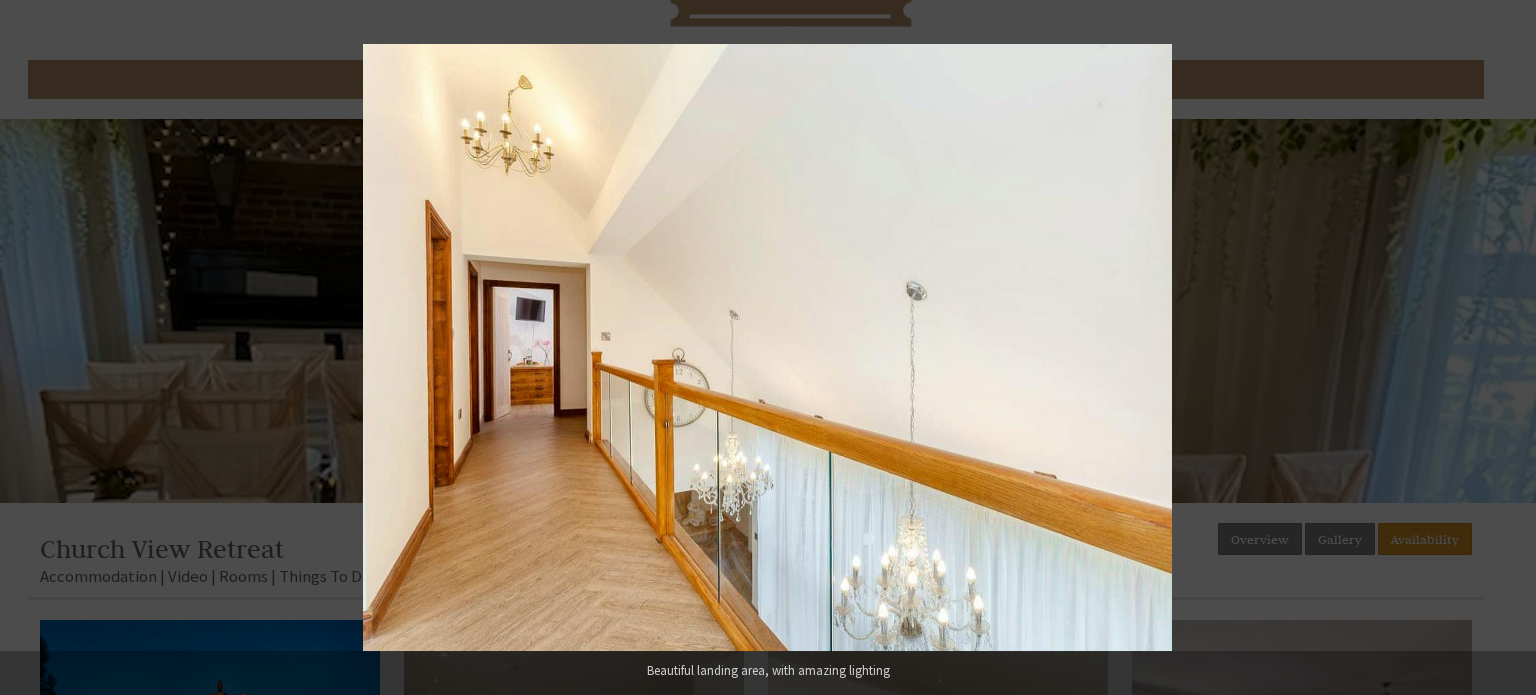 click at bounding box center [1501, 348] 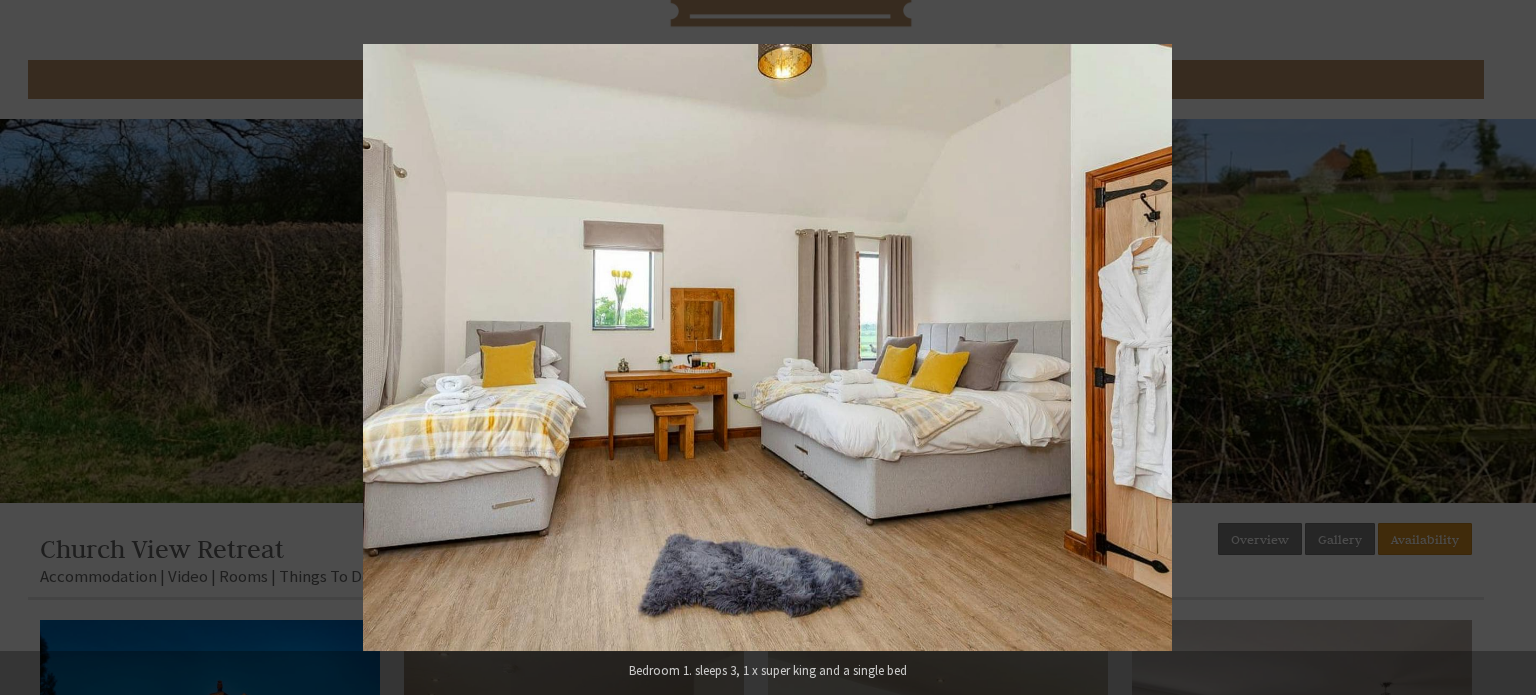 click at bounding box center (1501, 348) 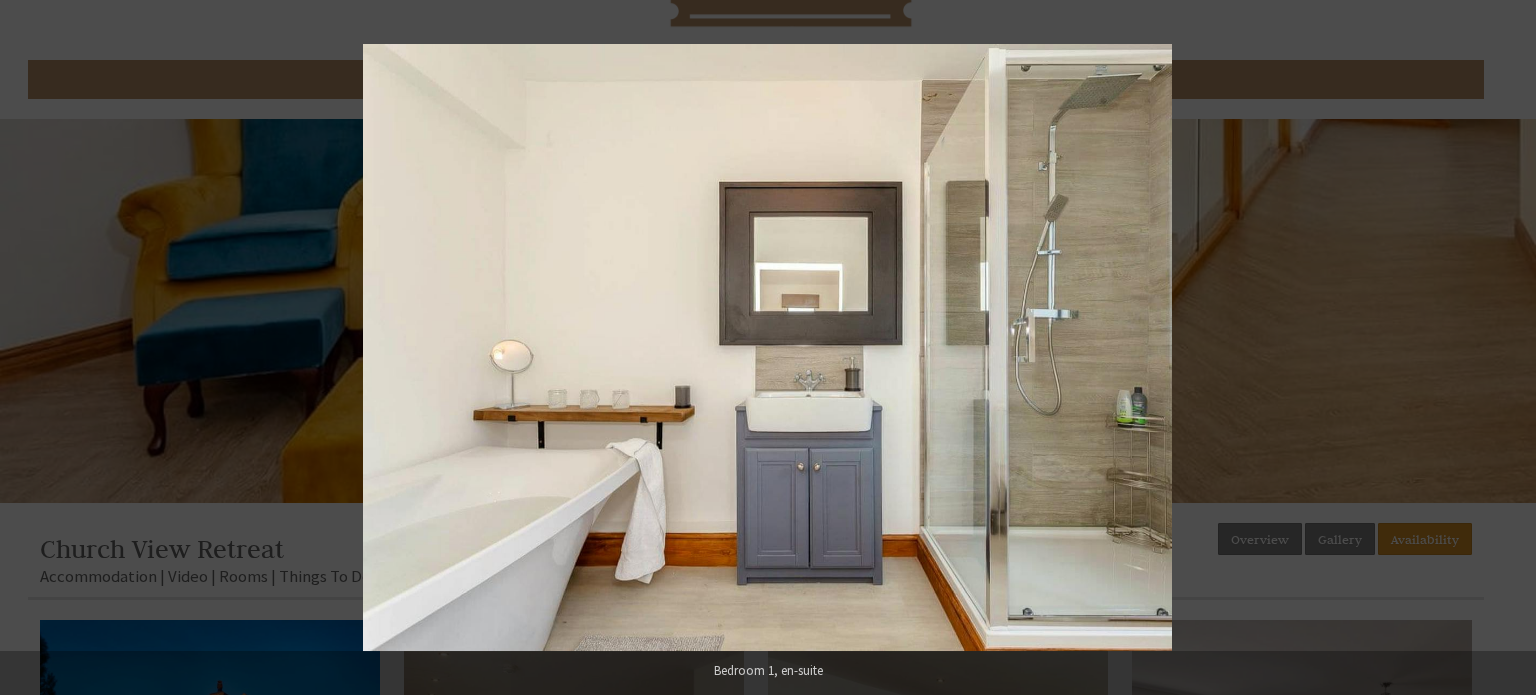 click at bounding box center [1501, 348] 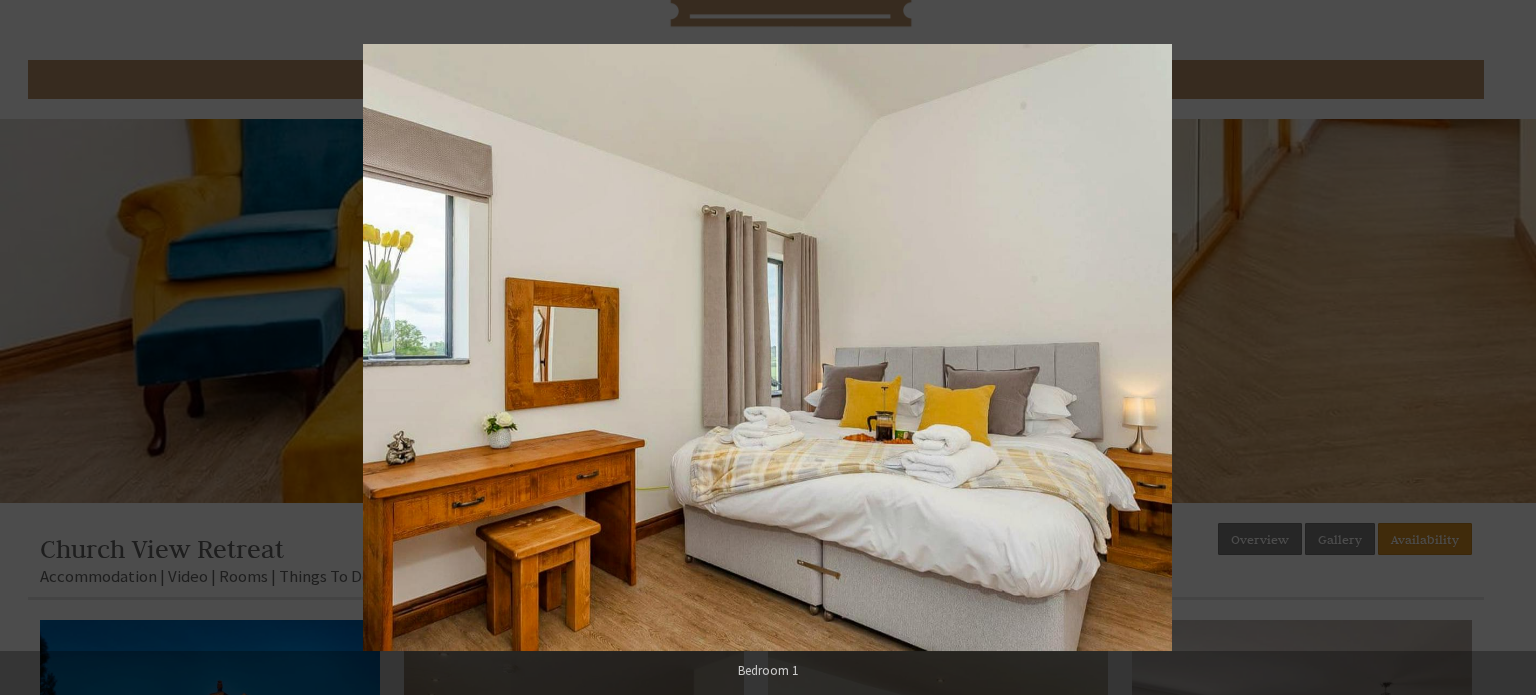 click at bounding box center (1501, 348) 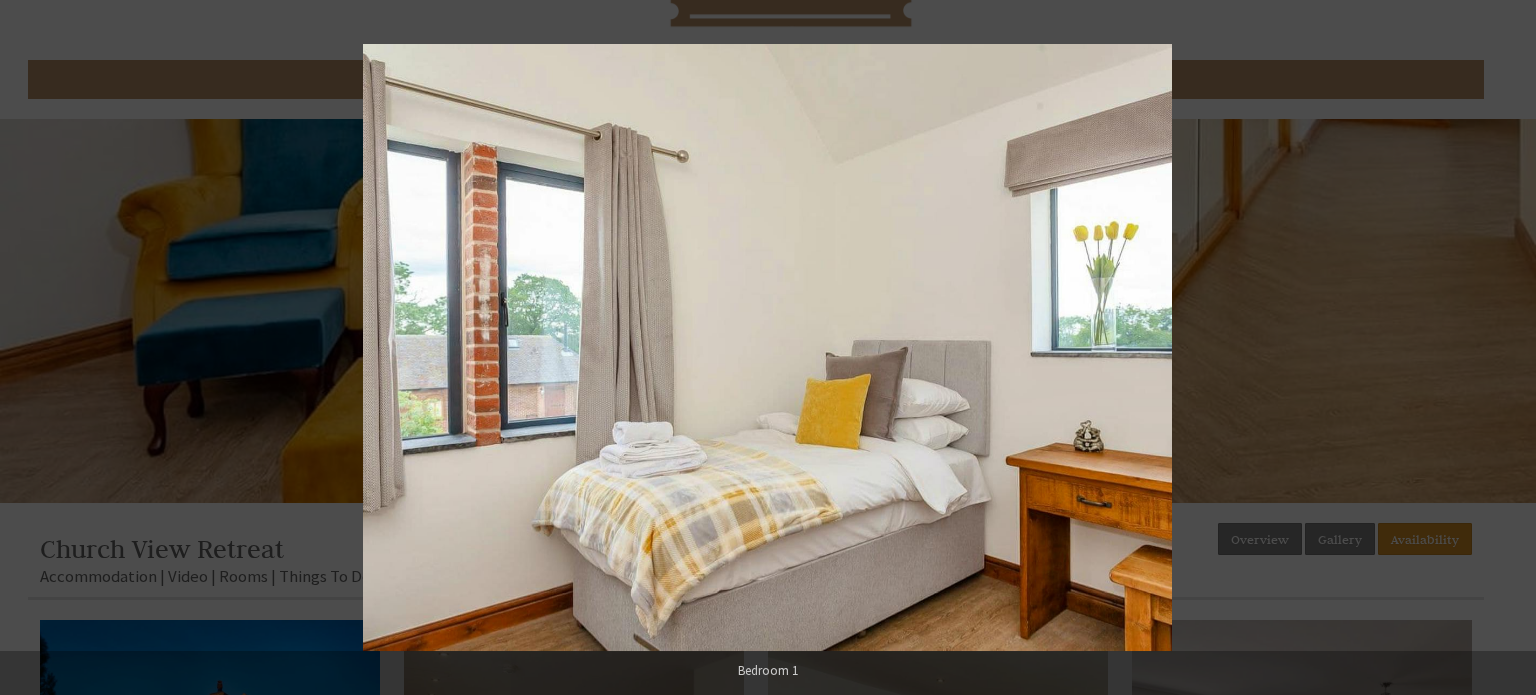 click at bounding box center [1501, 348] 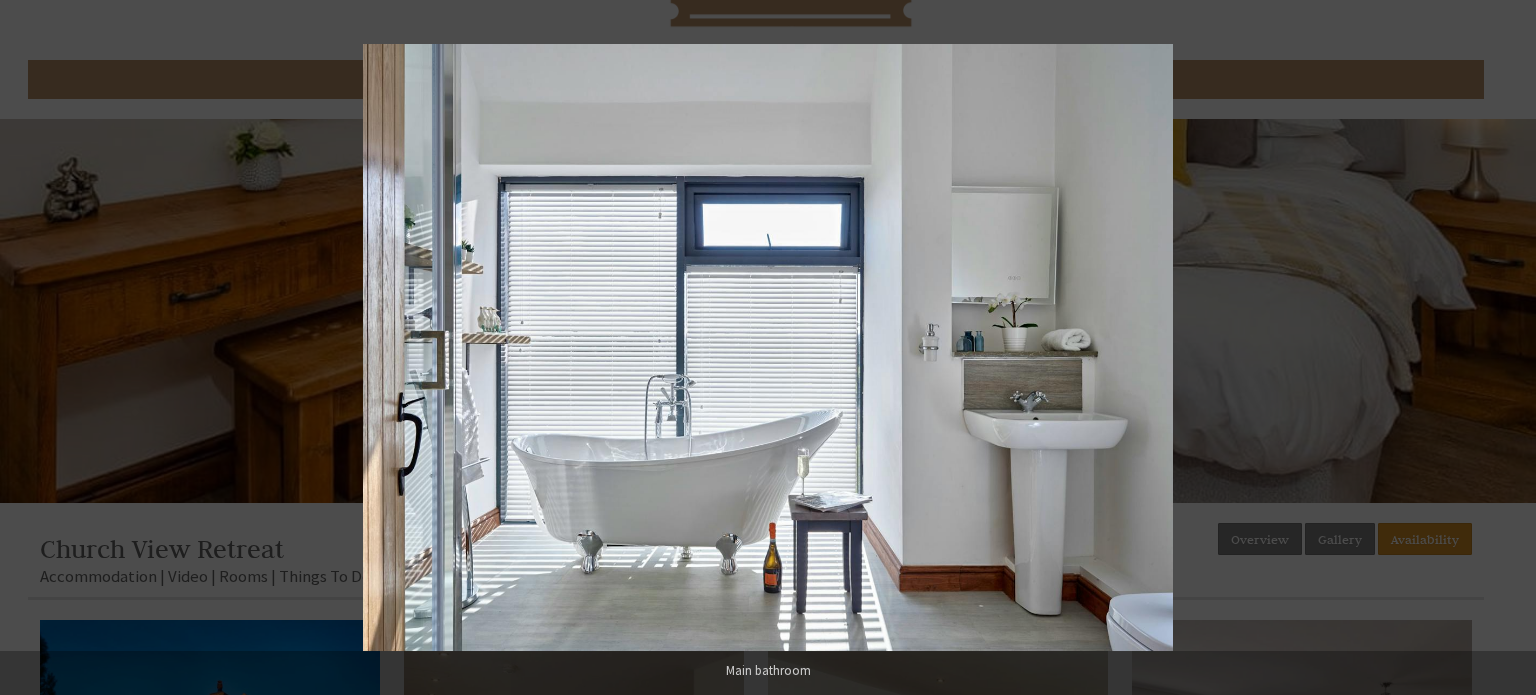 click at bounding box center [1501, 348] 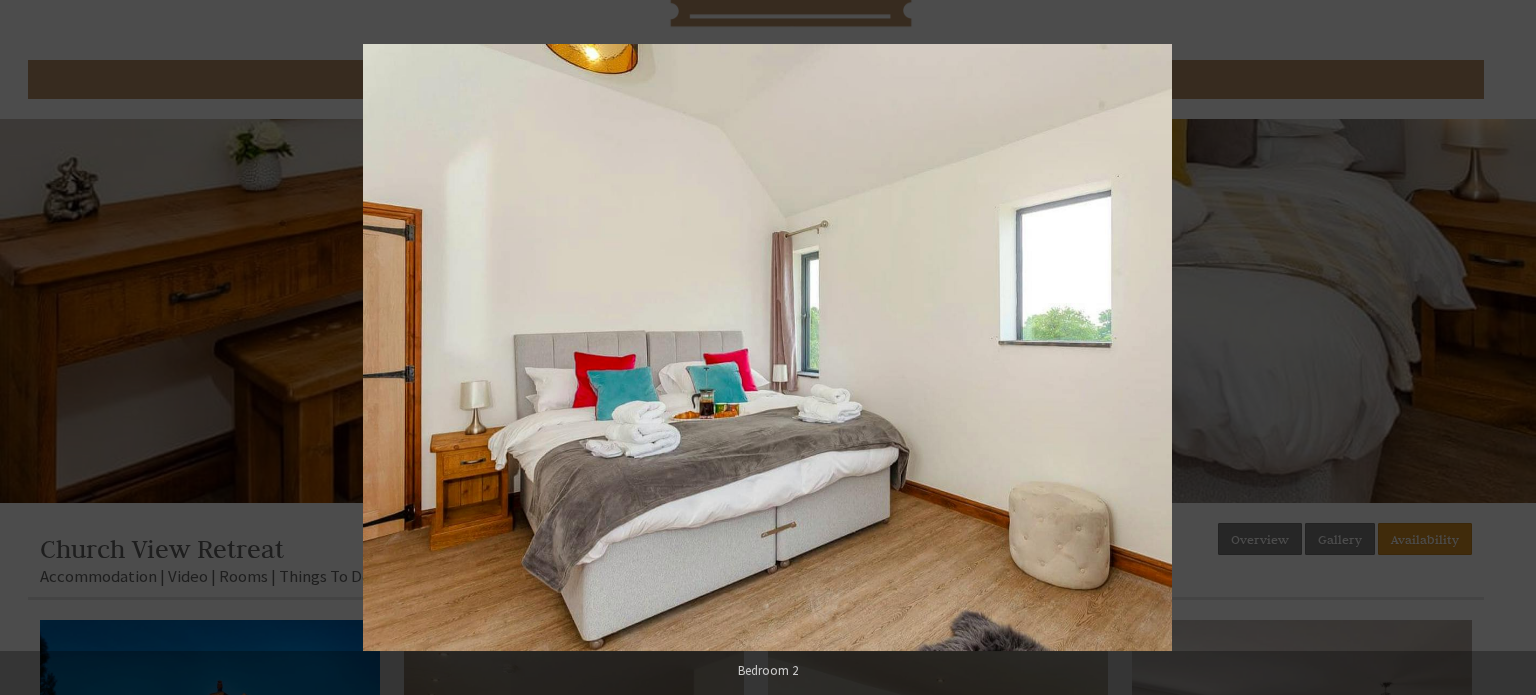 click at bounding box center (1501, 348) 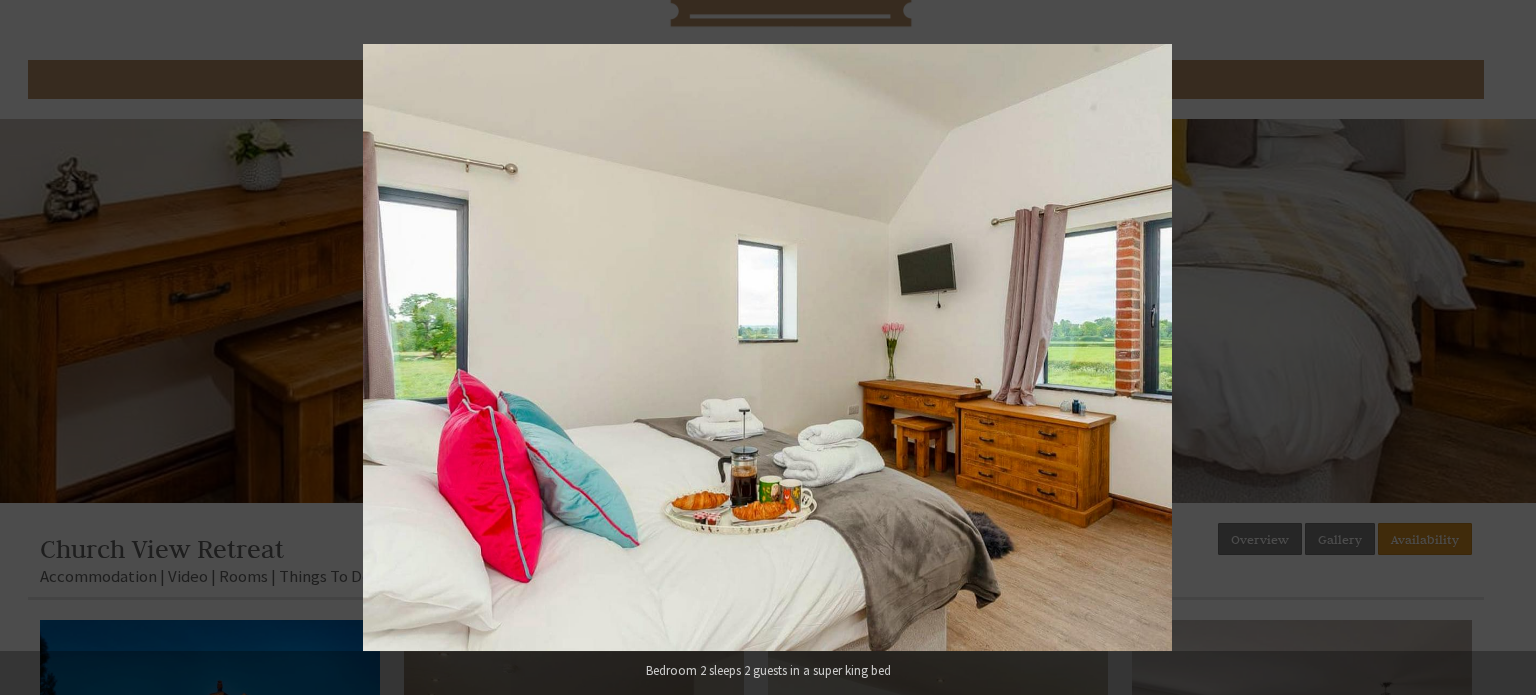 click at bounding box center [1501, 348] 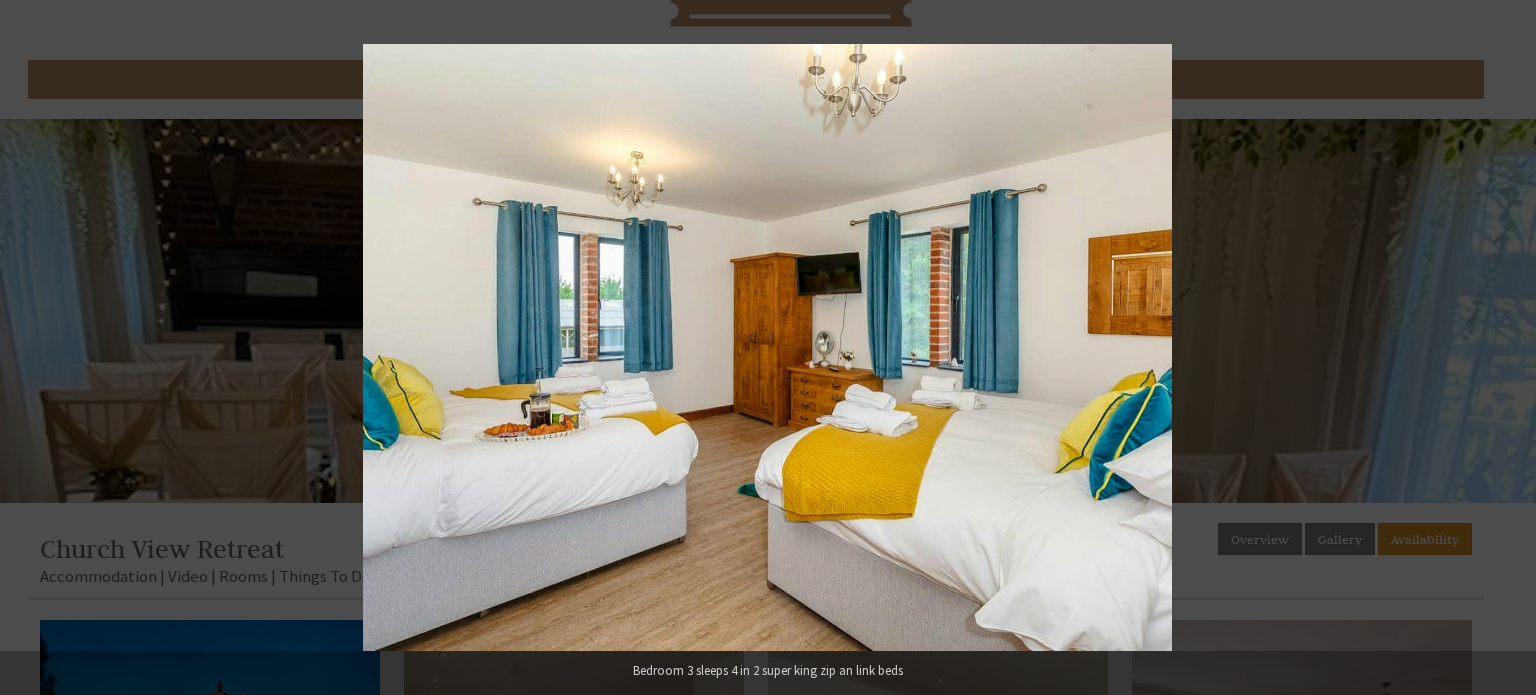 click at bounding box center (1501, 348) 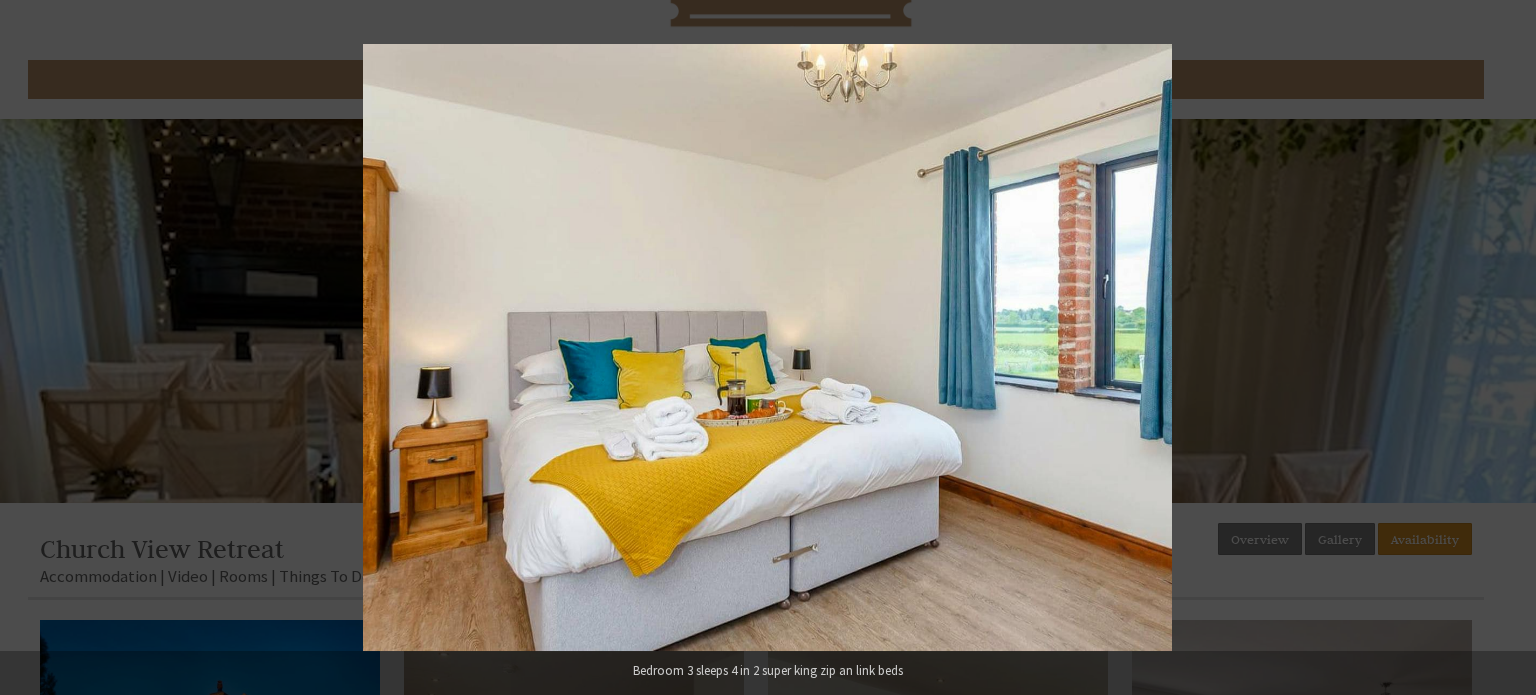 click at bounding box center [1501, 348] 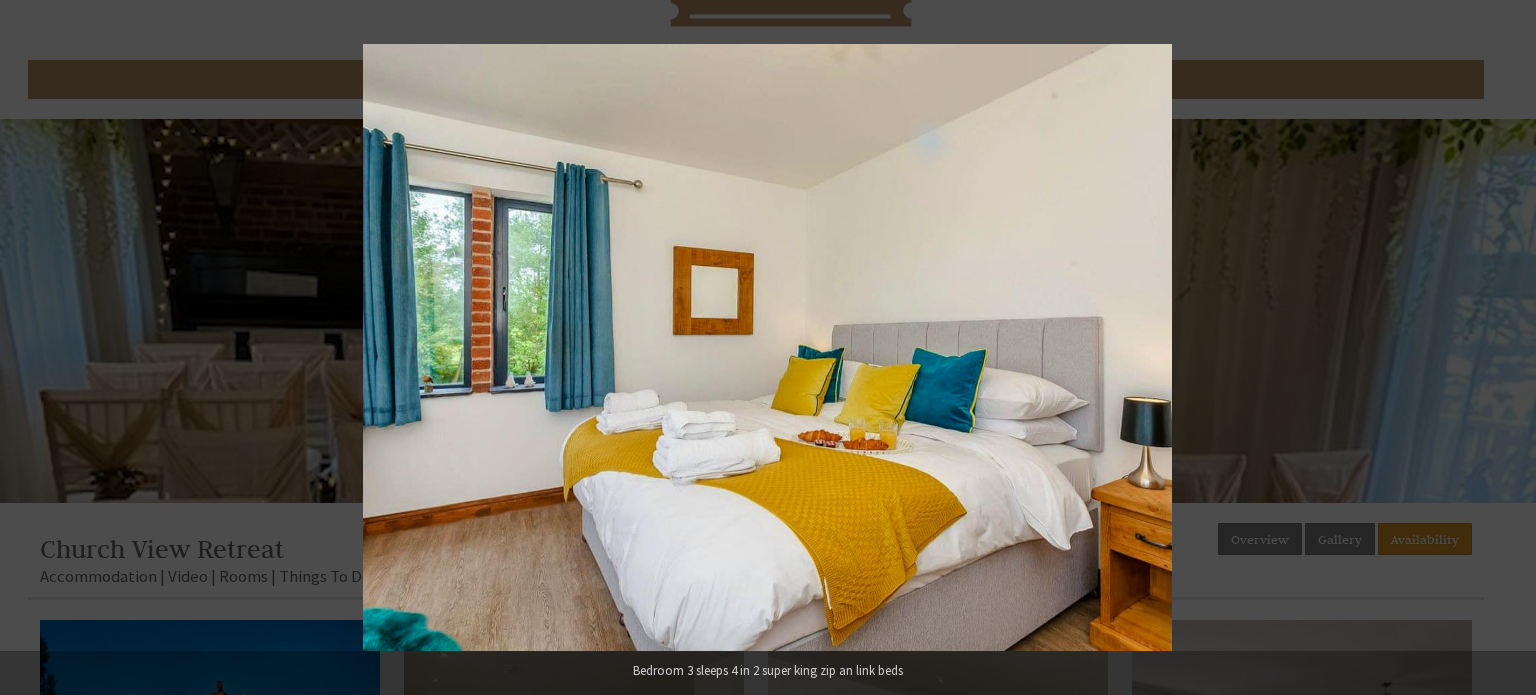 click at bounding box center [1501, 348] 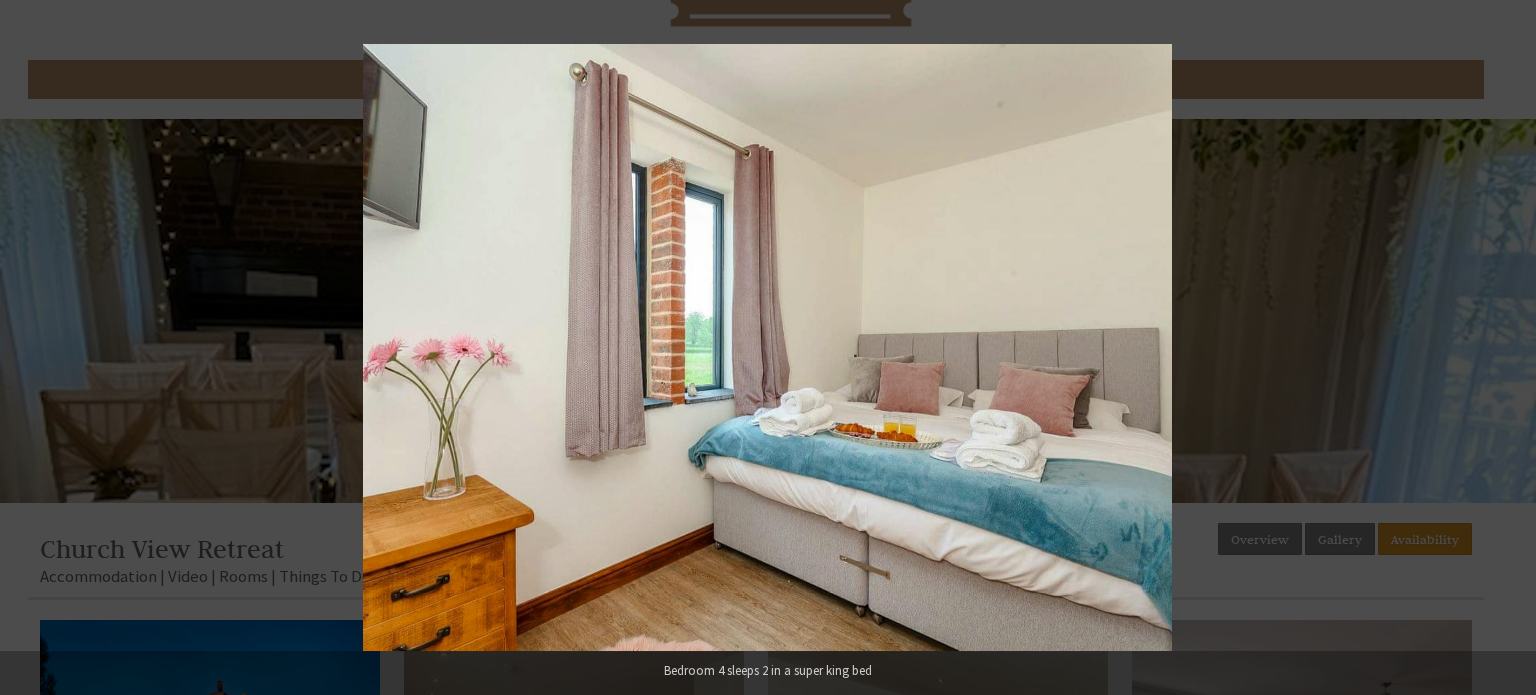 click at bounding box center (1501, 348) 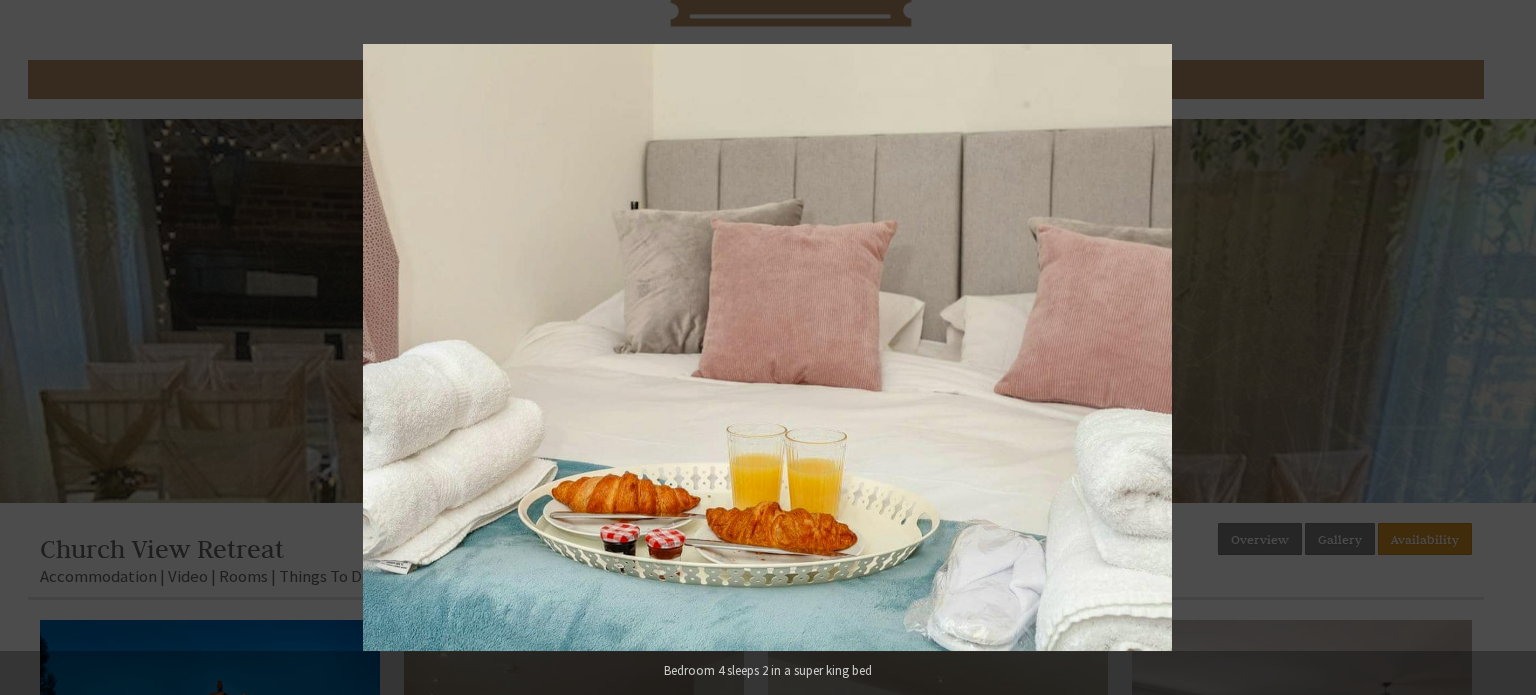 click at bounding box center [1501, 348] 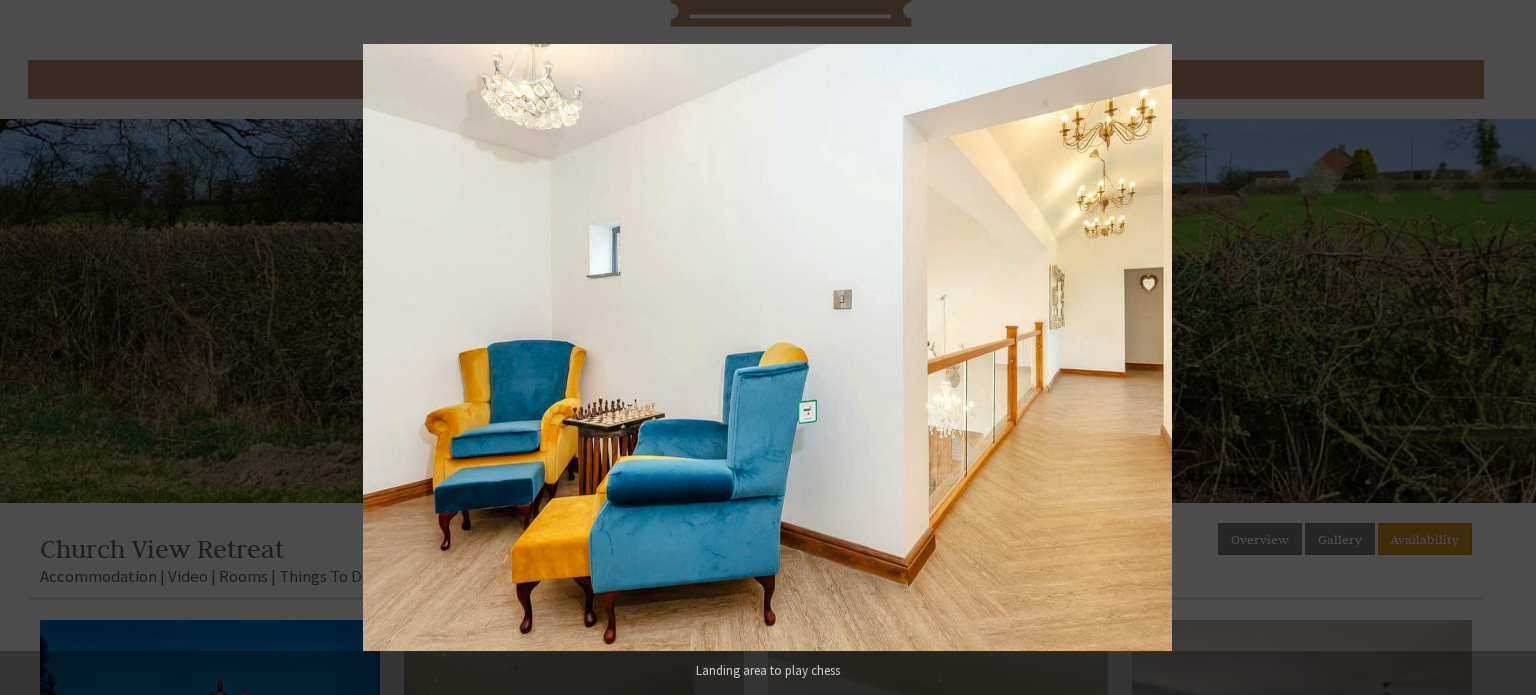 click at bounding box center (1501, 348) 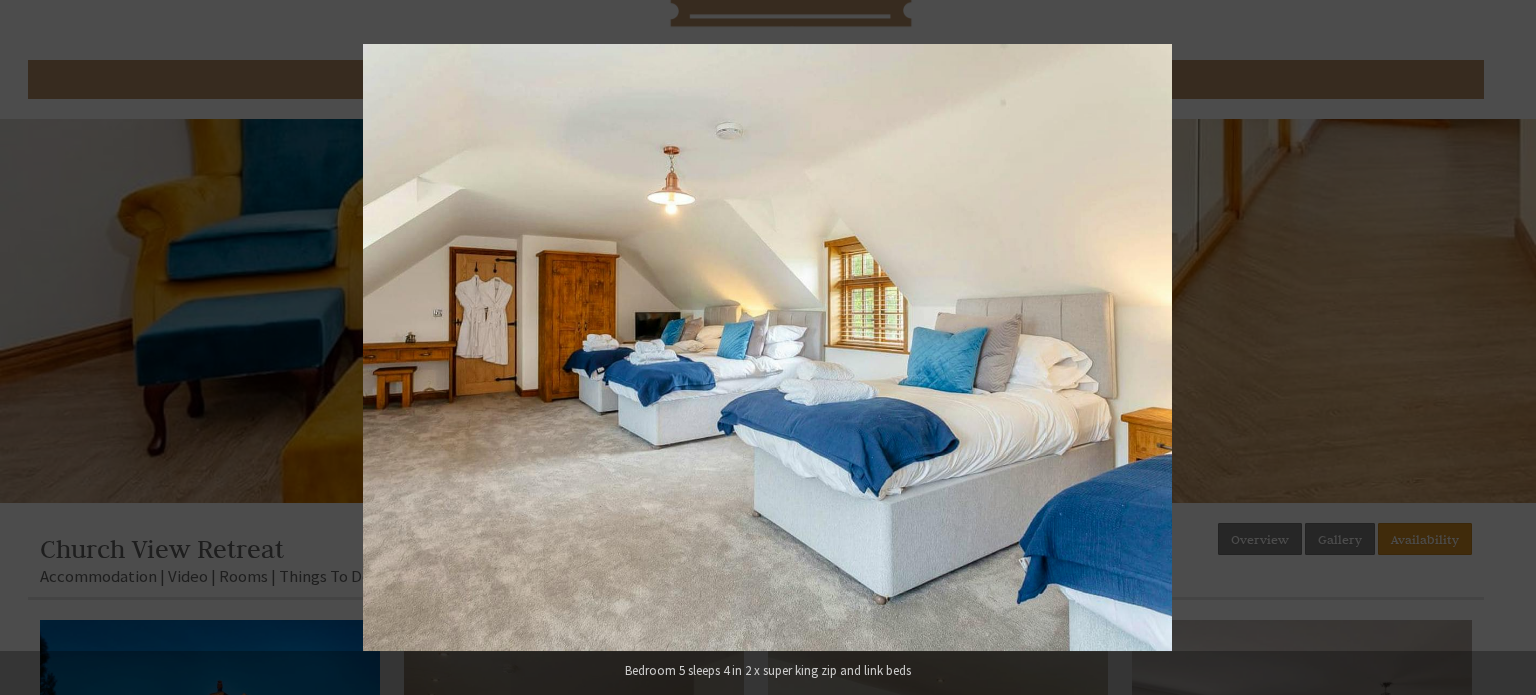 click at bounding box center (1501, 348) 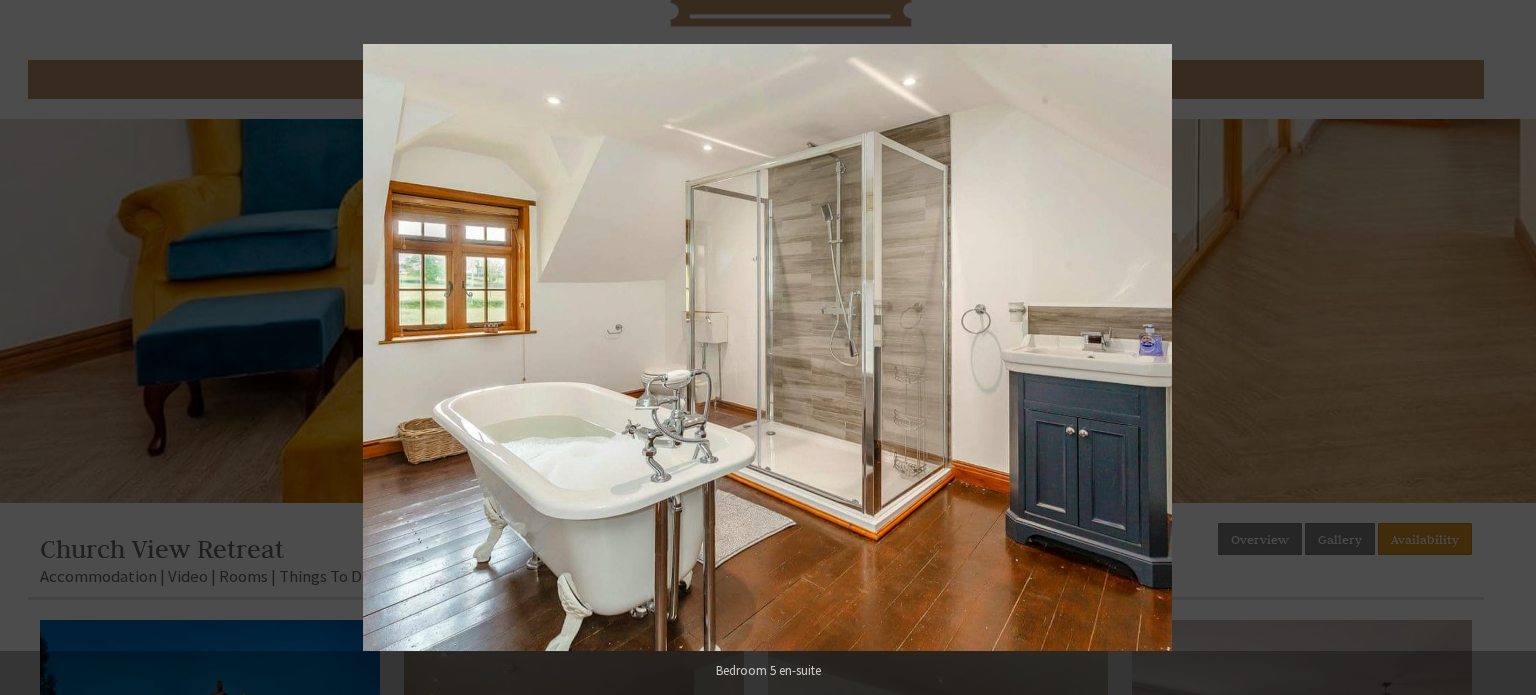 click at bounding box center [1501, 348] 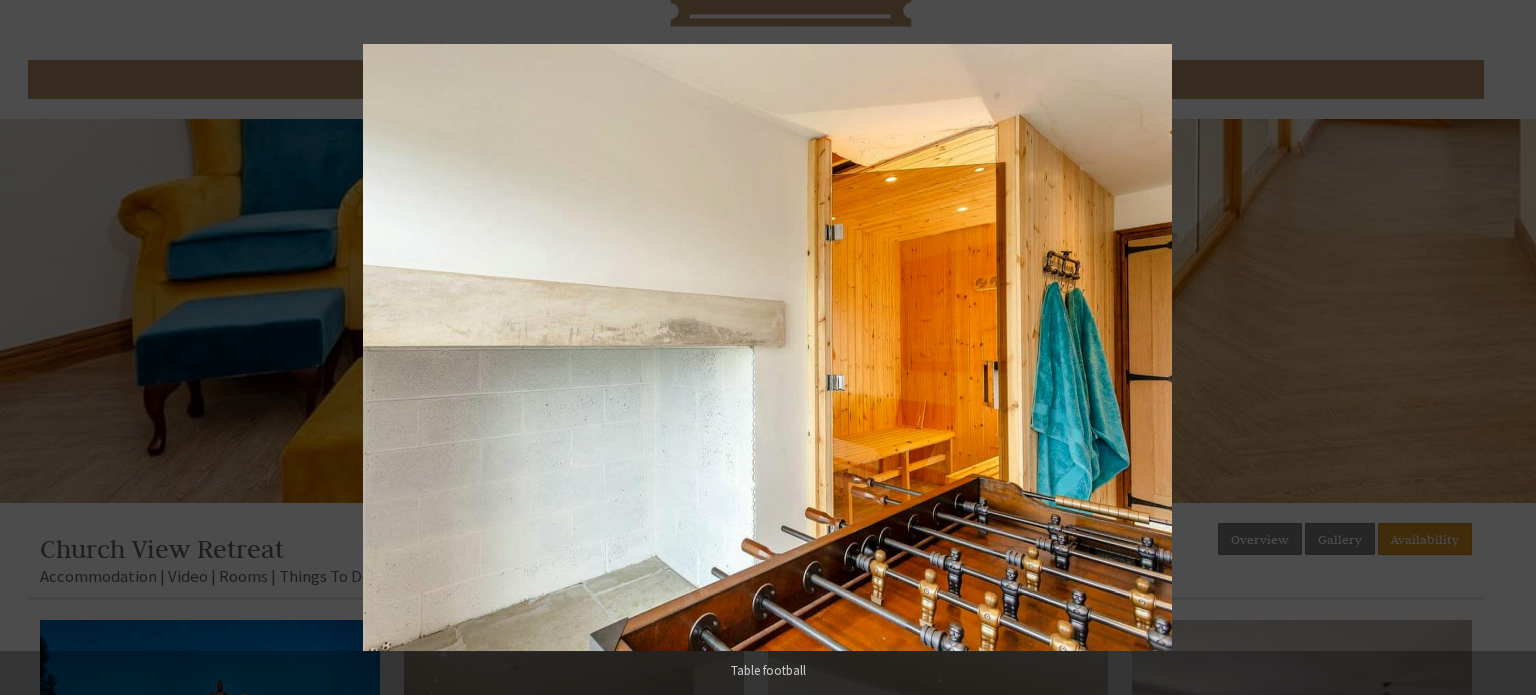 click at bounding box center (1501, 348) 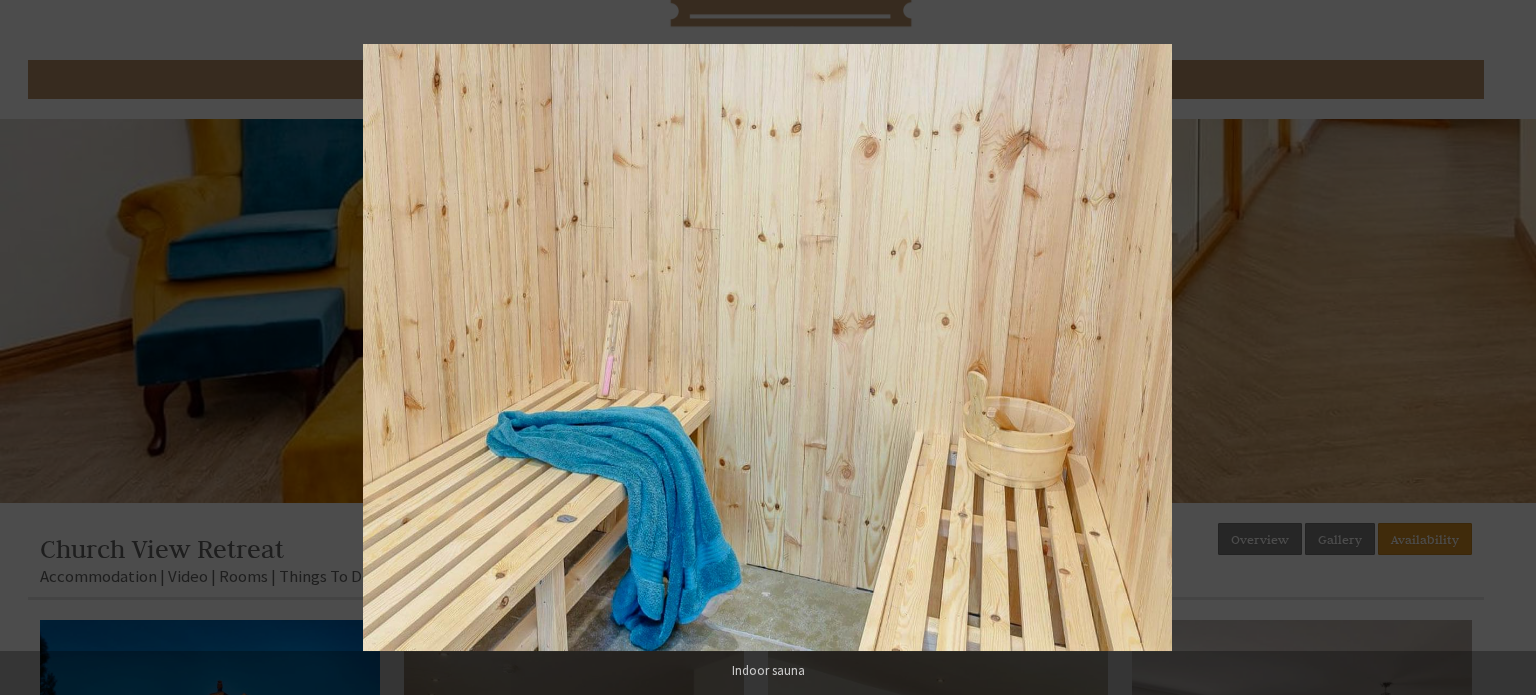 click at bounding box center [1501, 348] 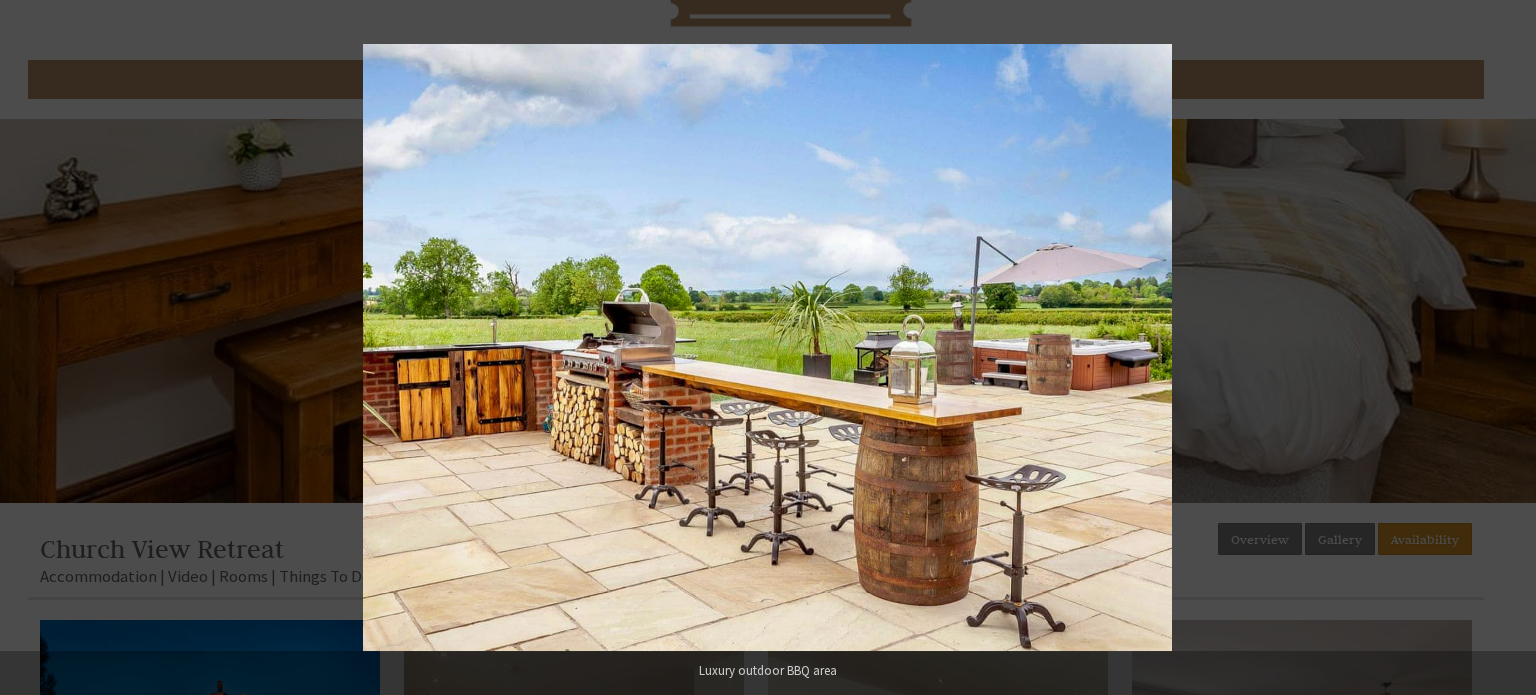 click at bounding box center [1501, 348] 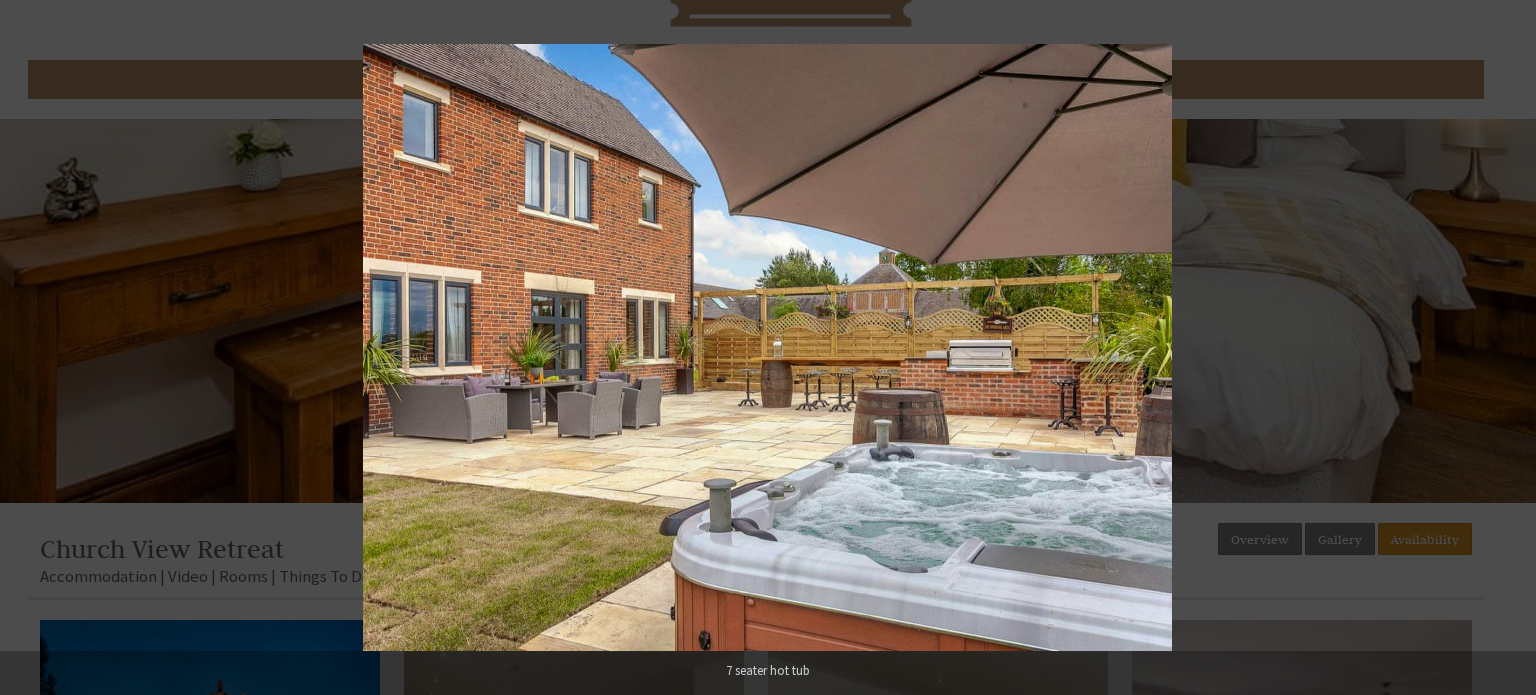 click at bounding box center (1501, 348) 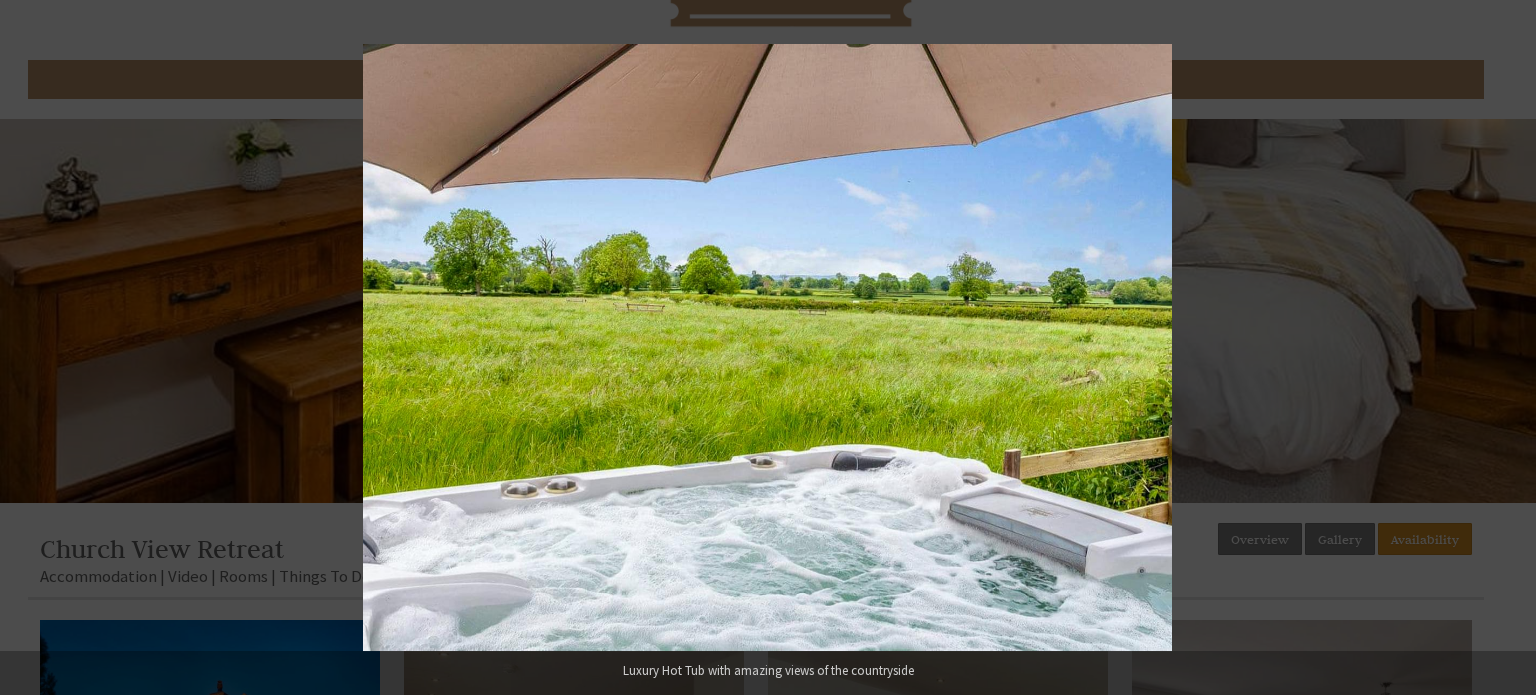 click at bounding box center (1501, 348) 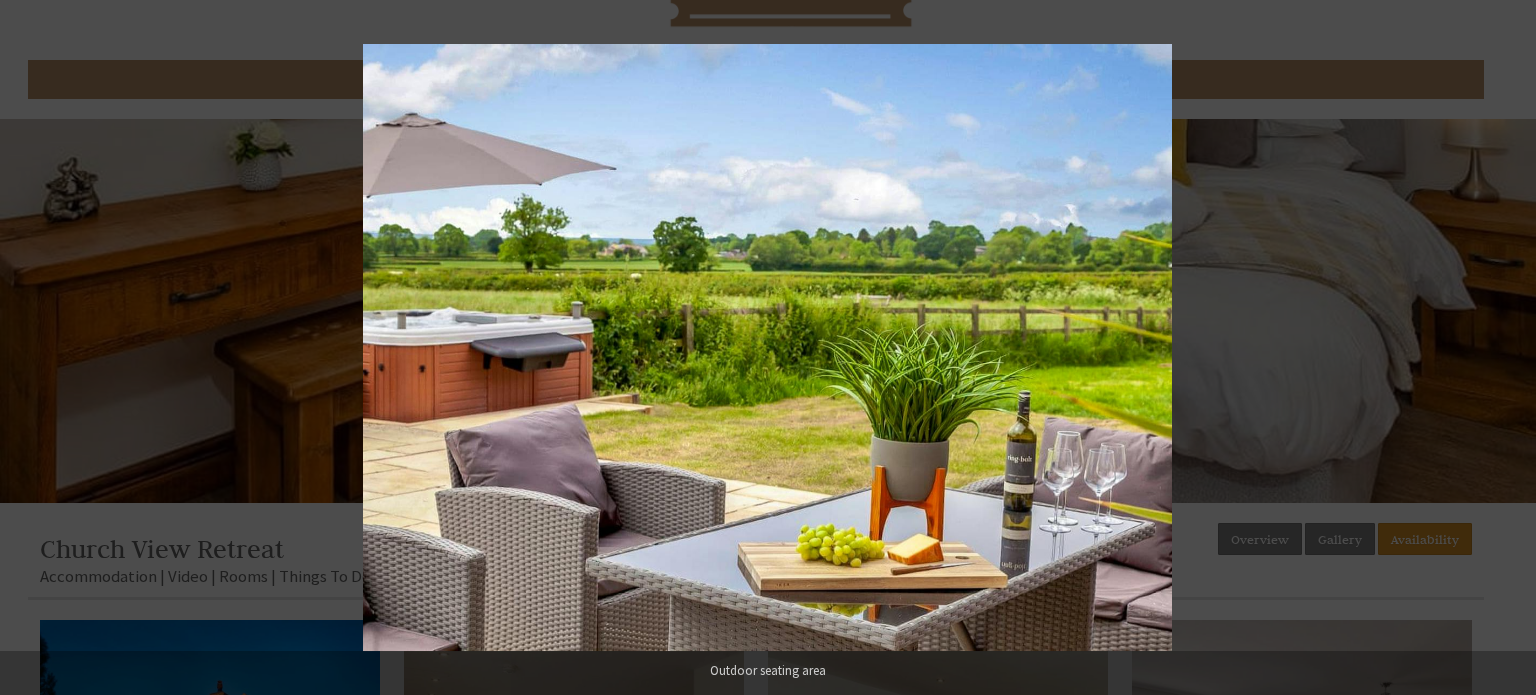 click at bounding box center (1501, 348) 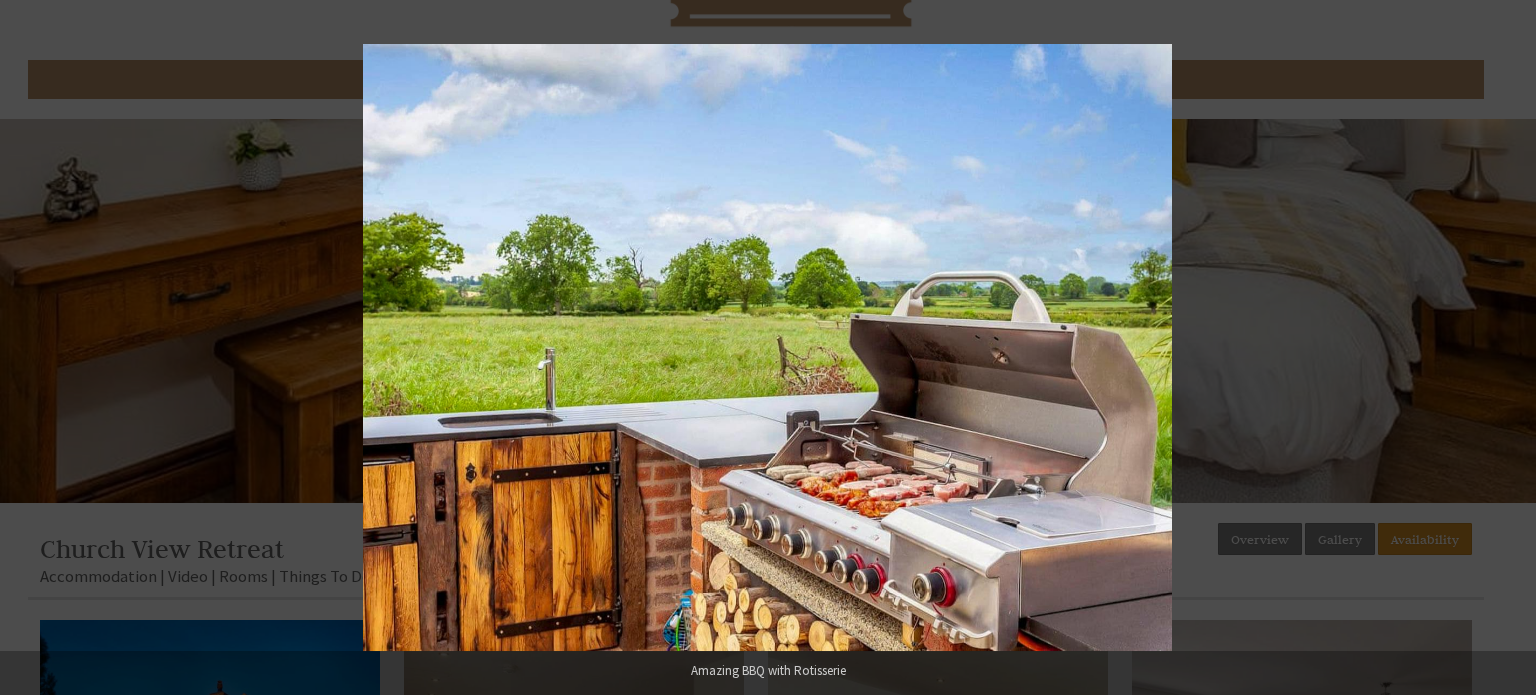 click at bounding box center (1501, 348) 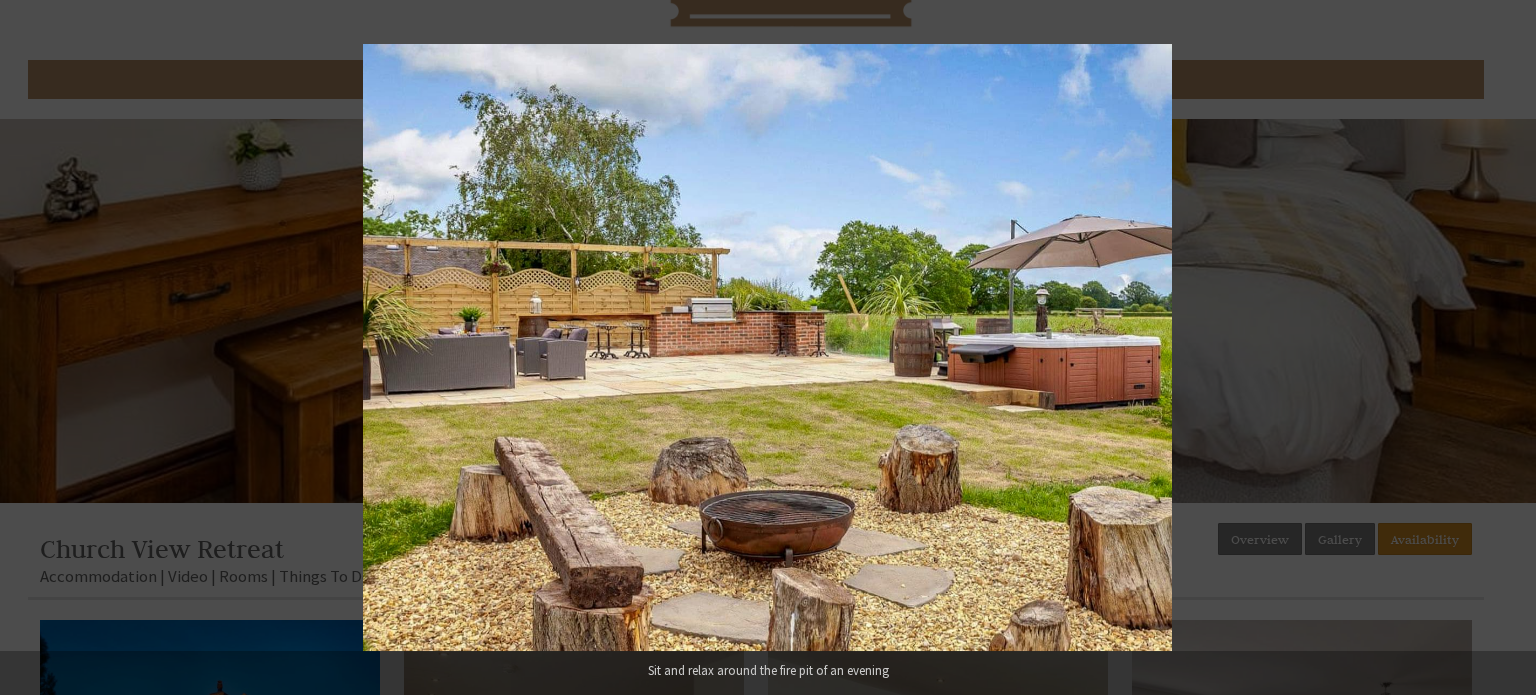 click at bounding box center (1501, 348) 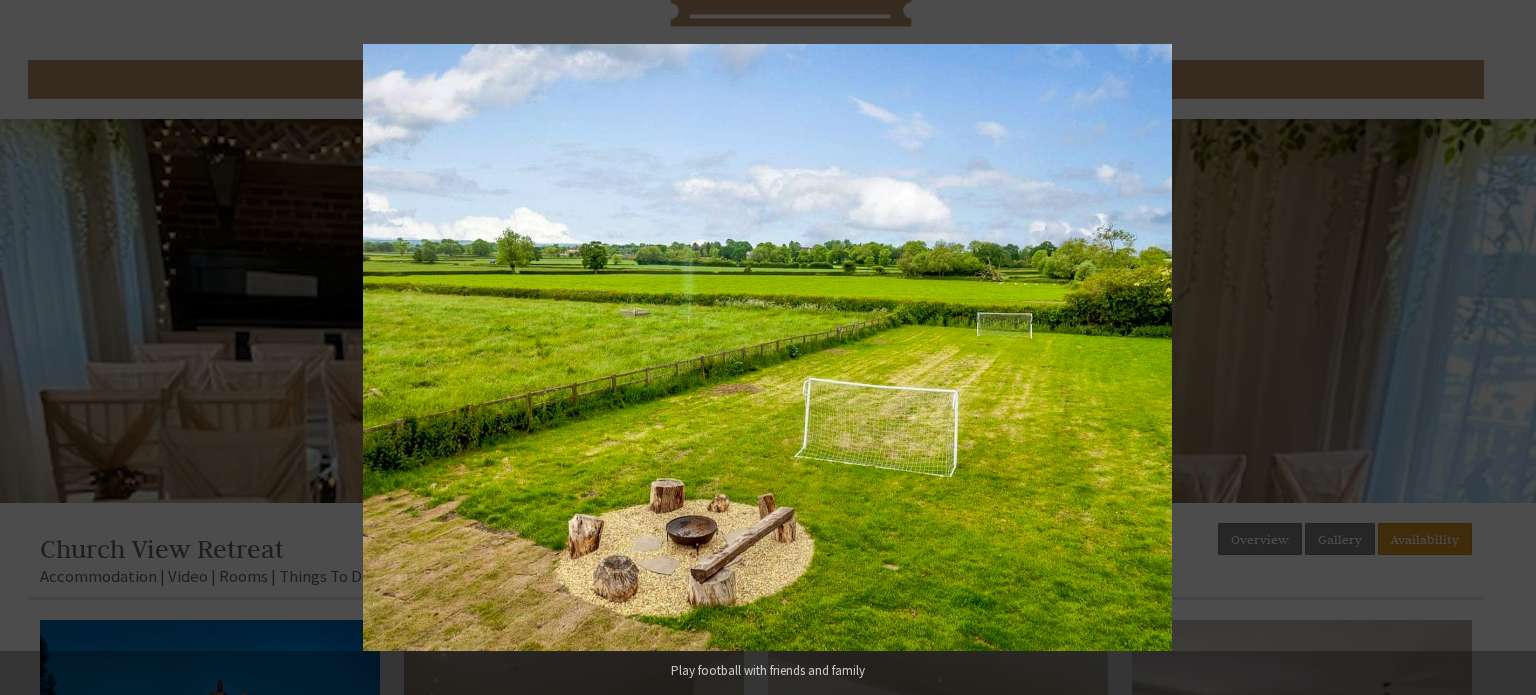 click at bounding box center [1501, 348] 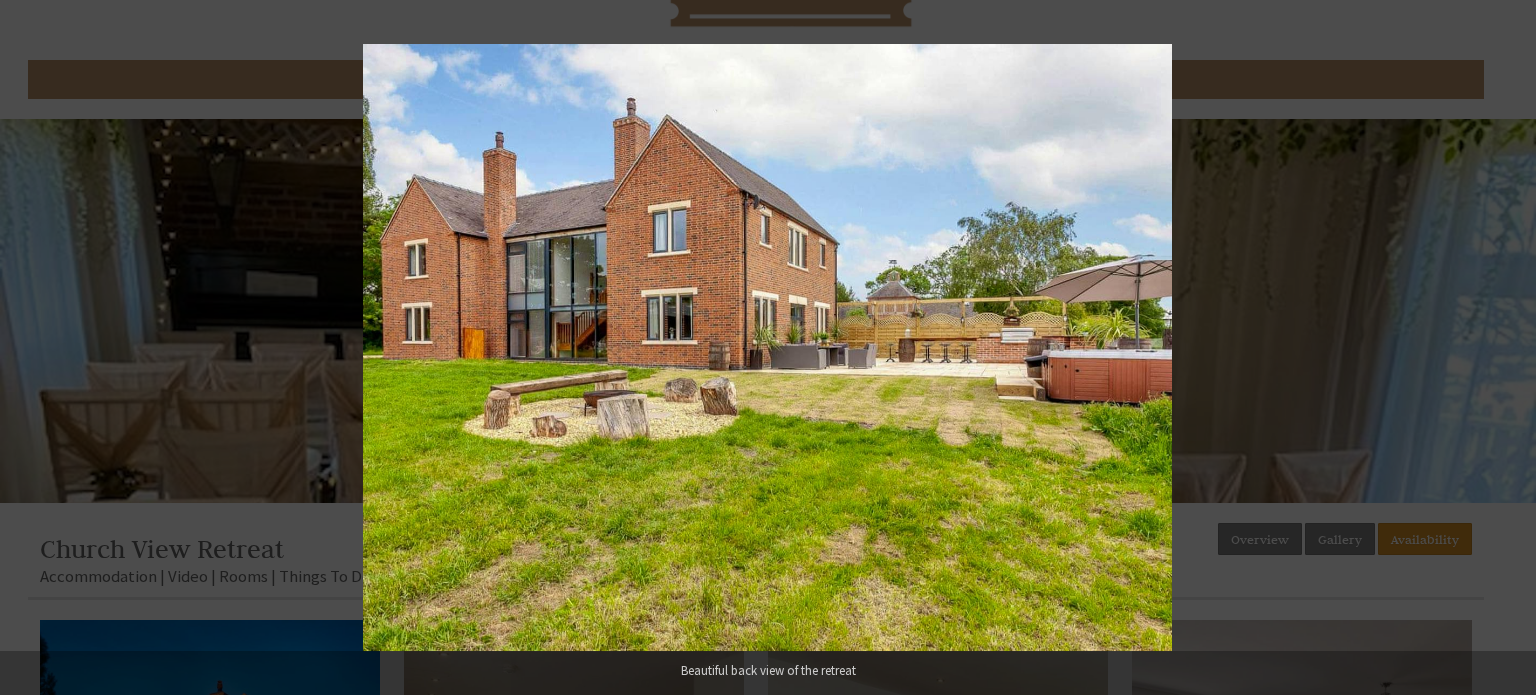 click at bounding box center [1501, 348] 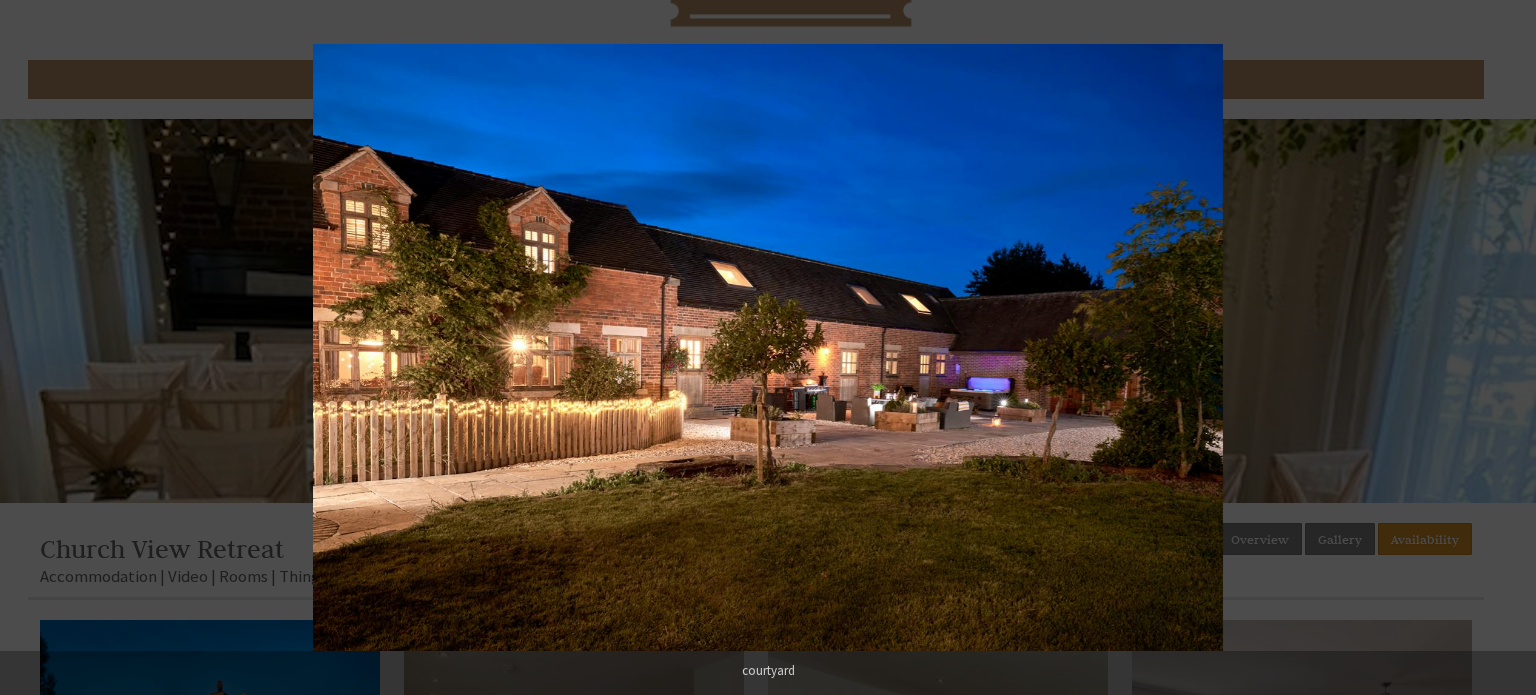 click at bounding box center (1501, 348) 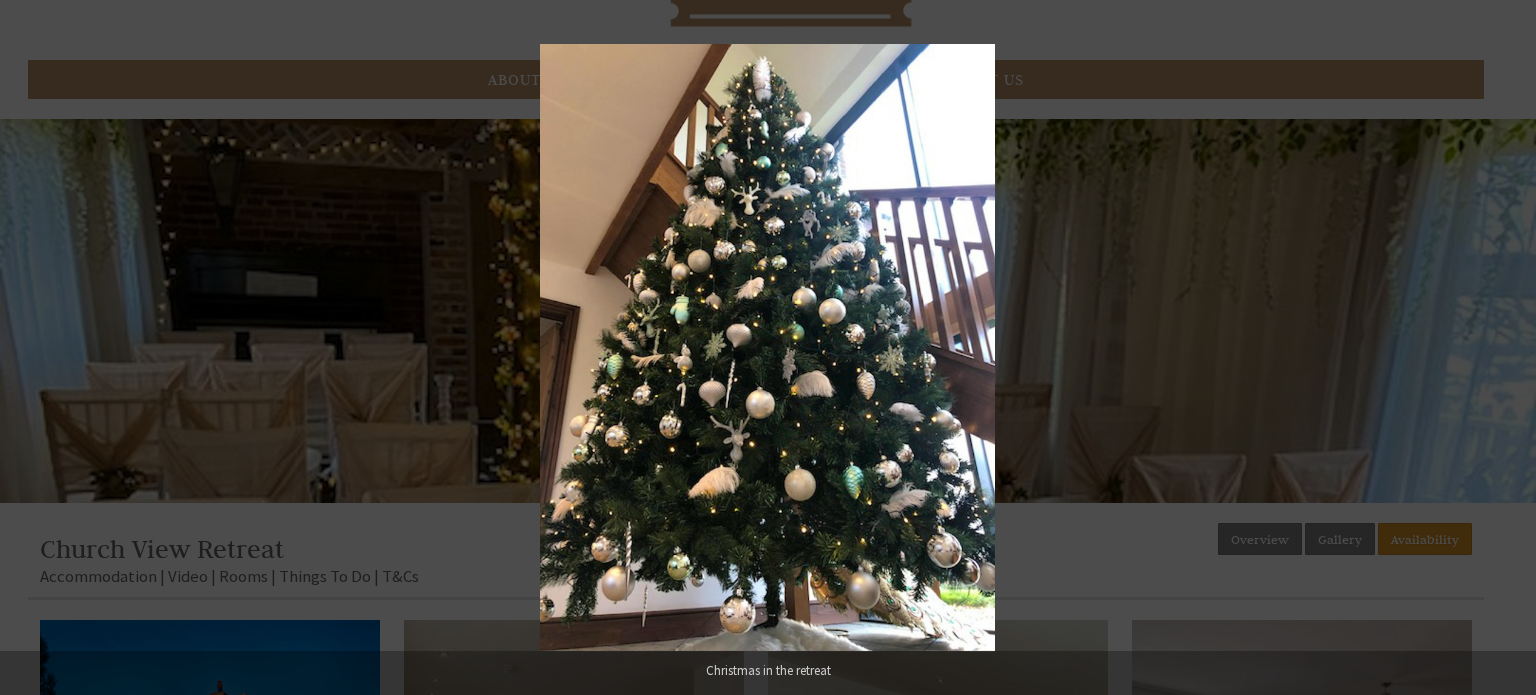 click at bounding box center [1501, 348] 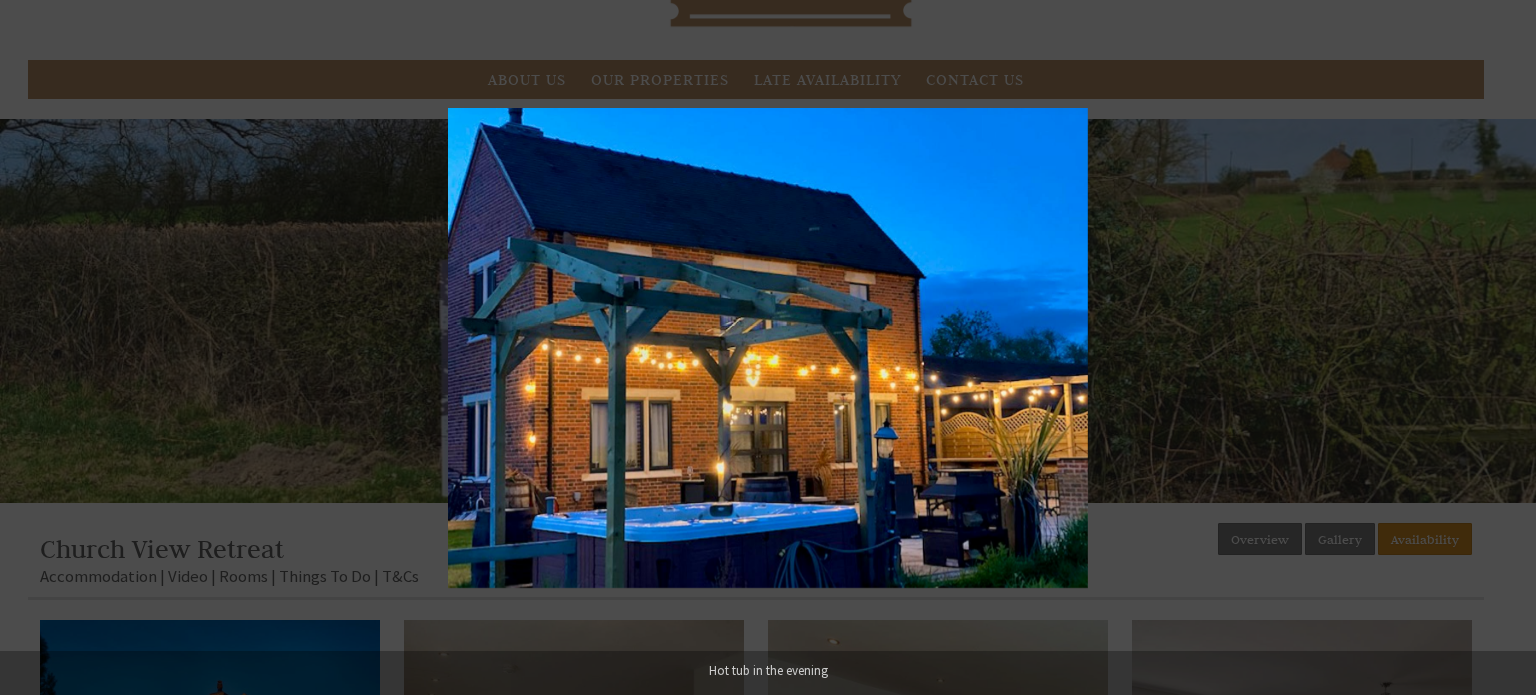click at bounding box center [1501, 348] 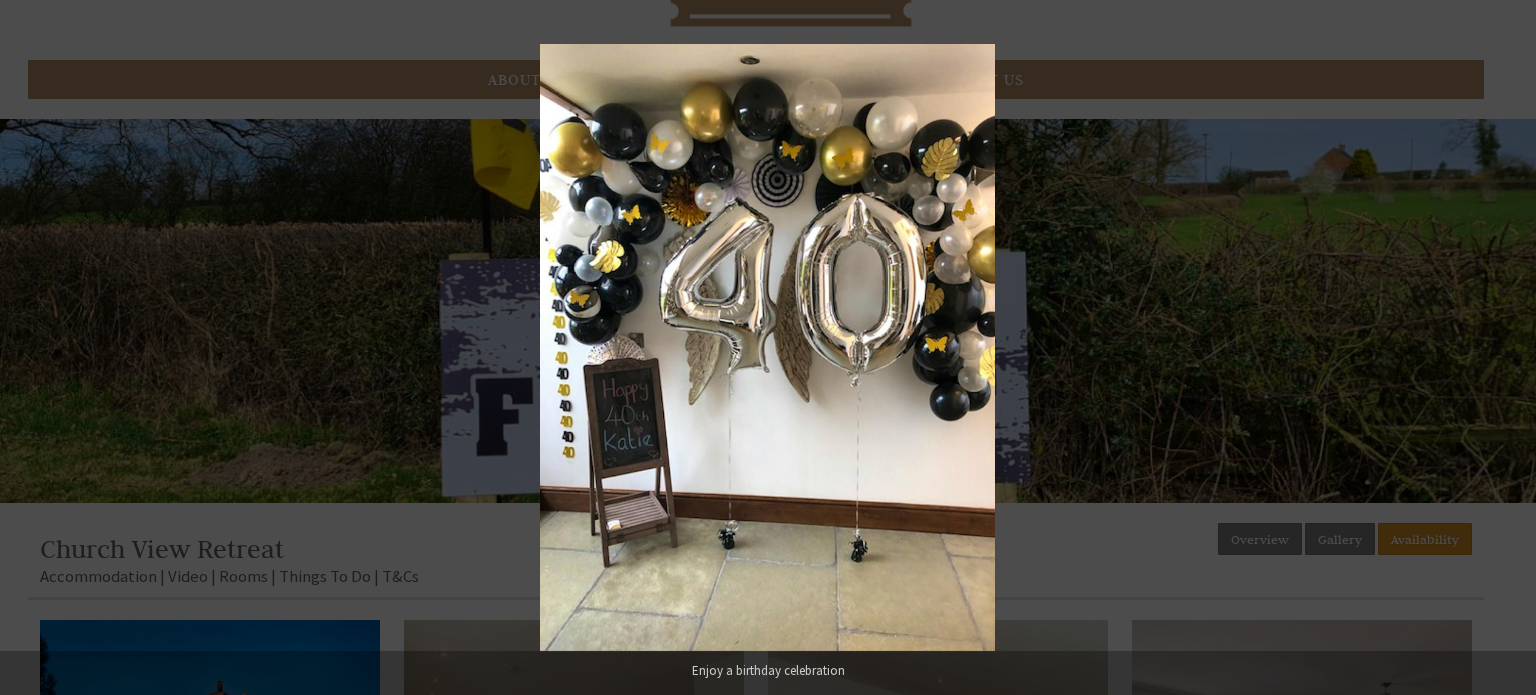 click at bounding box center [1501, 348] 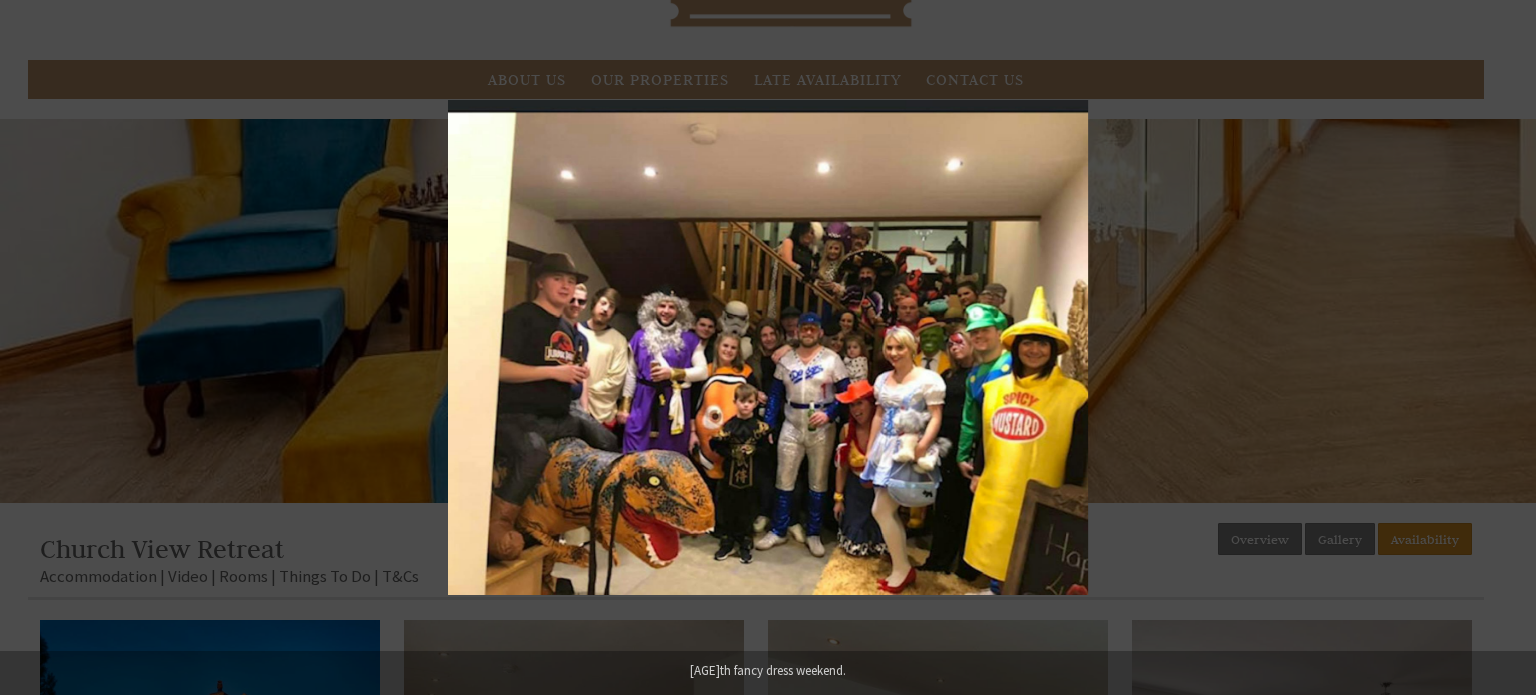 click at bounding box center [1501, 348] 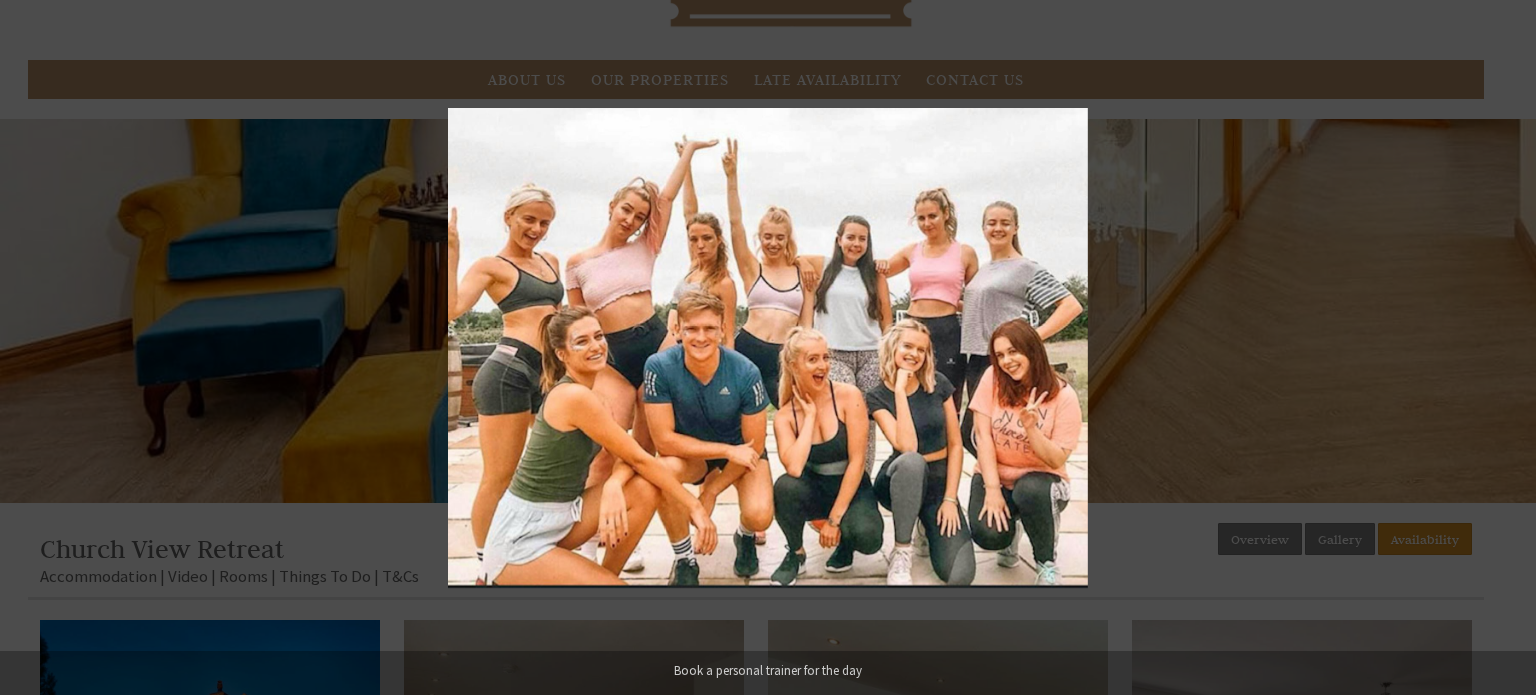 click at bounding box center (1501, 348) 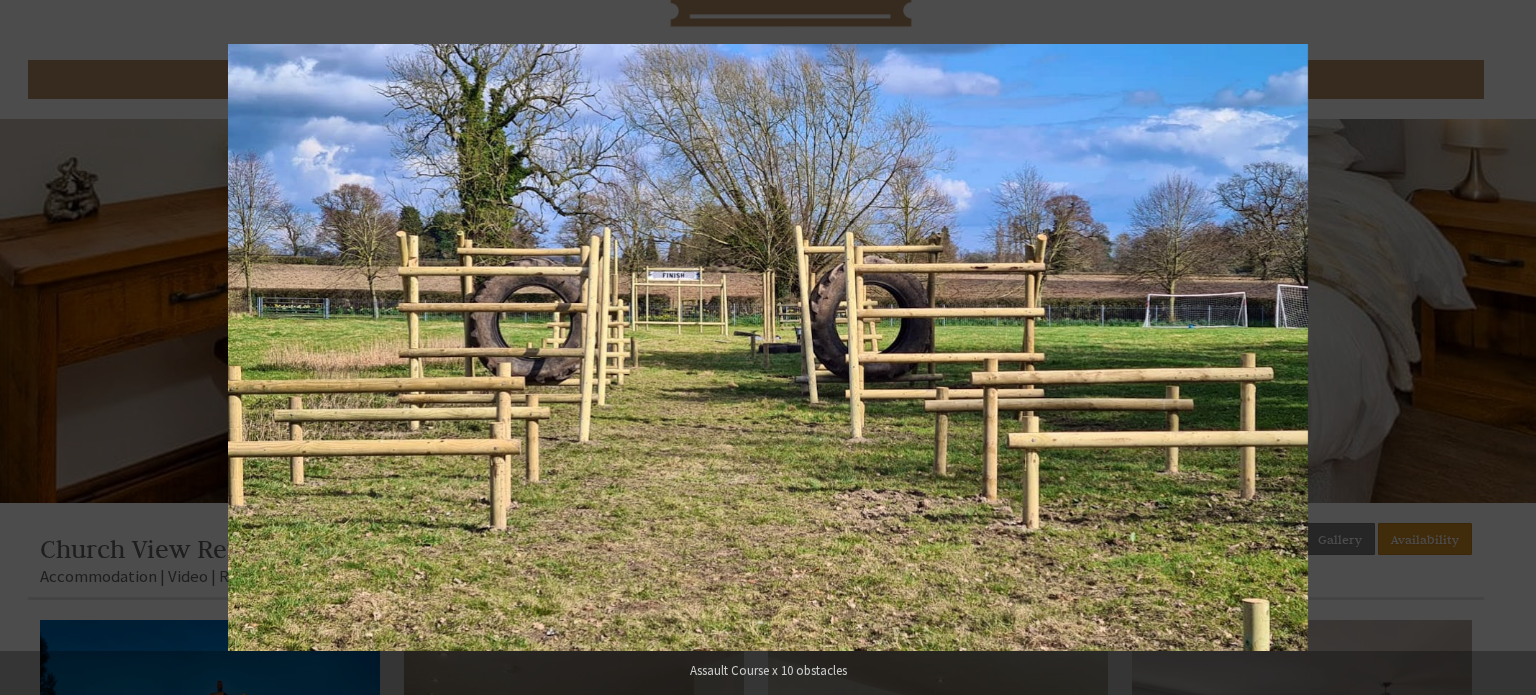 click at bounding box center (1501, 348) 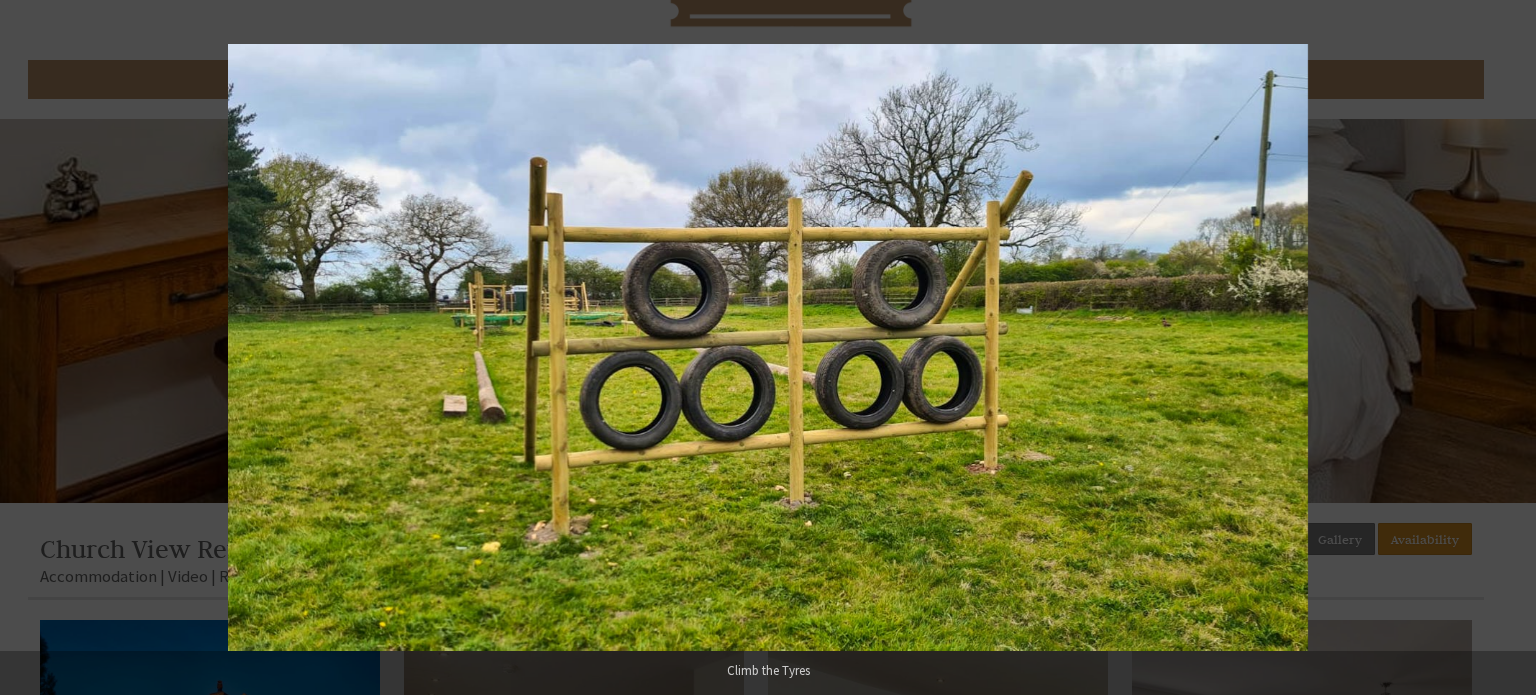 click at bounding box center (1501, 348) 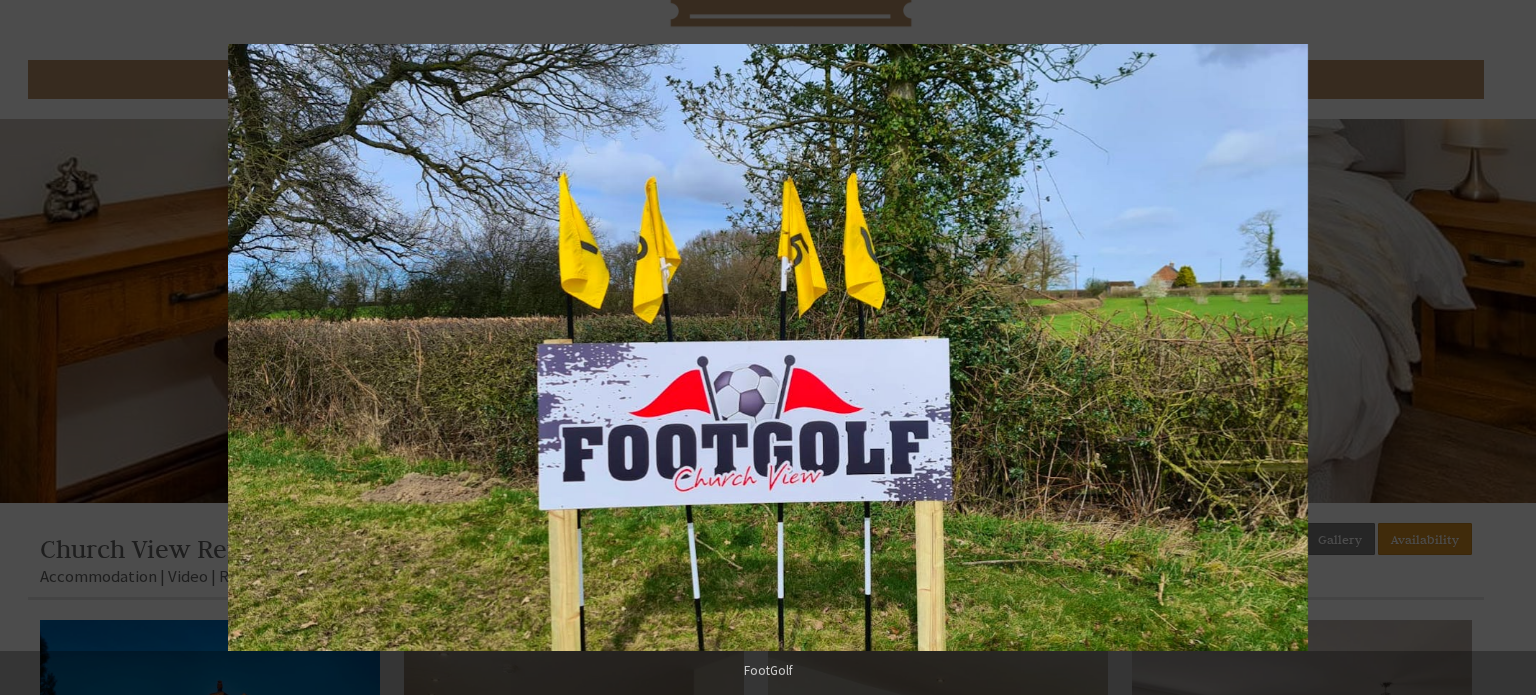 click at bounding box center (1501, 348) 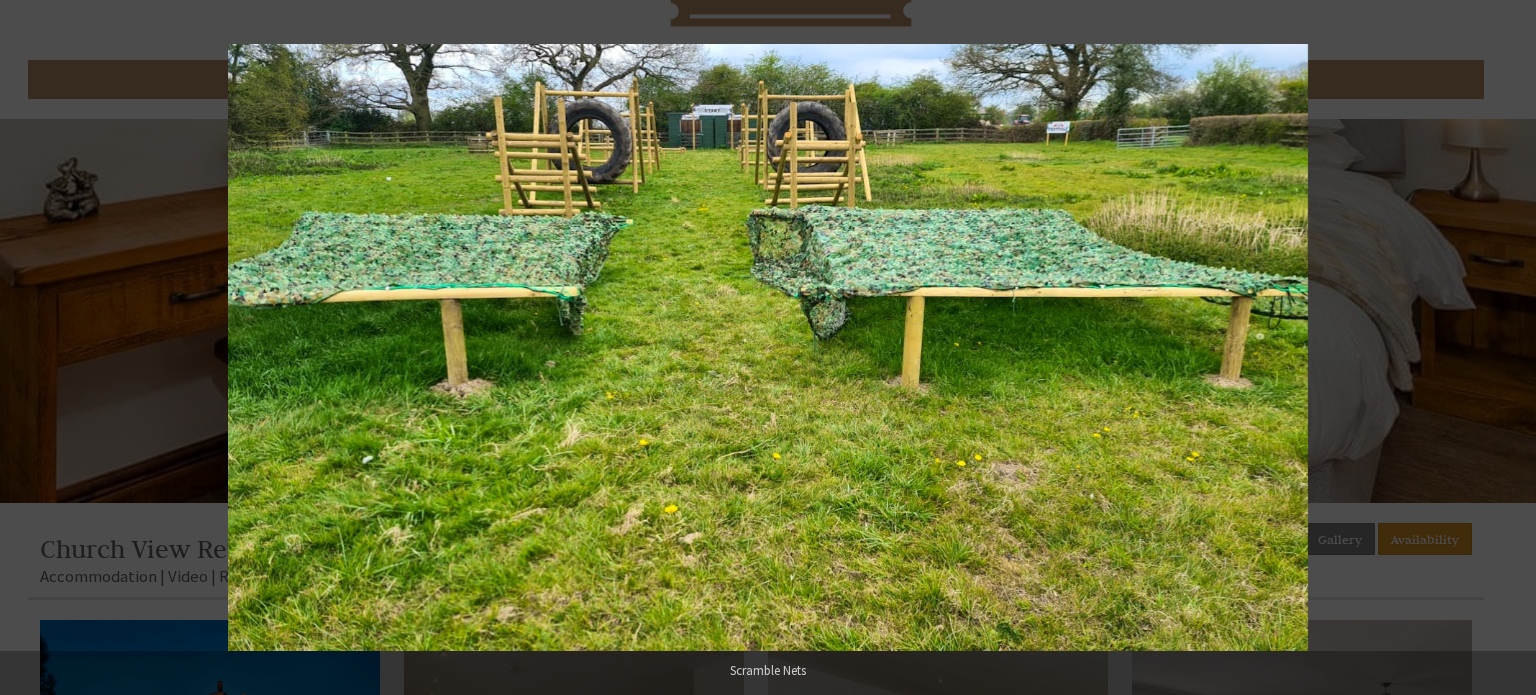 click at bounding box center (1501, 348) 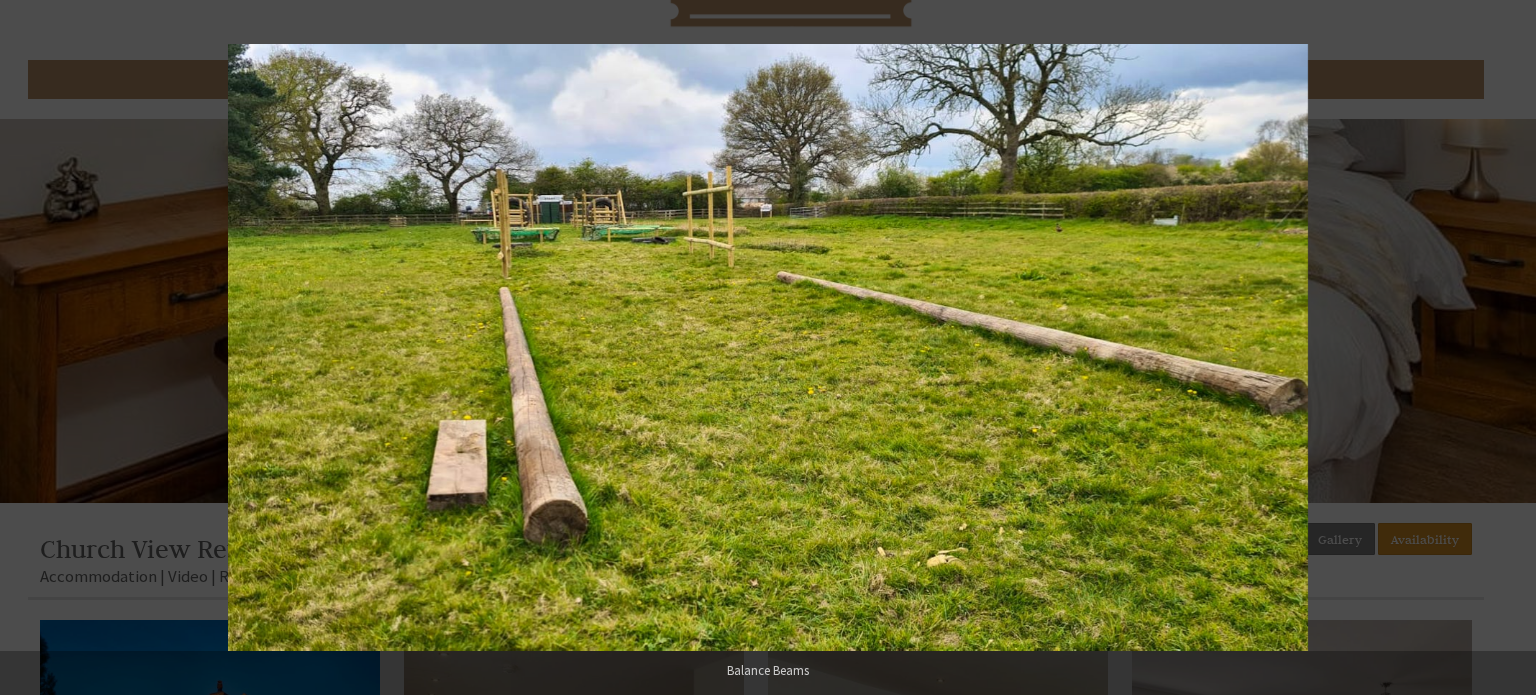 click at bounding box center [1501, 348] 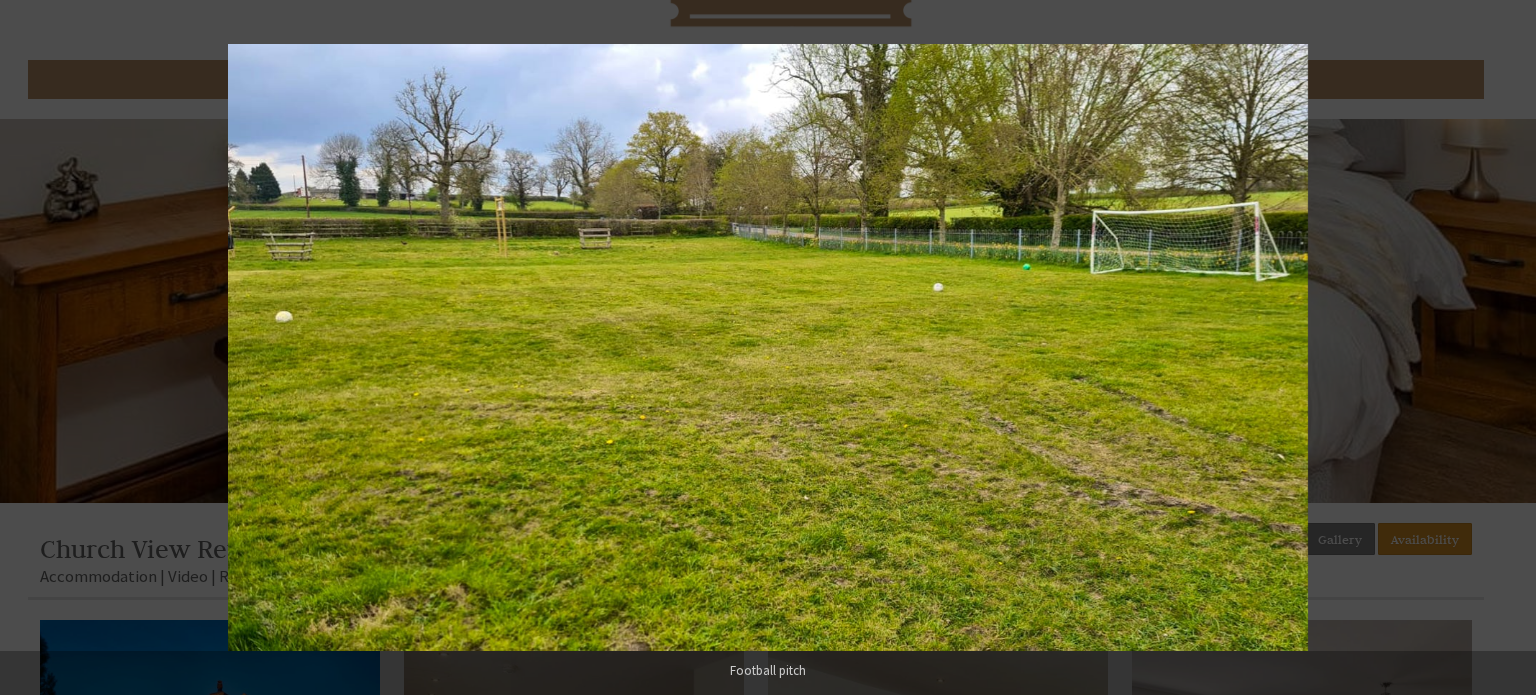 click at bounding box center (1501, 348) 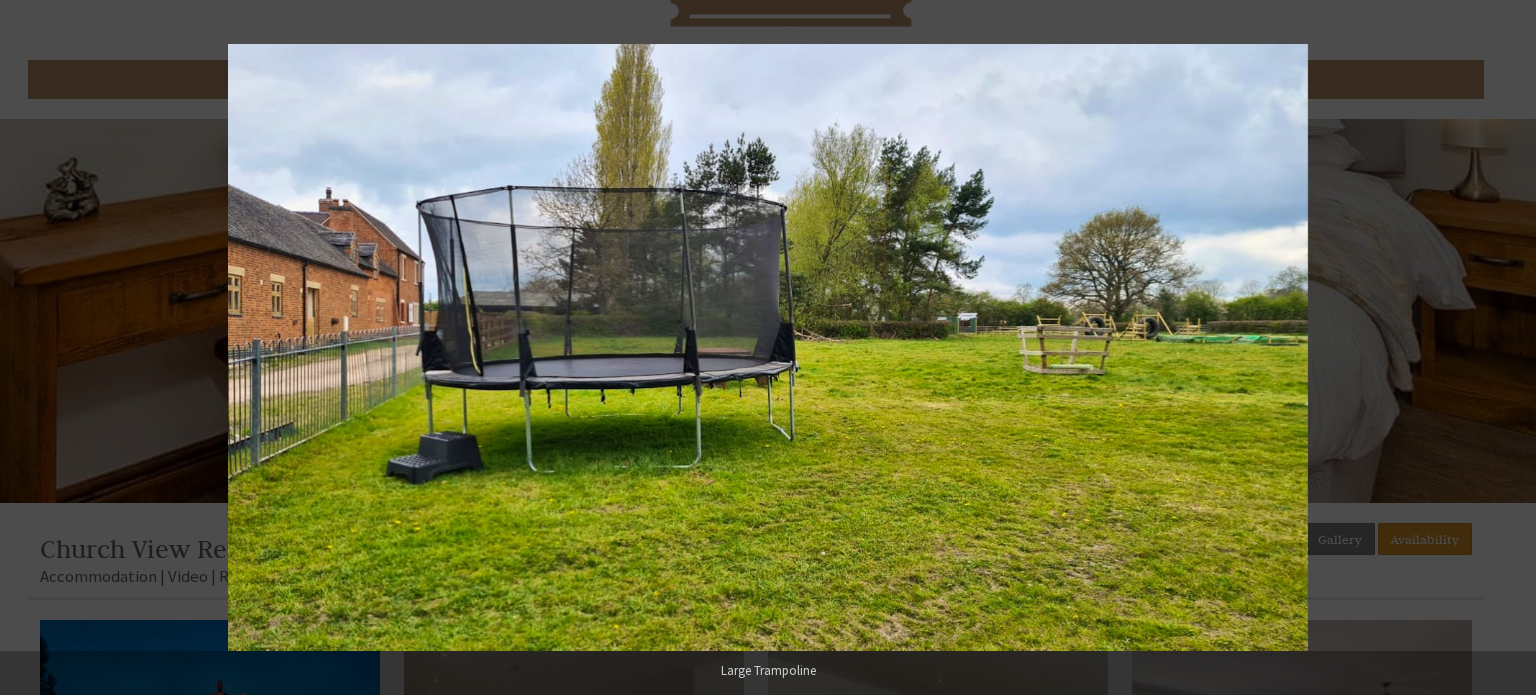 click at bounding box center (1501, 348) 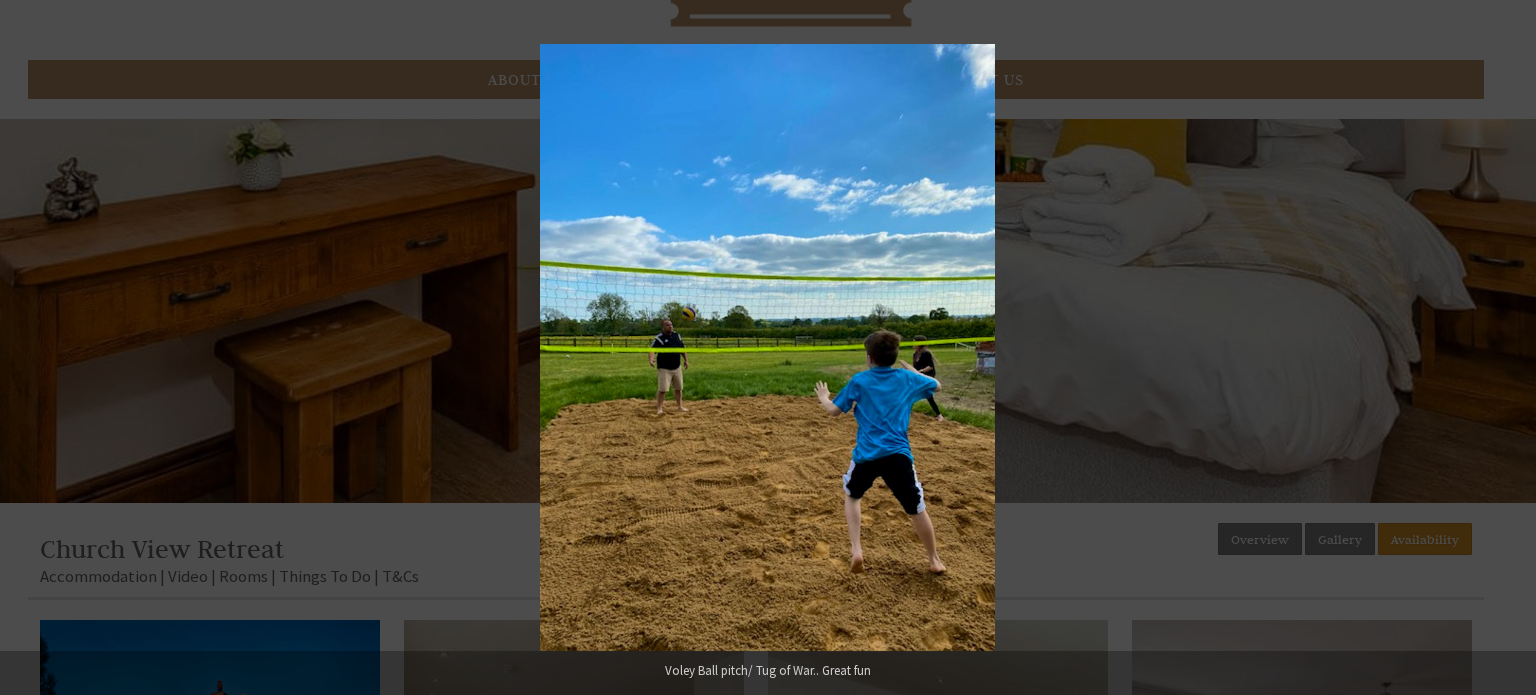 click at bounding box center [1501, 348] 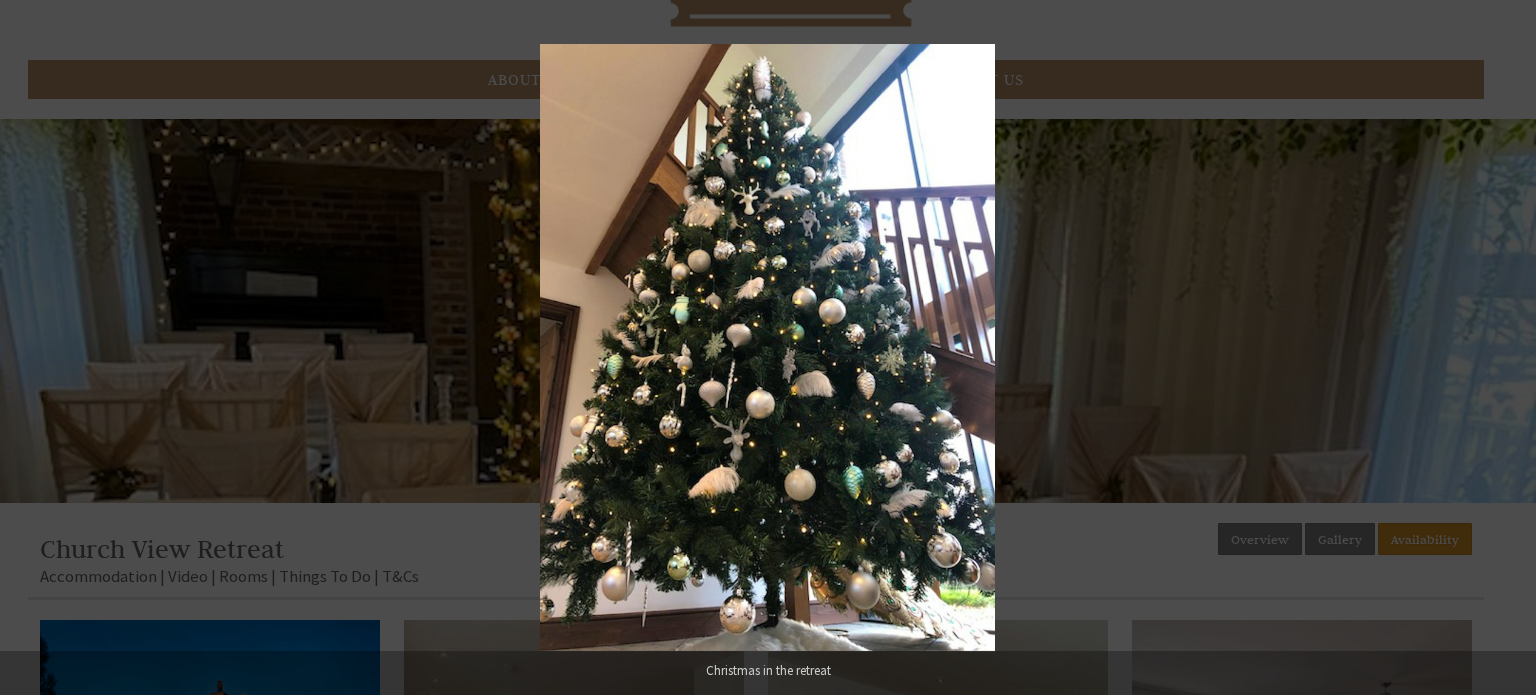 click at bounding box center [1501, 348] 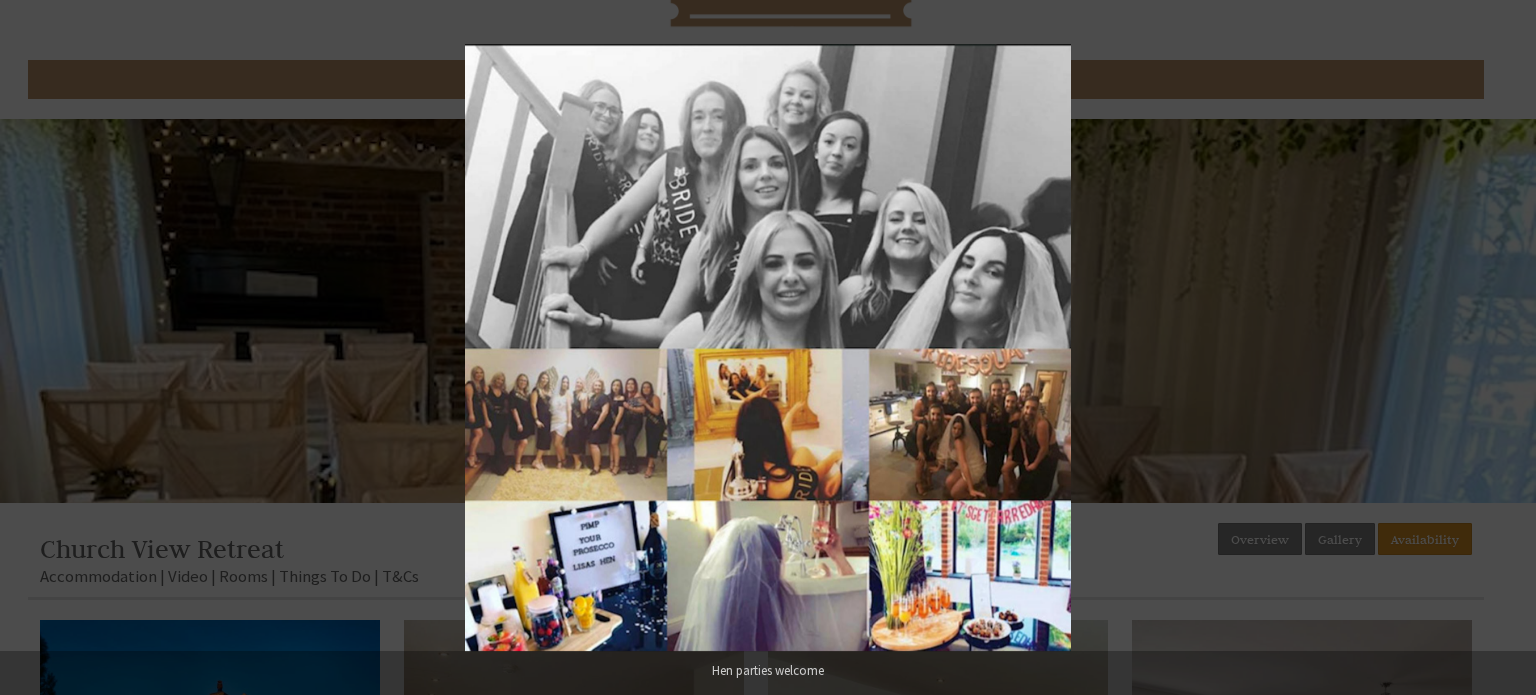 click at bounding box center [1501, 348] 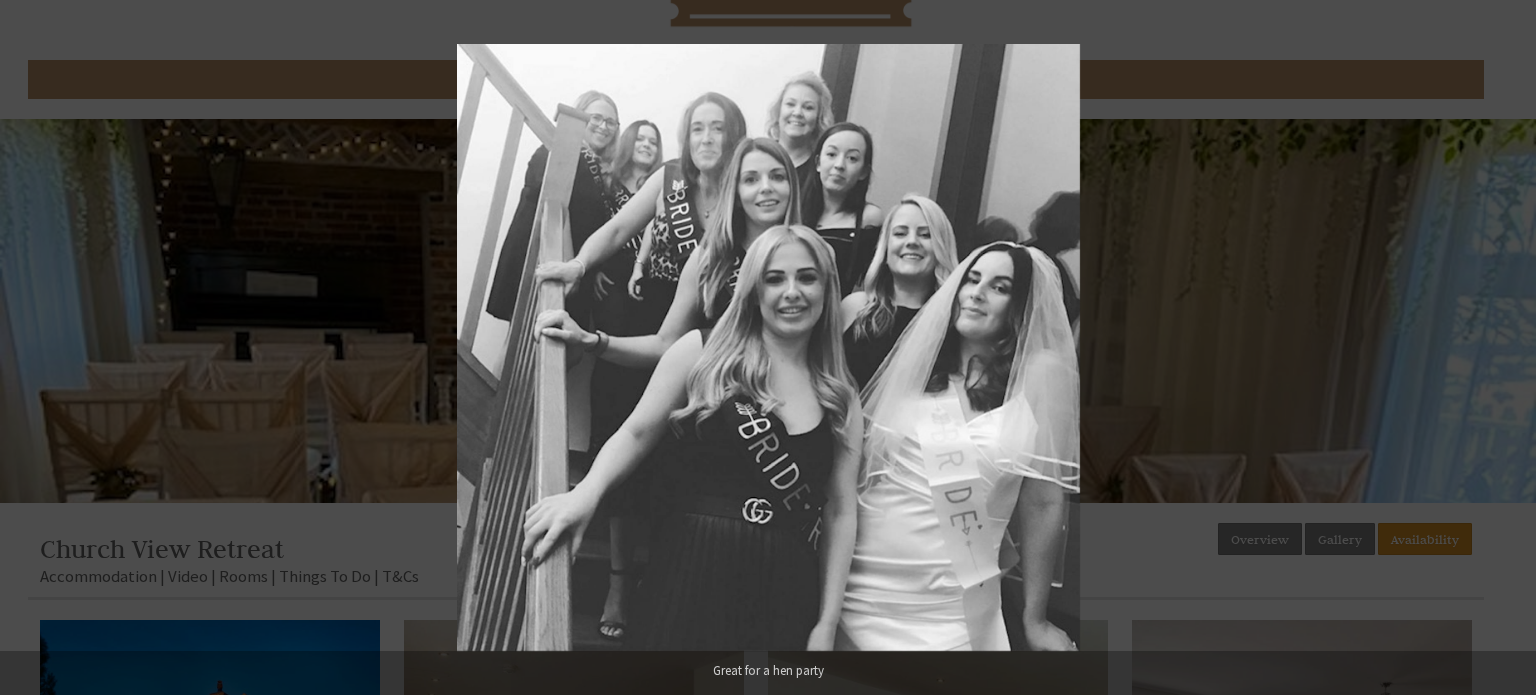 click at bounding box center [1501, 348] 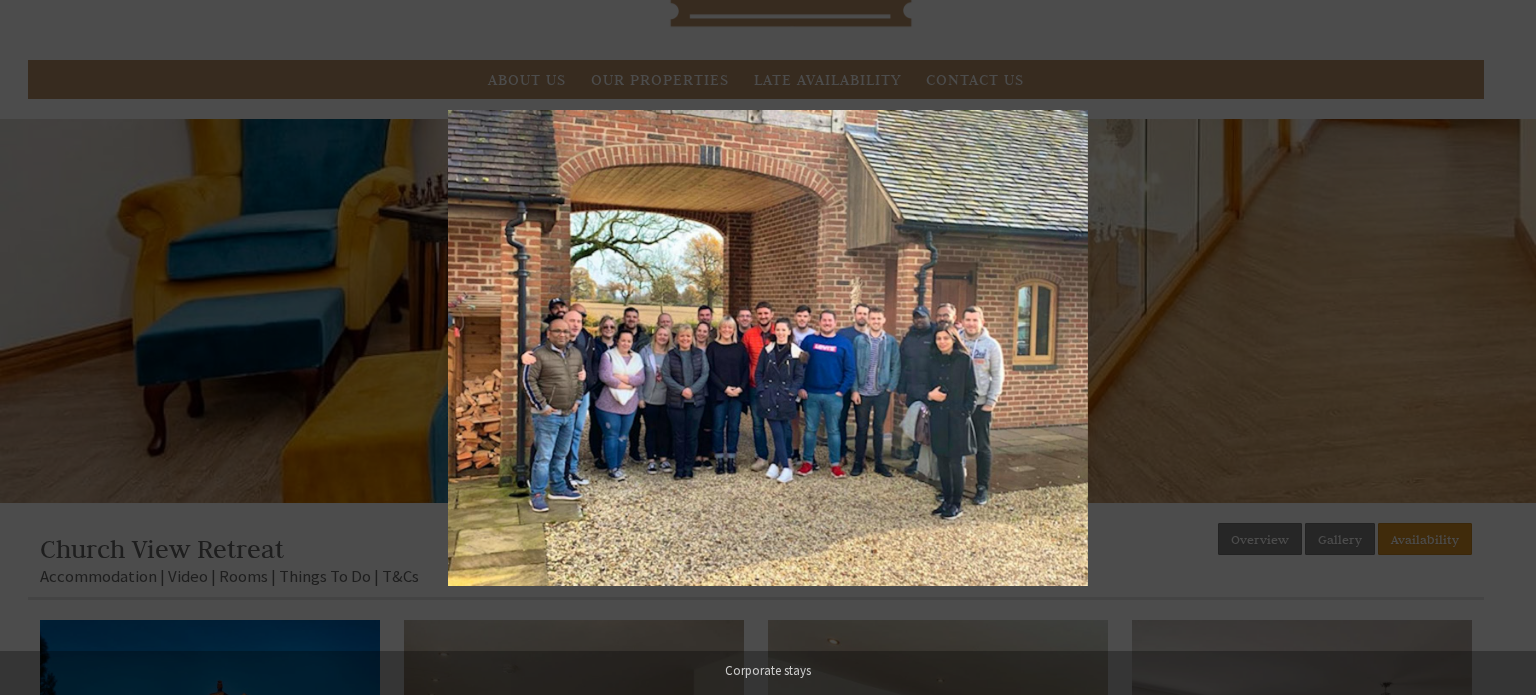 click at bounding box center [1501, 348] 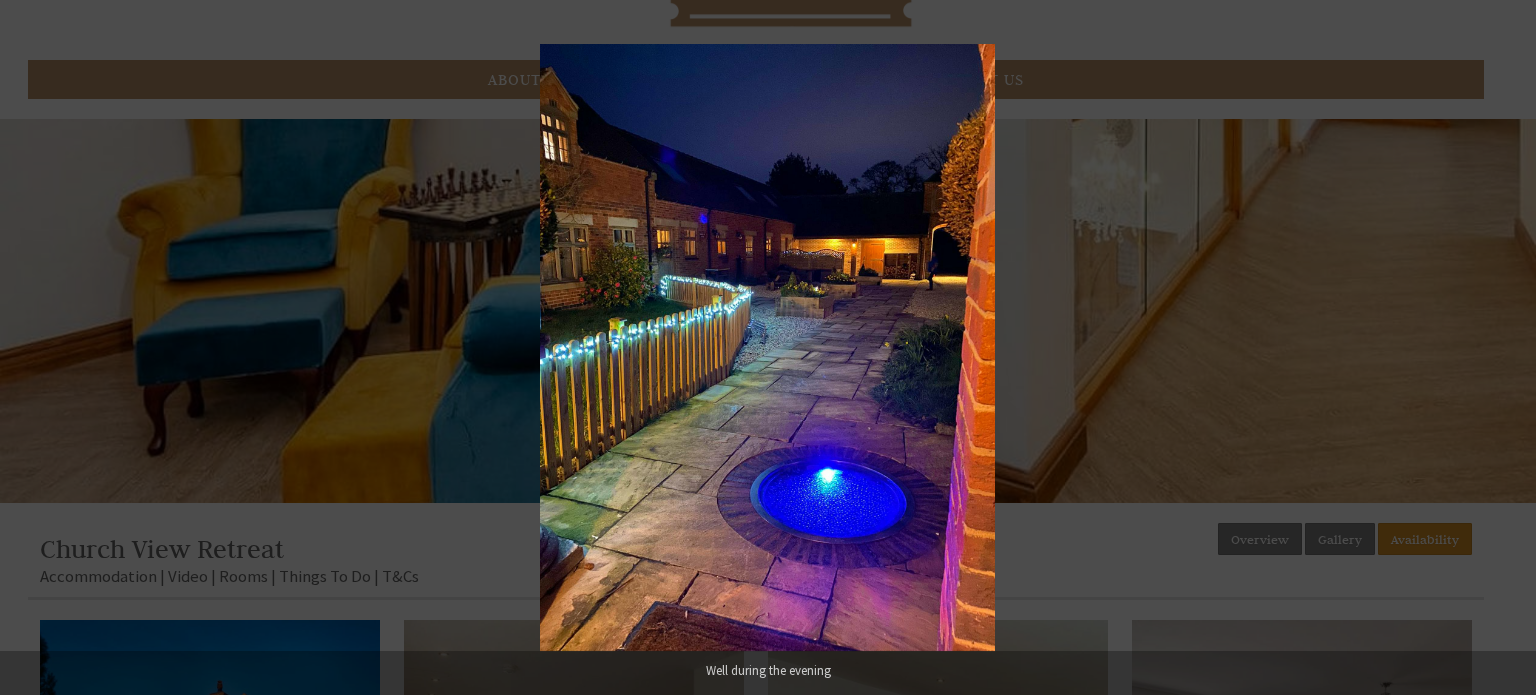 click at bounding box center (1501, 348) 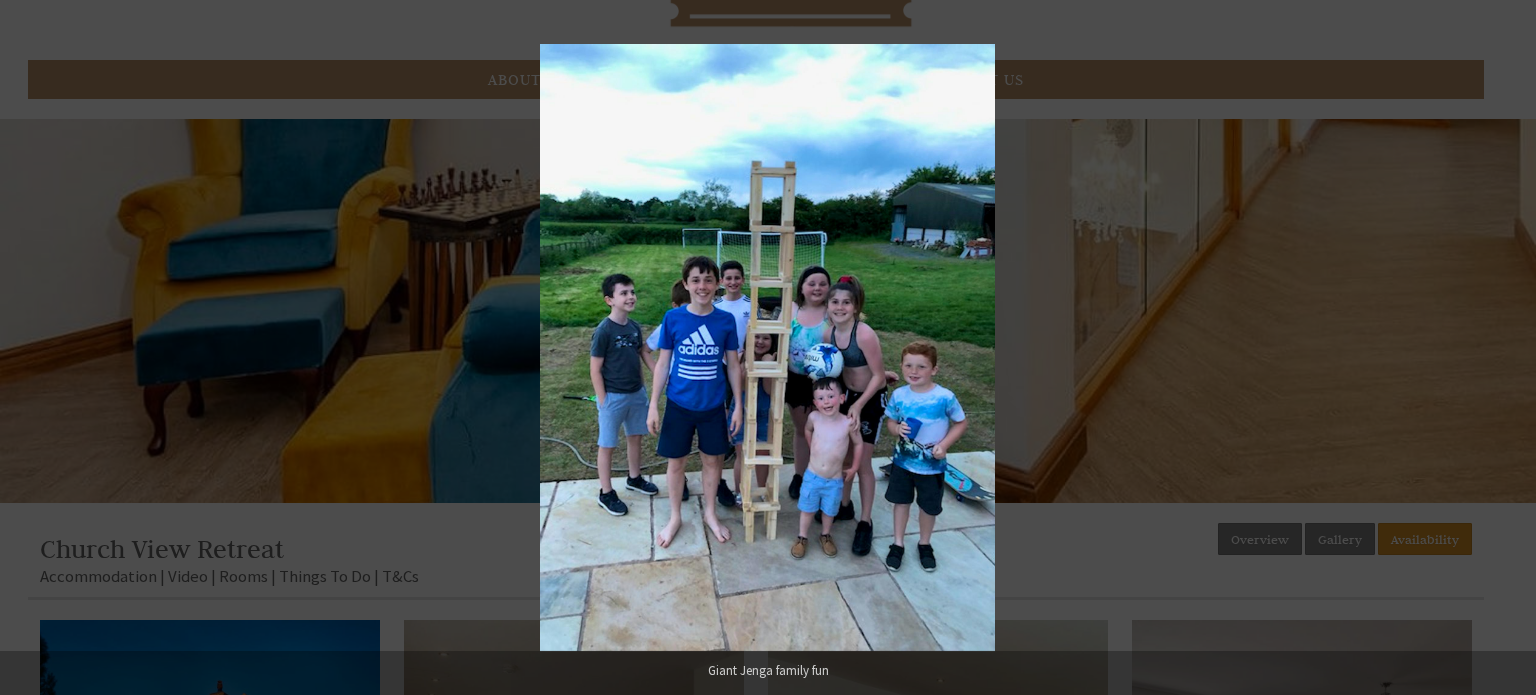click at bounding box center (1501, 348) 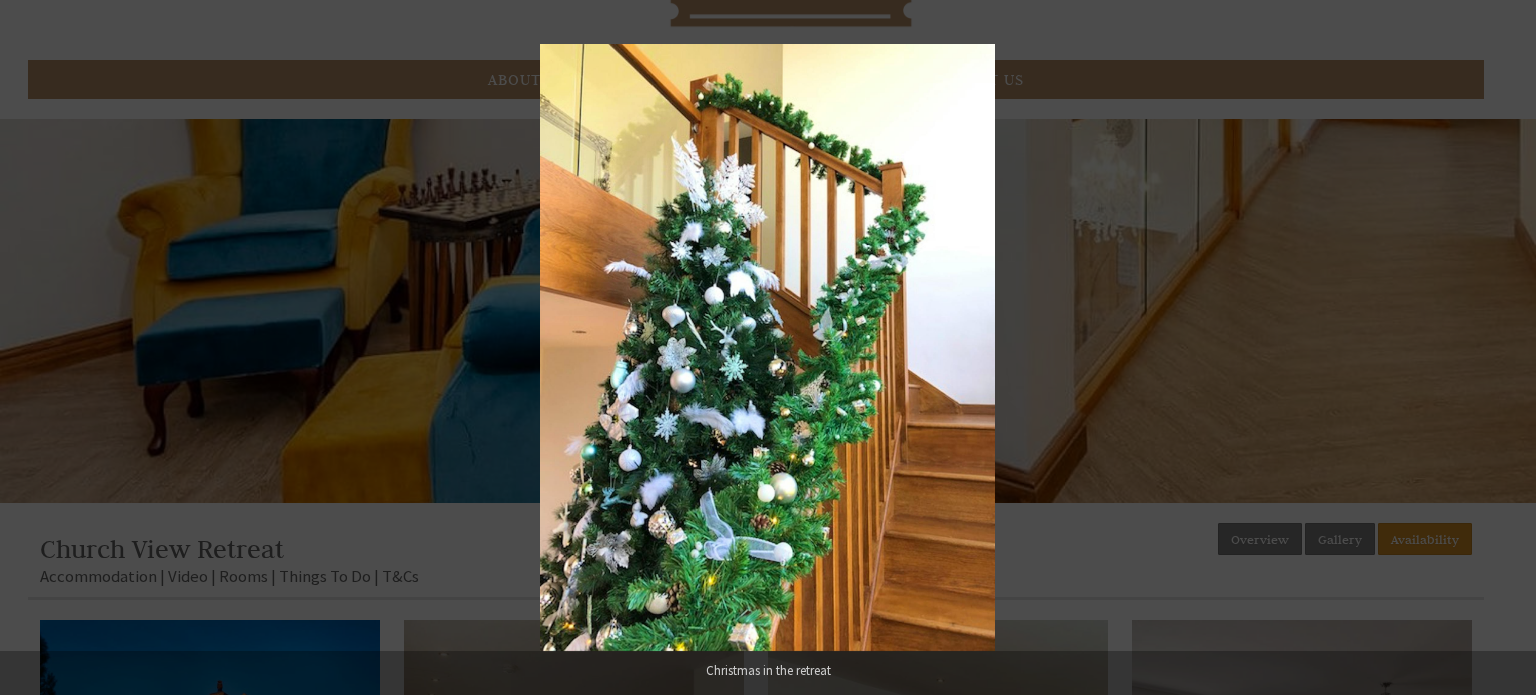 click at bounding box center (1501, 348) 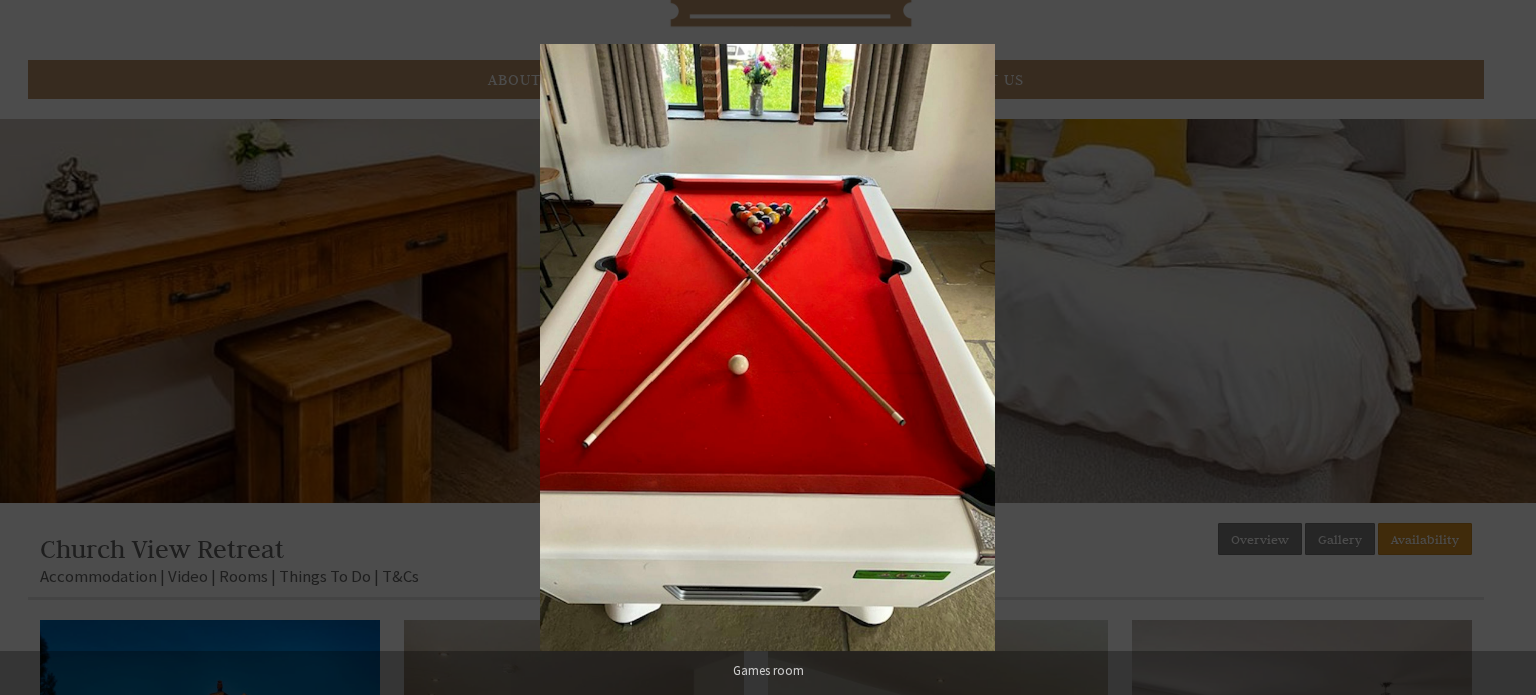 click at bounding box center [1501, 348] 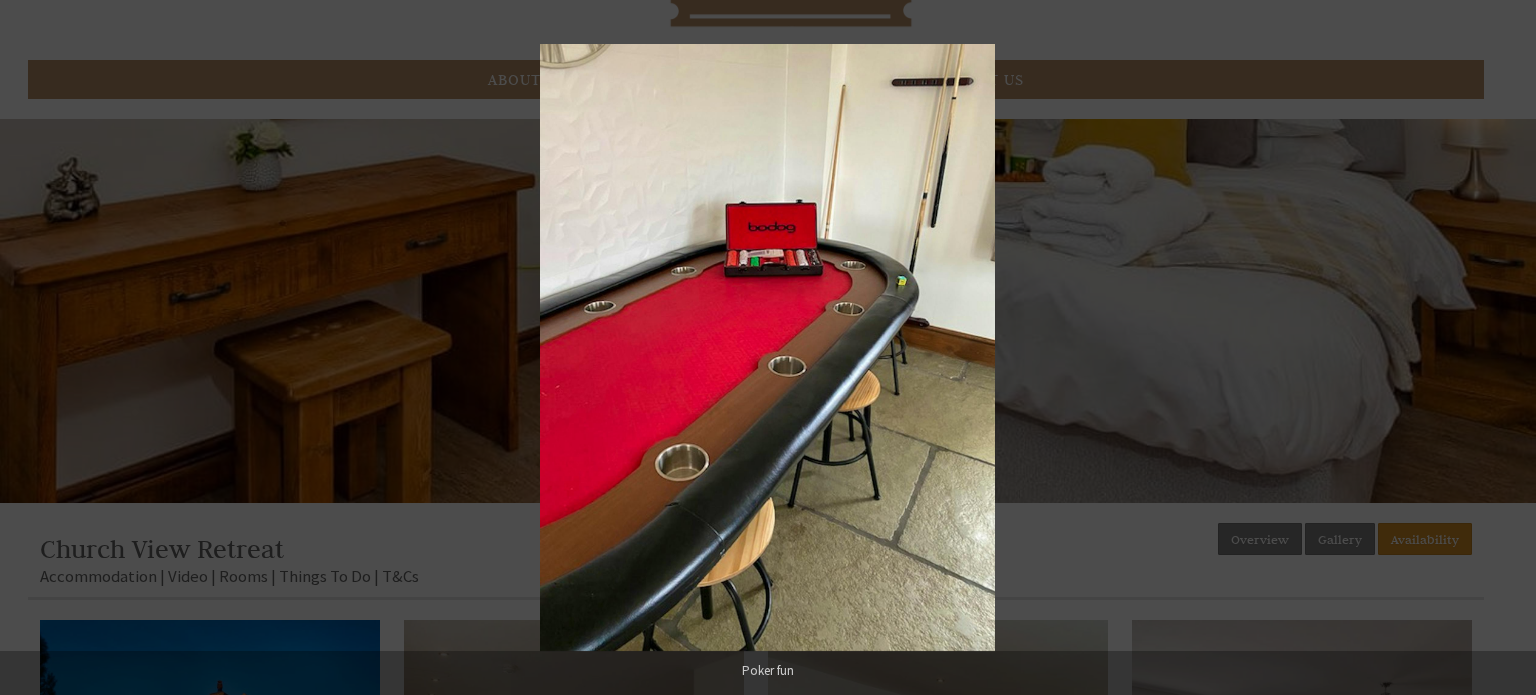 click at bounding box center (1501, 348) 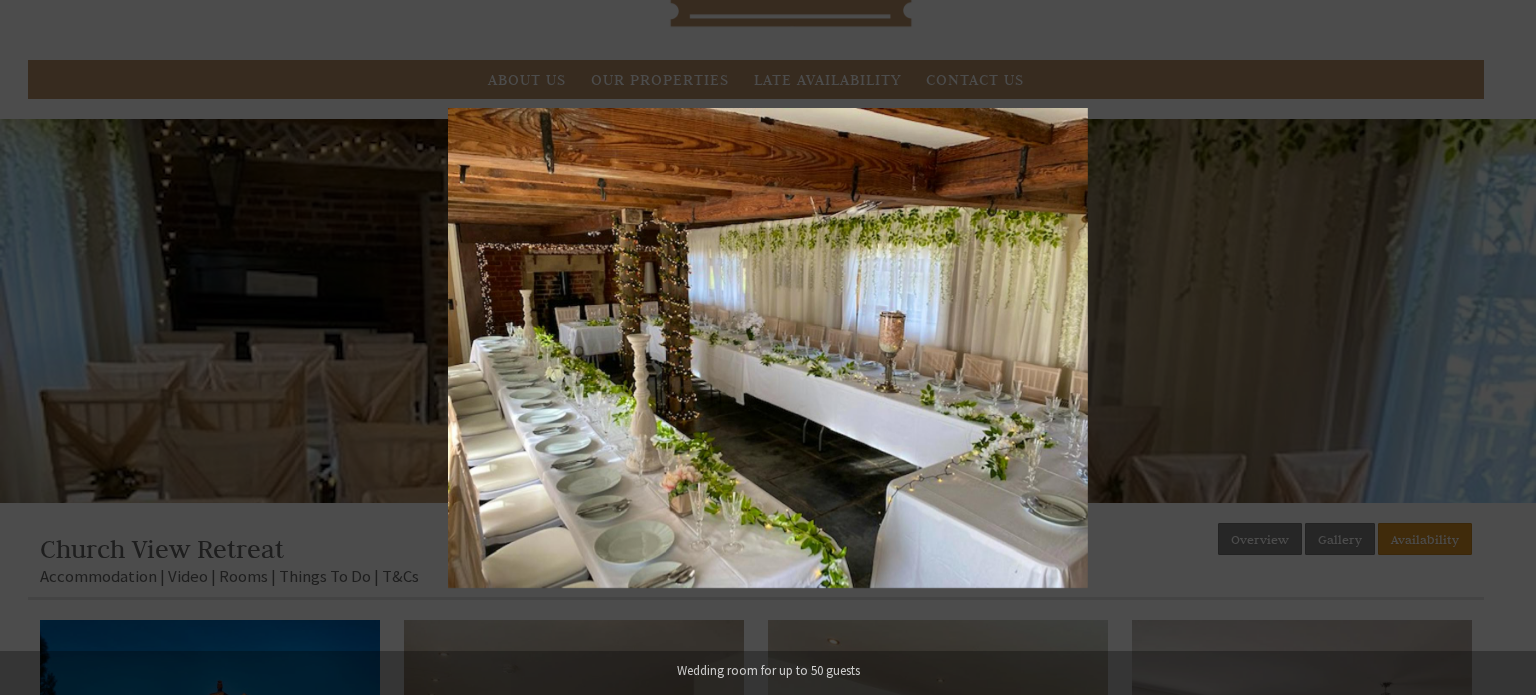 click at bounding box center (1501, 348) 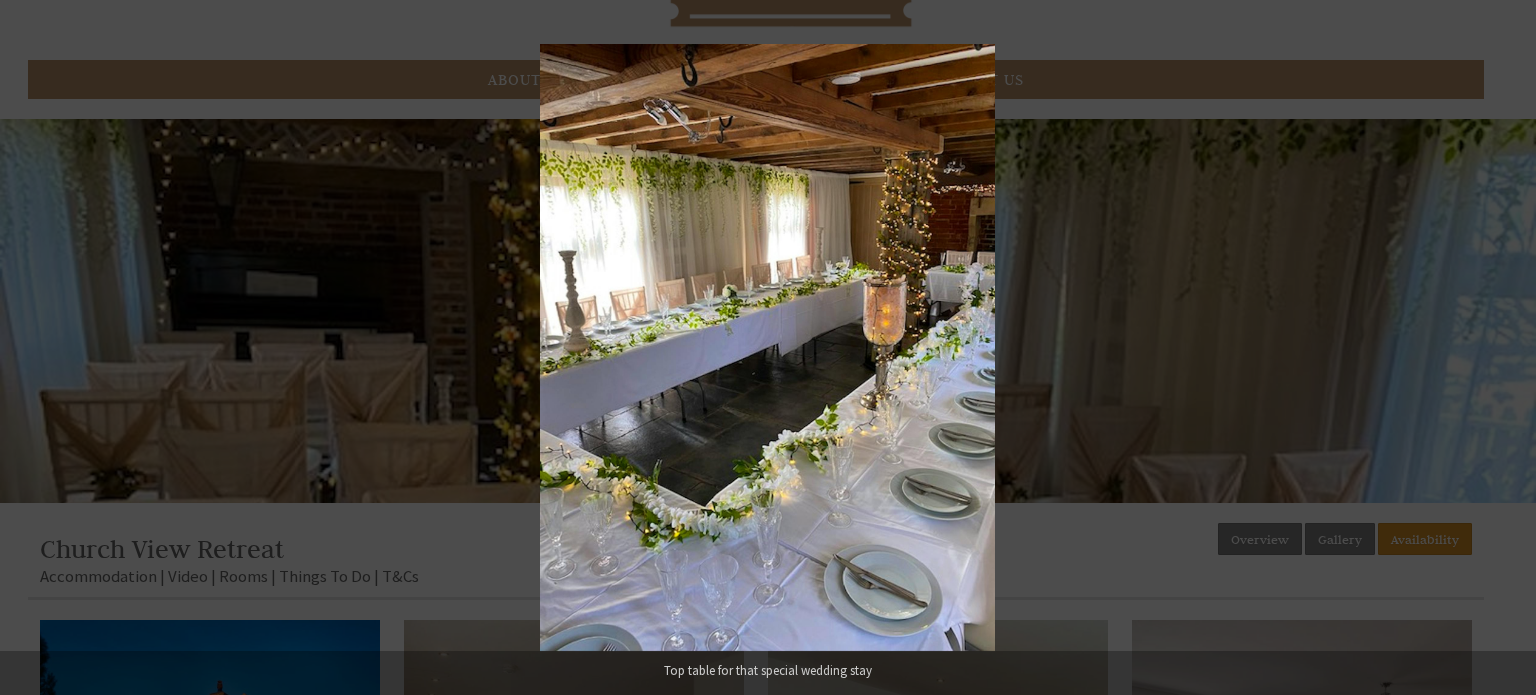 click at bounding box center (1501, 348) 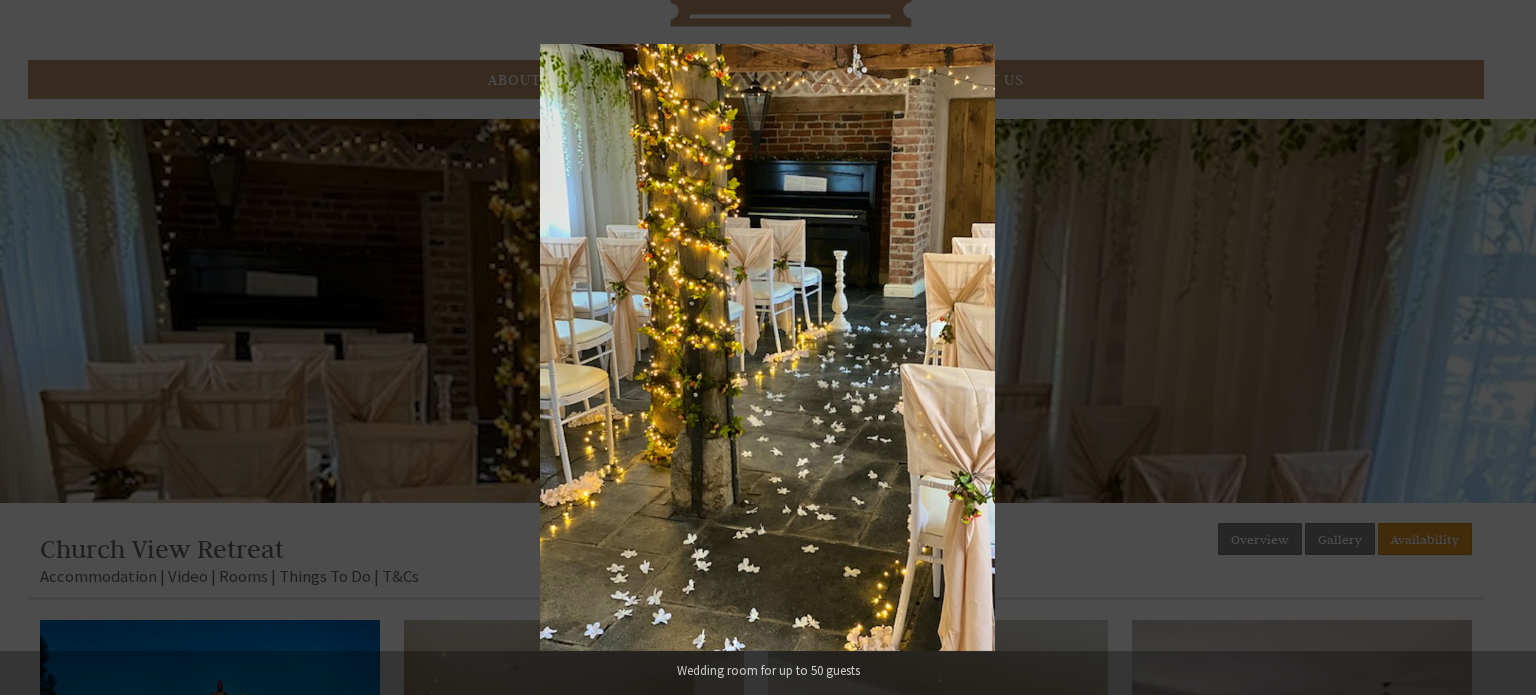 click at bounding box center (1501, 348) 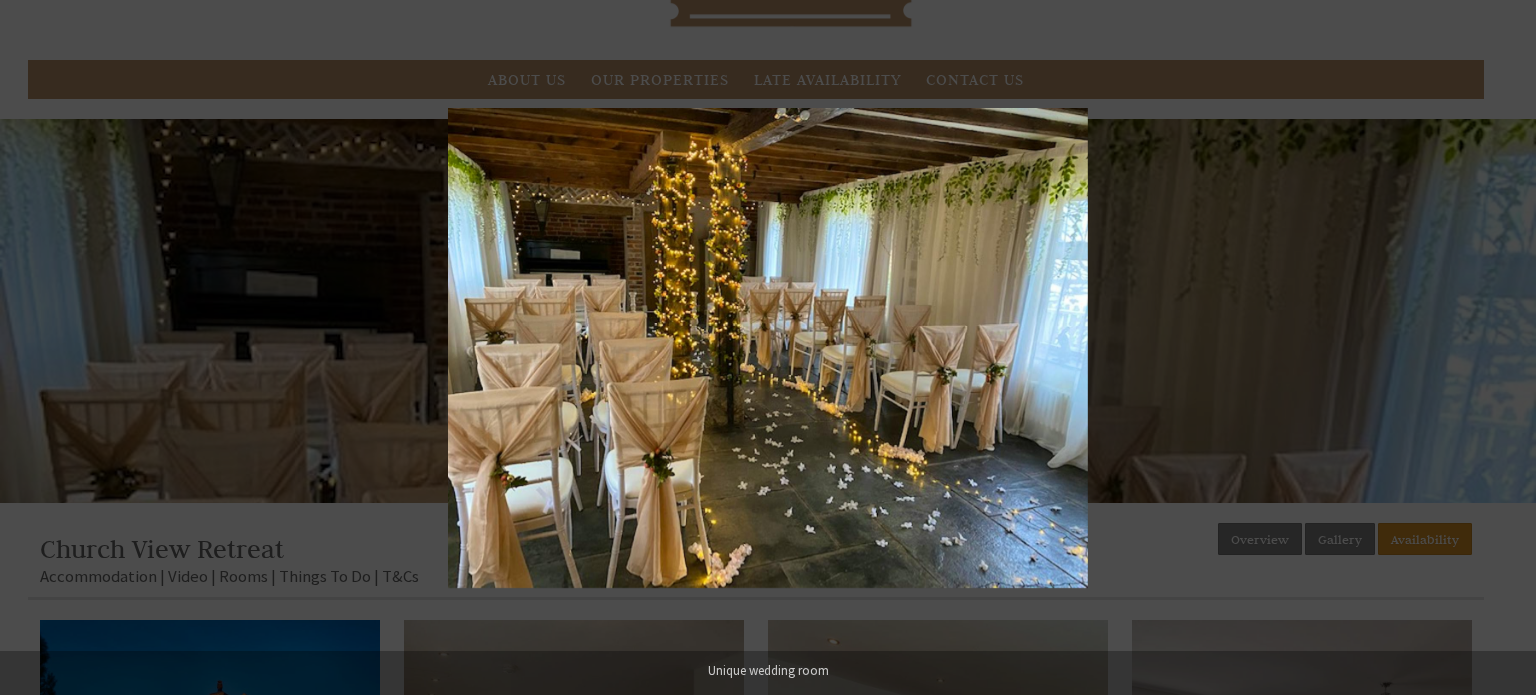click at bounding box center (1501, 348) 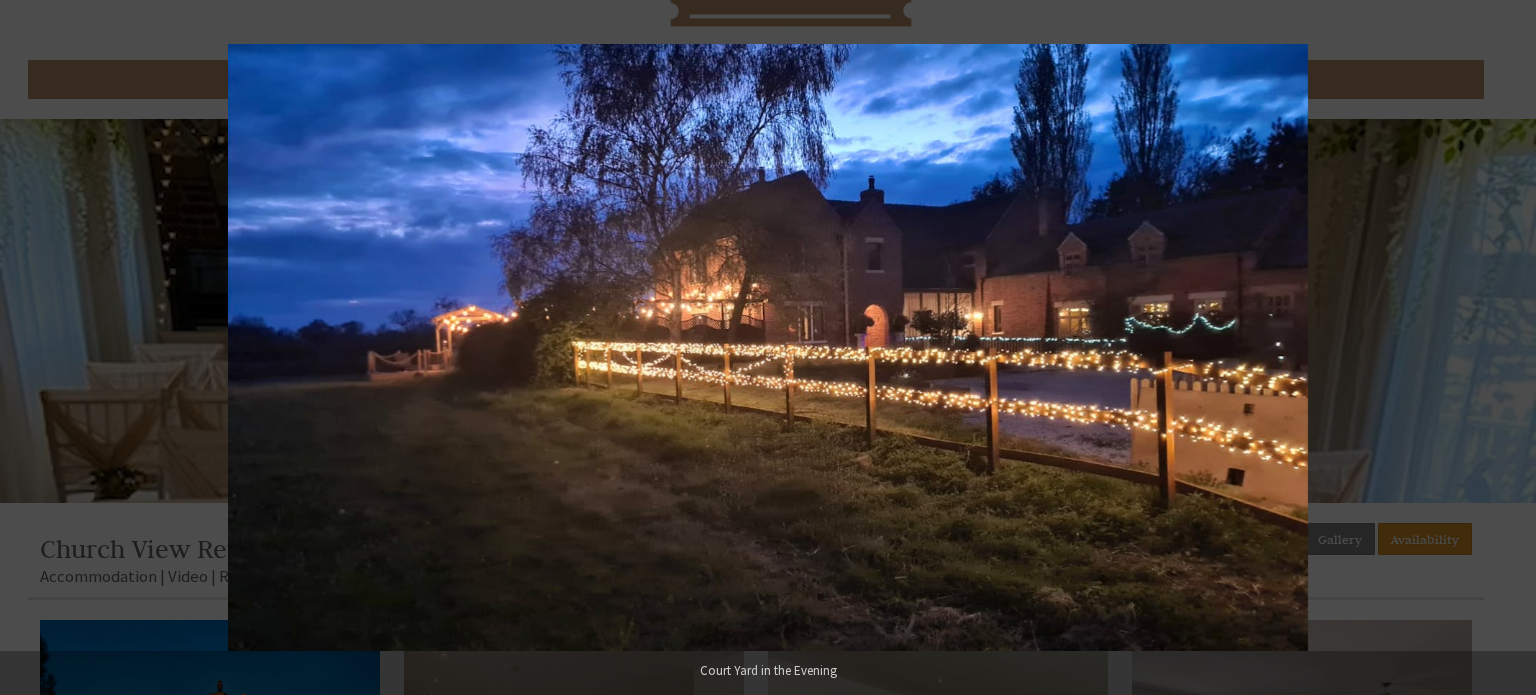 click at bounding box center (1501, 348) 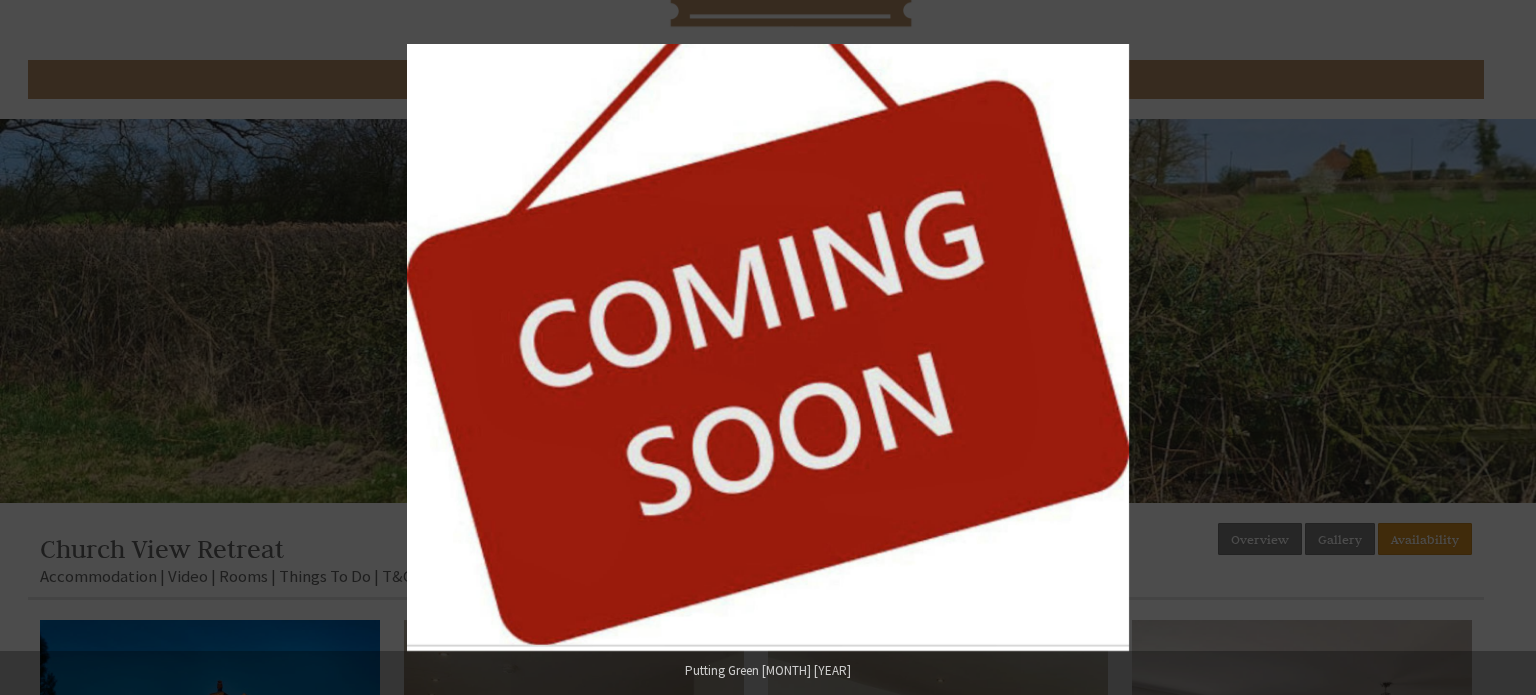 click at bounding box center [1501, 348] 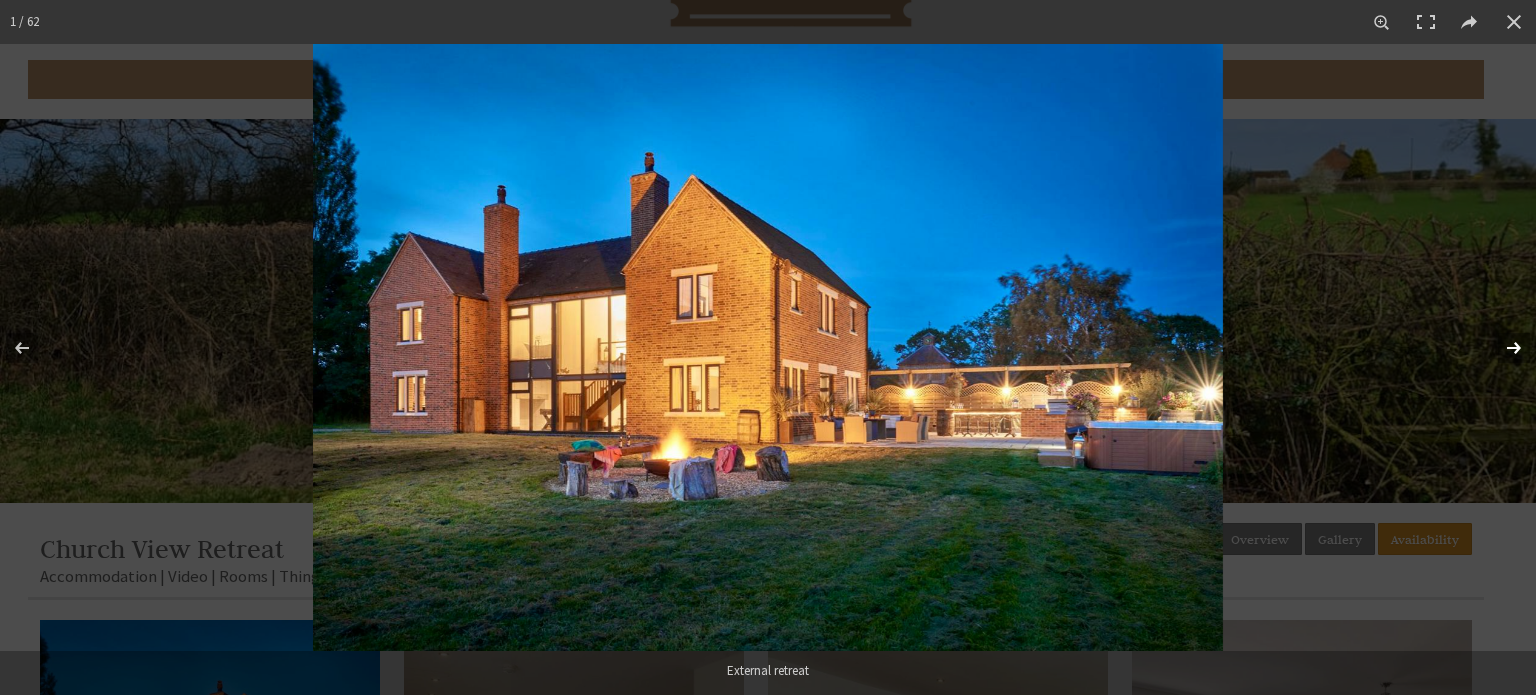click at bounding box center [1501, 348] 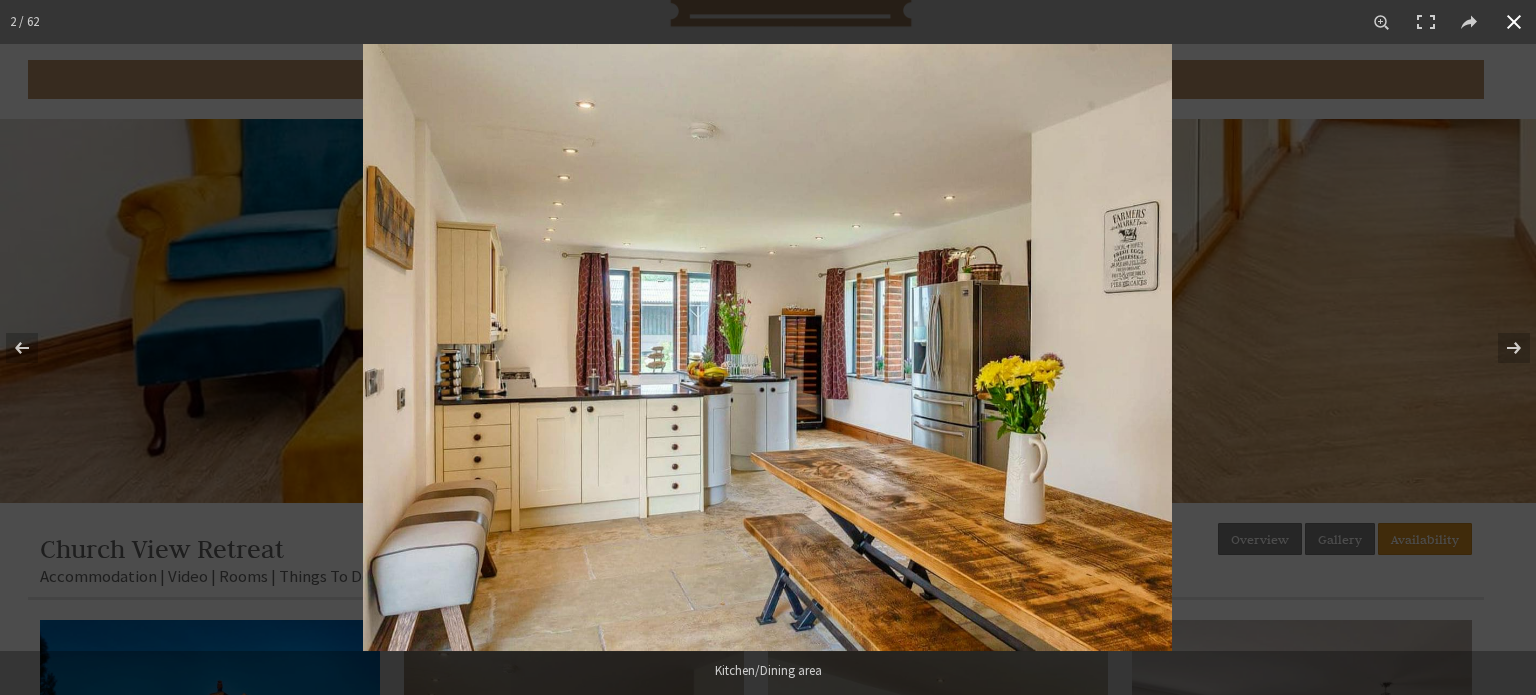 click at bounding box center (1514, 22) 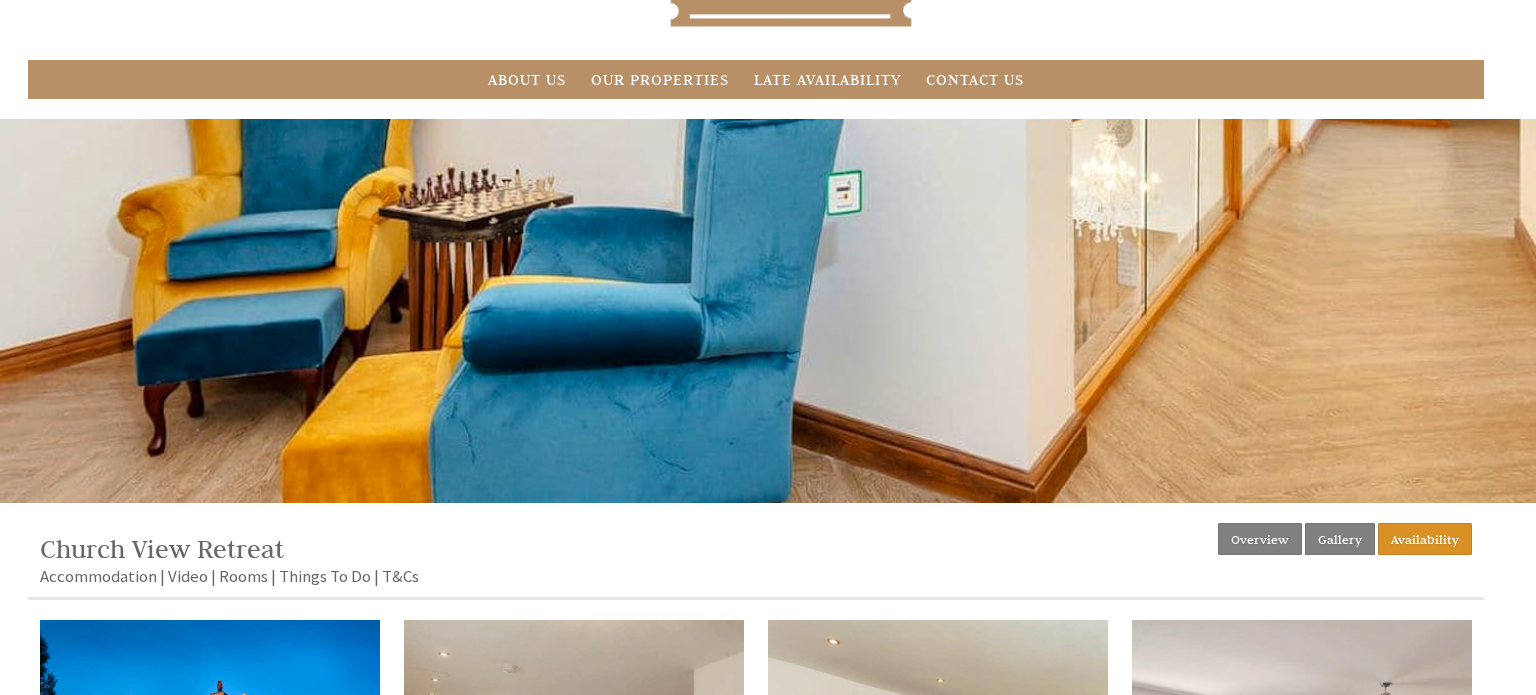 click on "Church View Retreat
Church View sleeps 15 in 5 bedrooms (3 en suite) and has a fantastic 7 seater hot tub, and indoor sauna. Outside are extensive BBQ/dining area and  grounds with a play area." at bounding box center [768, 234] 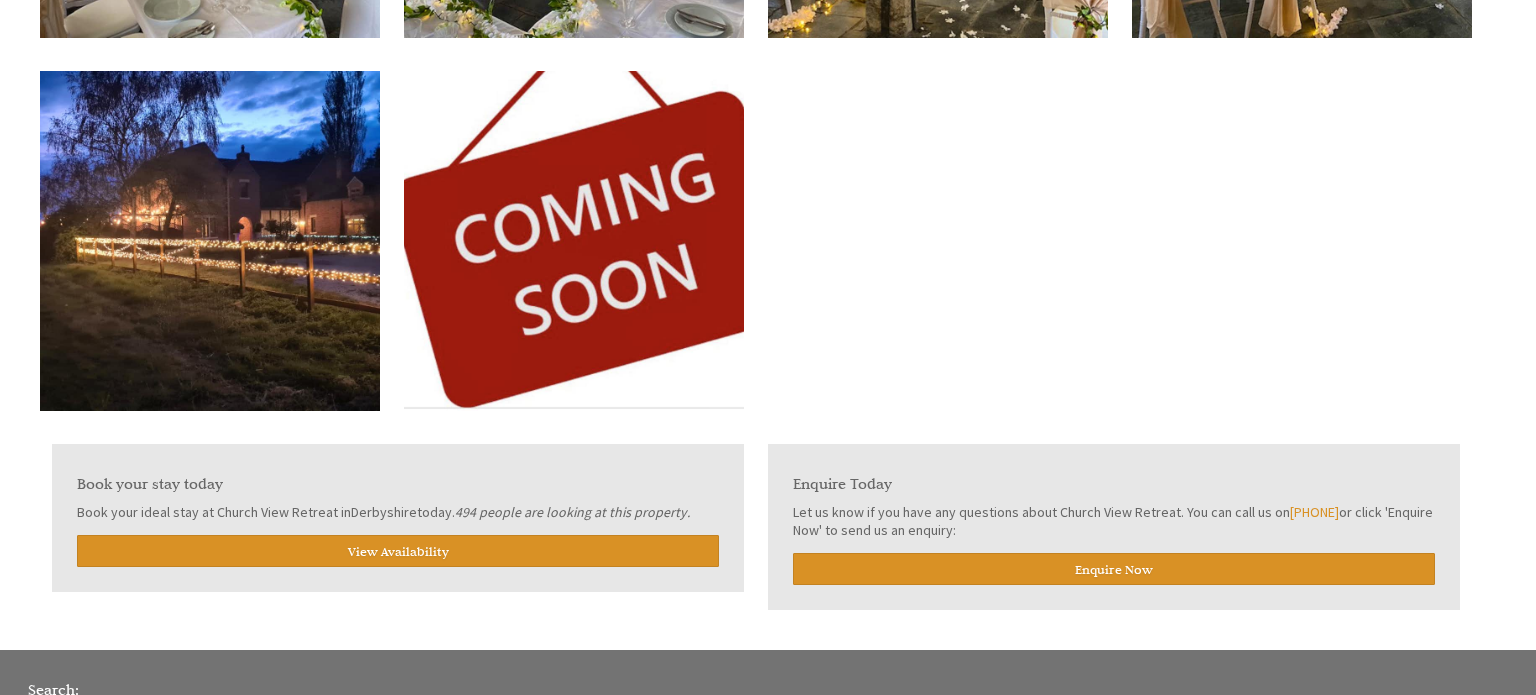 scroll, scrollTop: 6382, scrollLeft: 0, axis: vertical 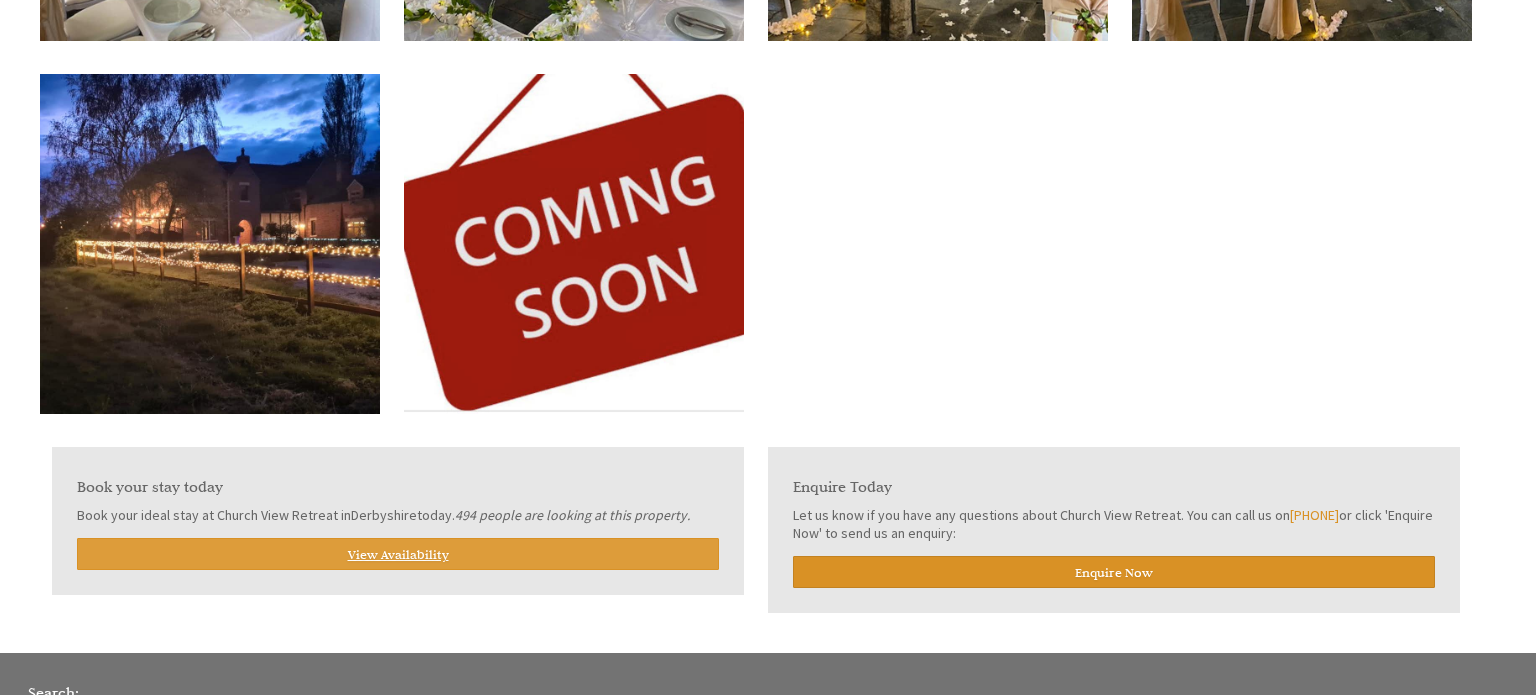 click on "View Availability" at bounding box center (398, 554) 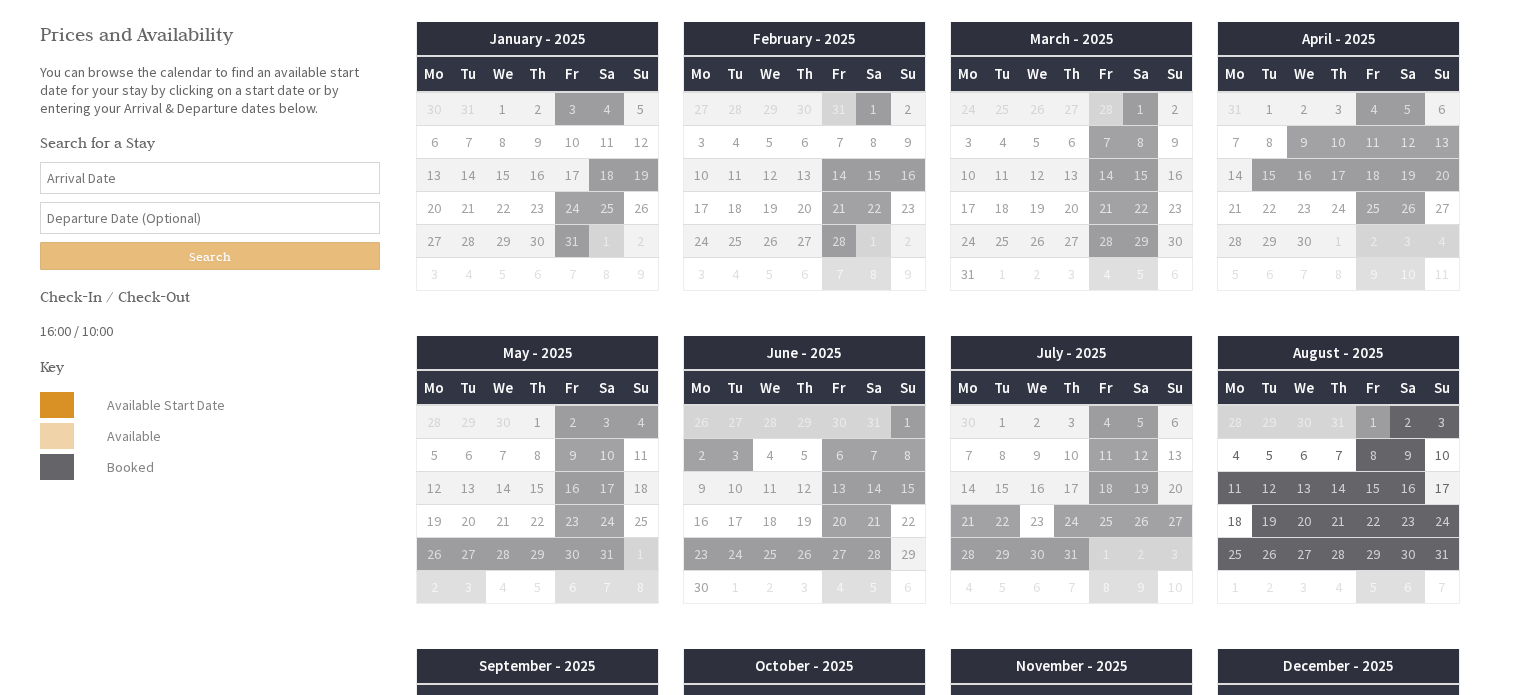 scroll, scrollTop: 840, scrollLeft: 0, axis: vertical 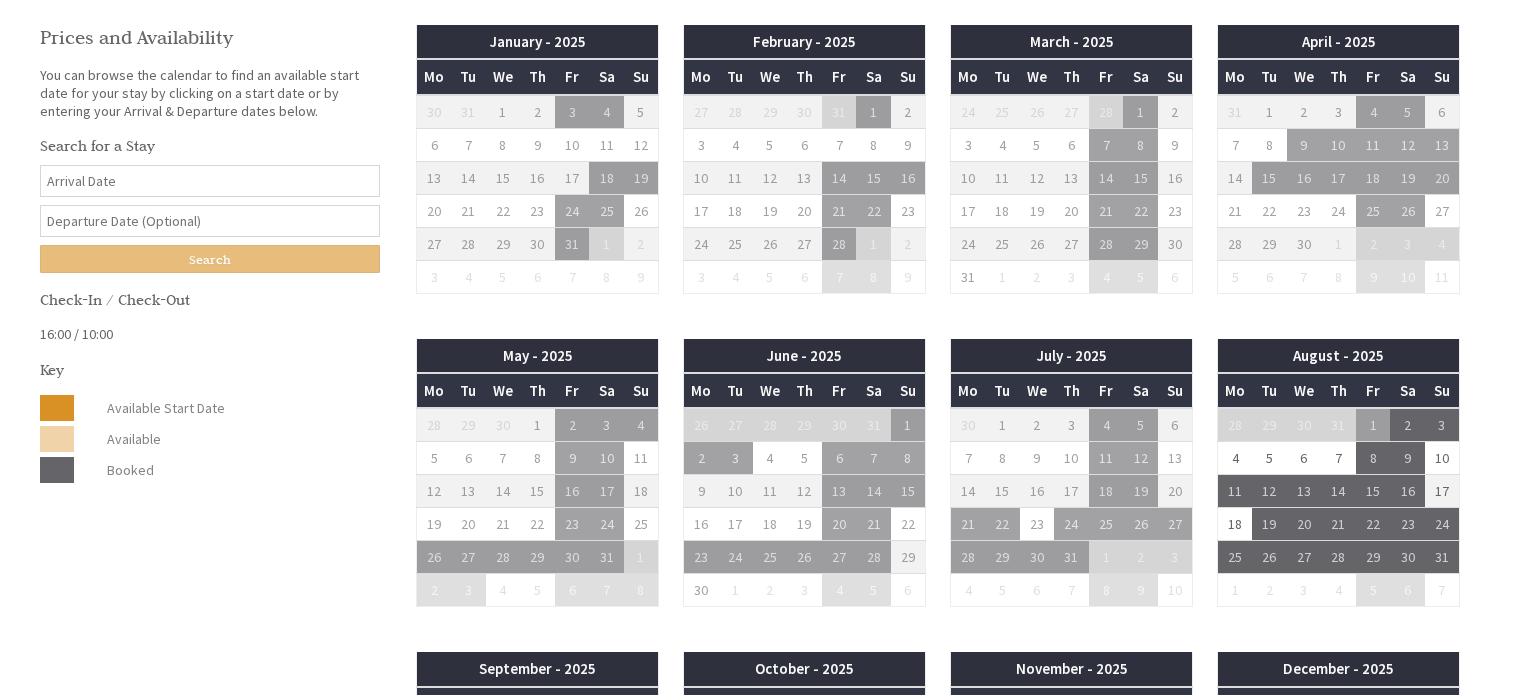 click on "Date" at bounding box center (210, 181) 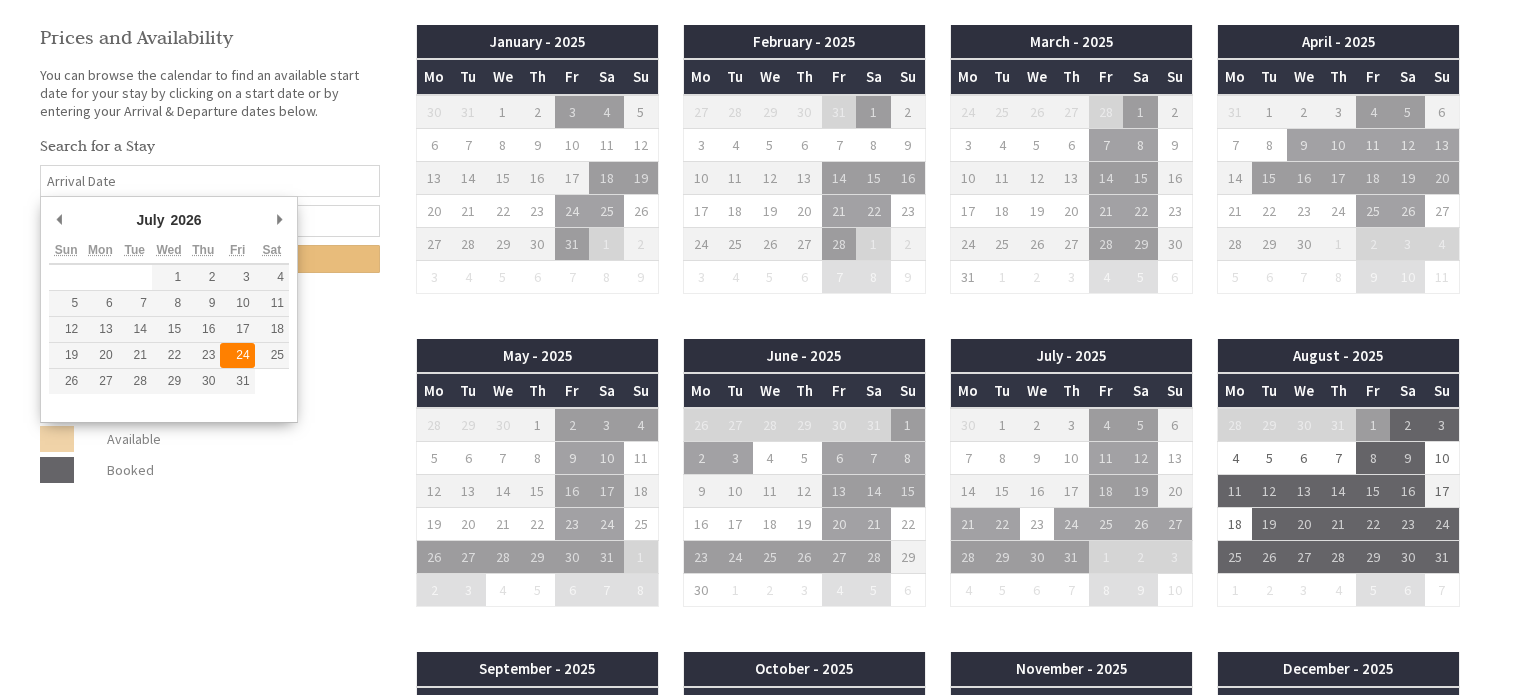 type on "24/07/2026" 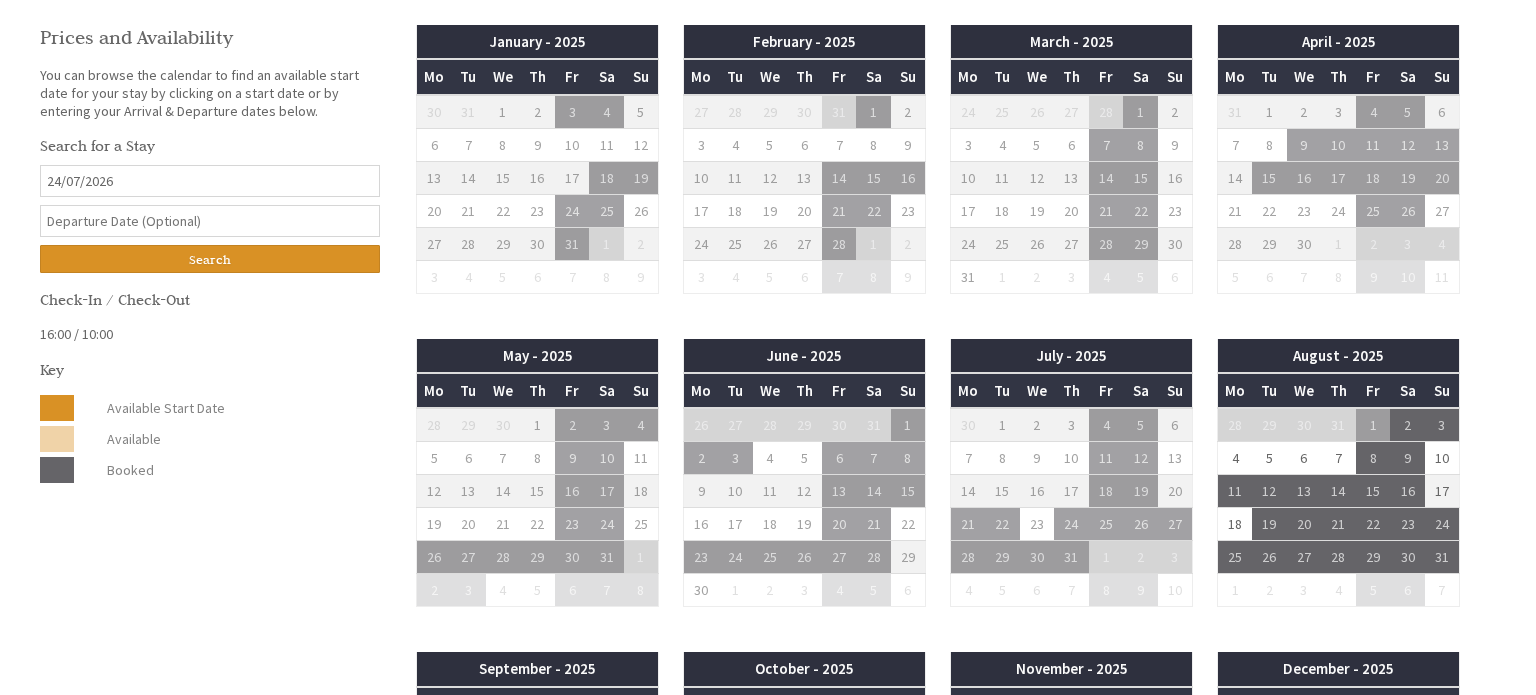 click at bounding box center (210, 221) 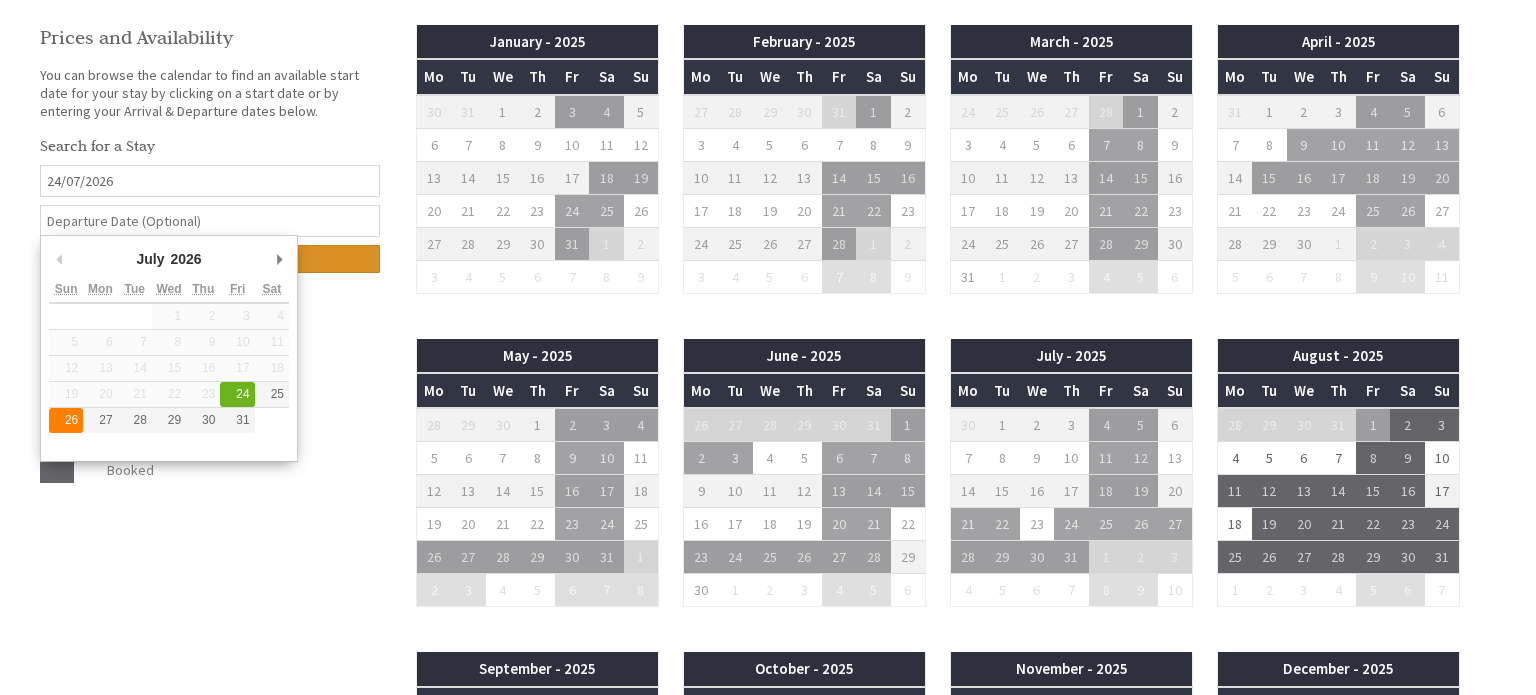 type on "26/07/2026" 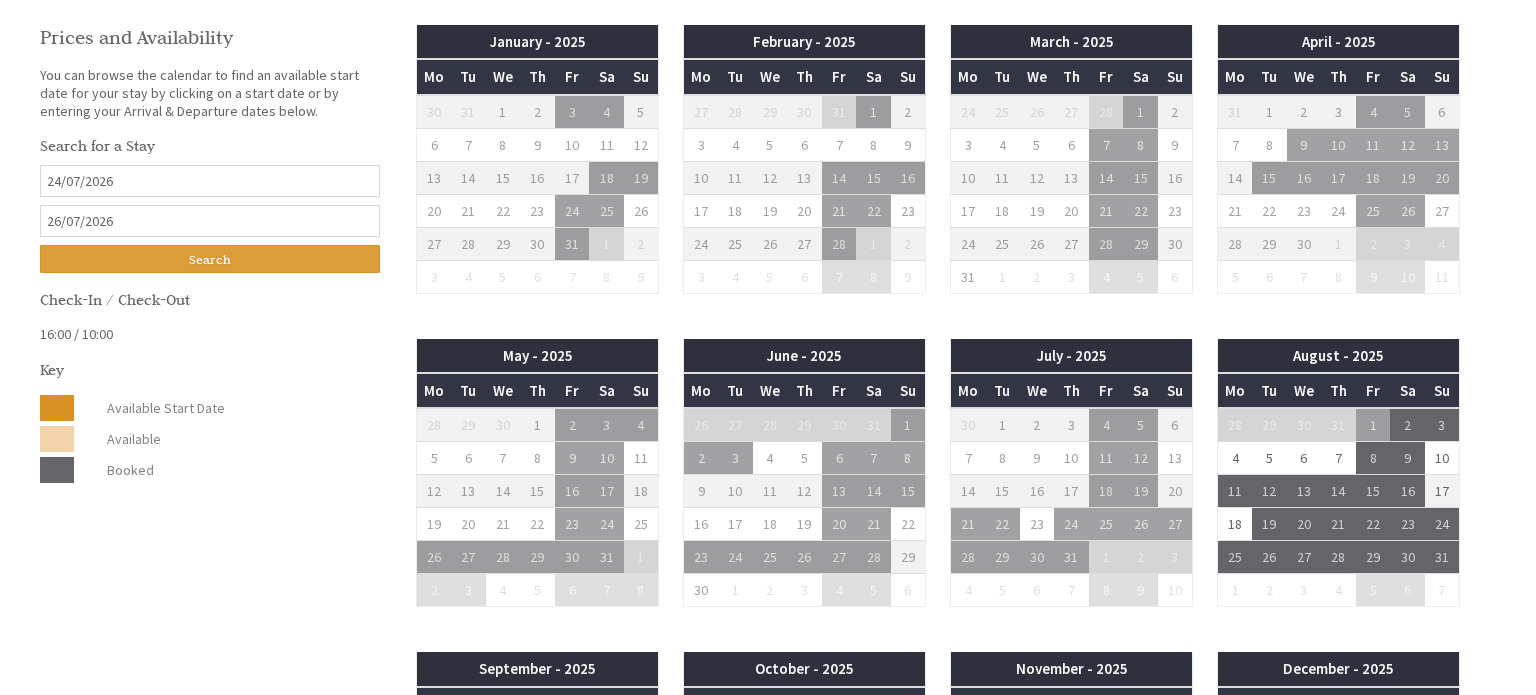 click on "Search" at bounding box center (210, 259) 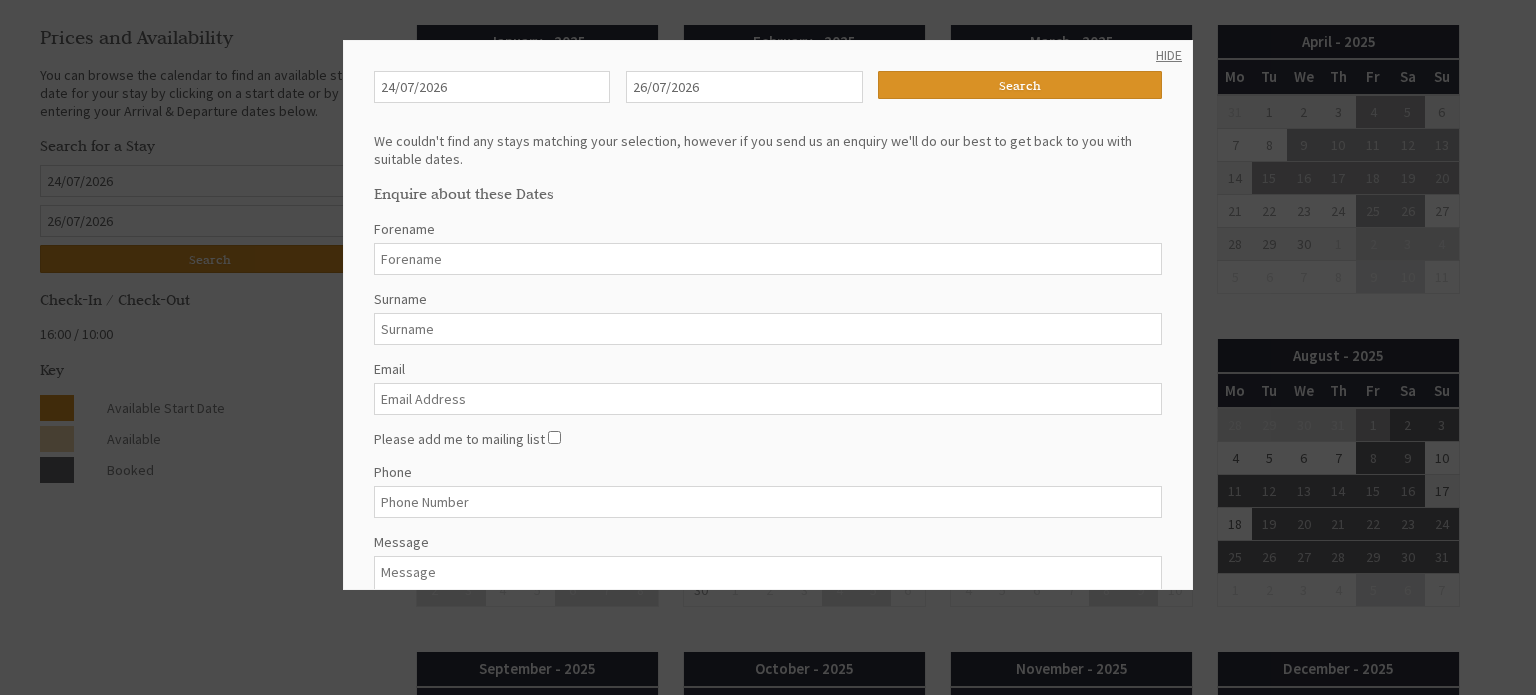 click on "HIDE" at bounding box center (1169, 55) 